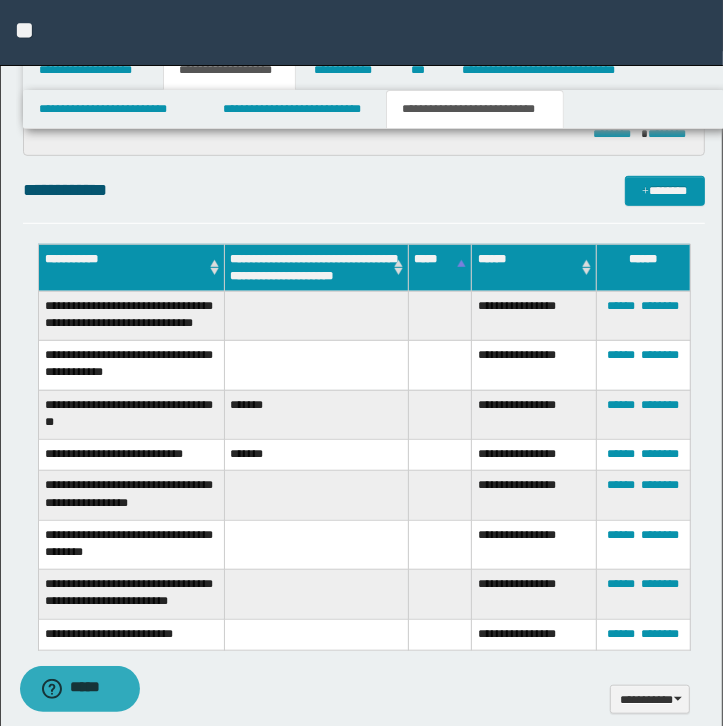 scroll, scrollTop: 0, scrollLeft: 0, axis: both 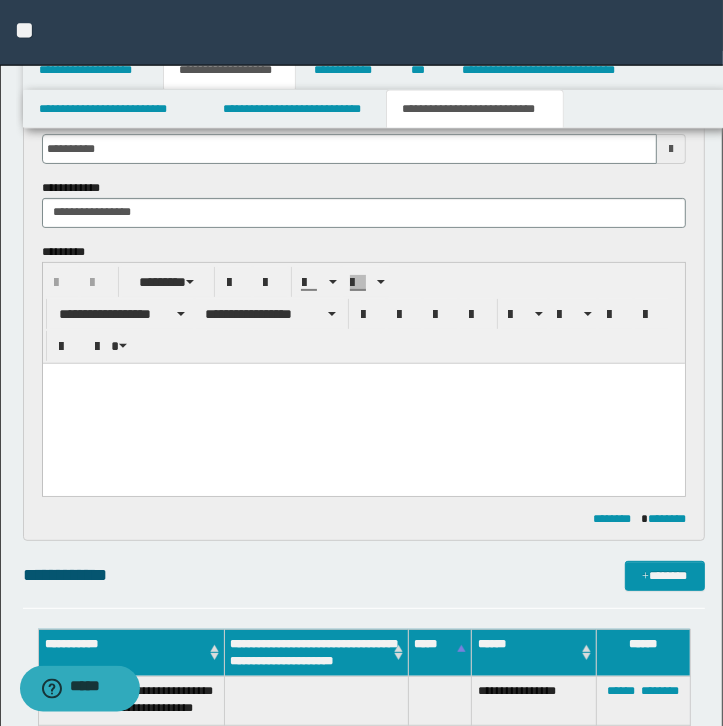 click at bounding box center (363, 403) 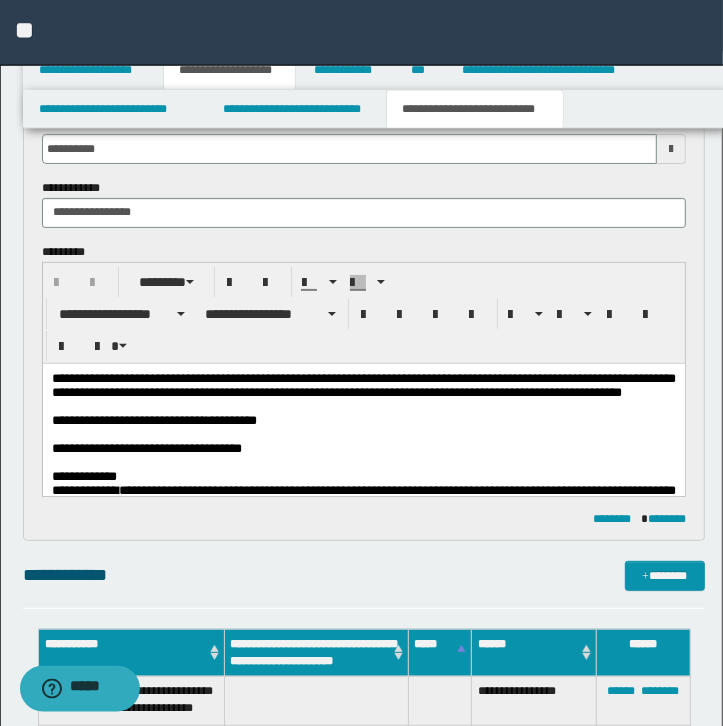 type 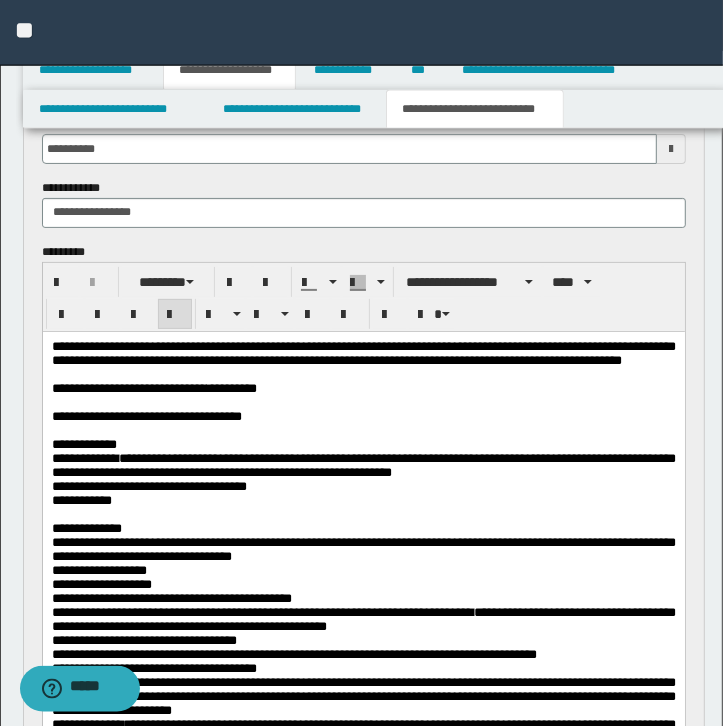 scroll, scrollTop: 515, scrollLeft: 0, axis: vertical 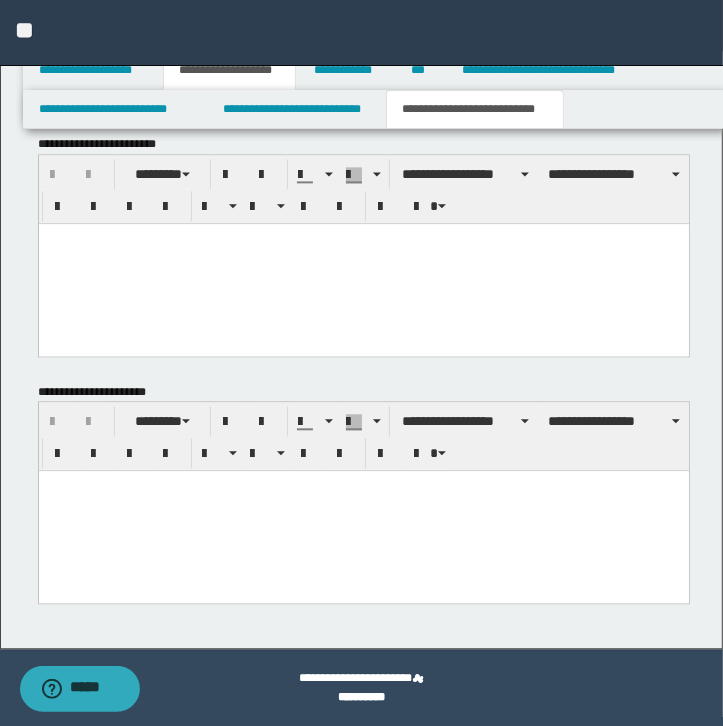 click at bounding box center [363, 511] 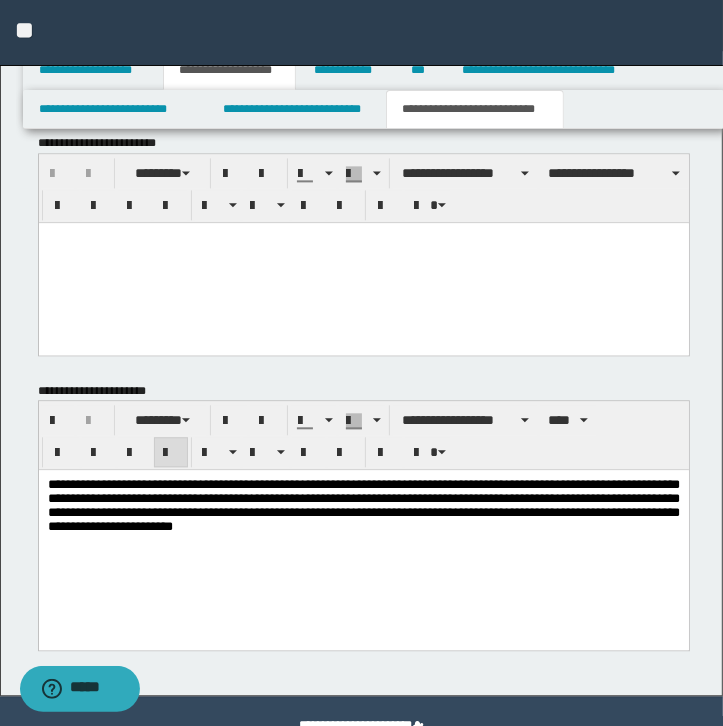 click at bounding box center (363, 262) 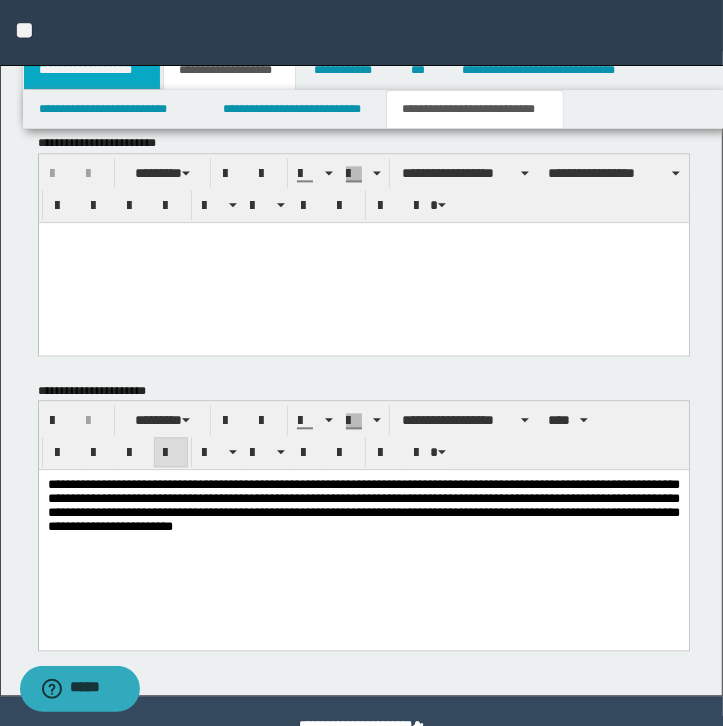 click on "**********" at bounding box center (92, 70) 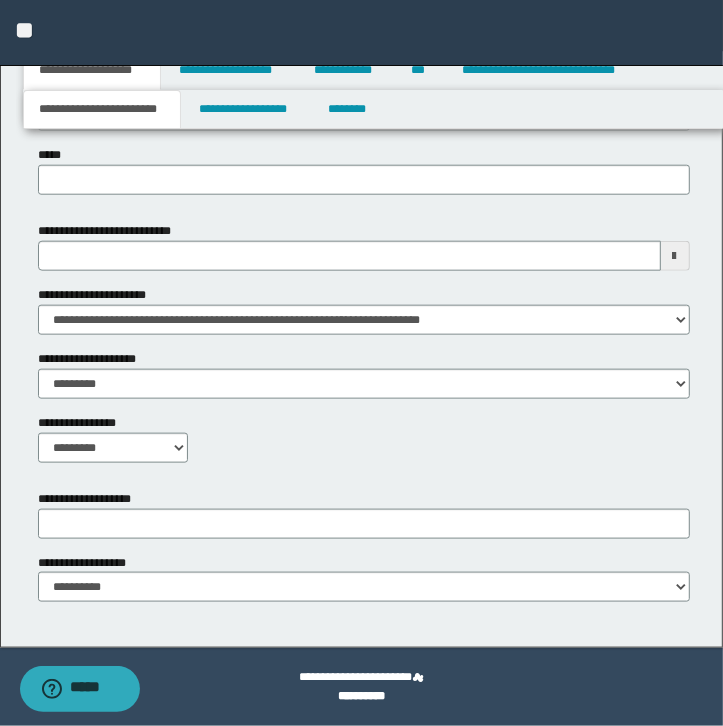 scroll, scrollTop: 919, scrollLeft: 0, axis: vertical 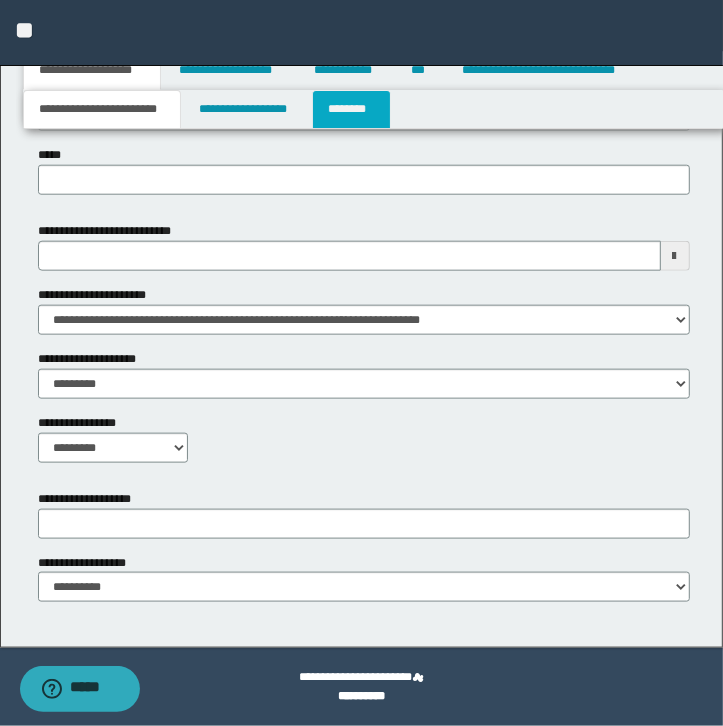 click on "********" at bounding box center (351, 109) 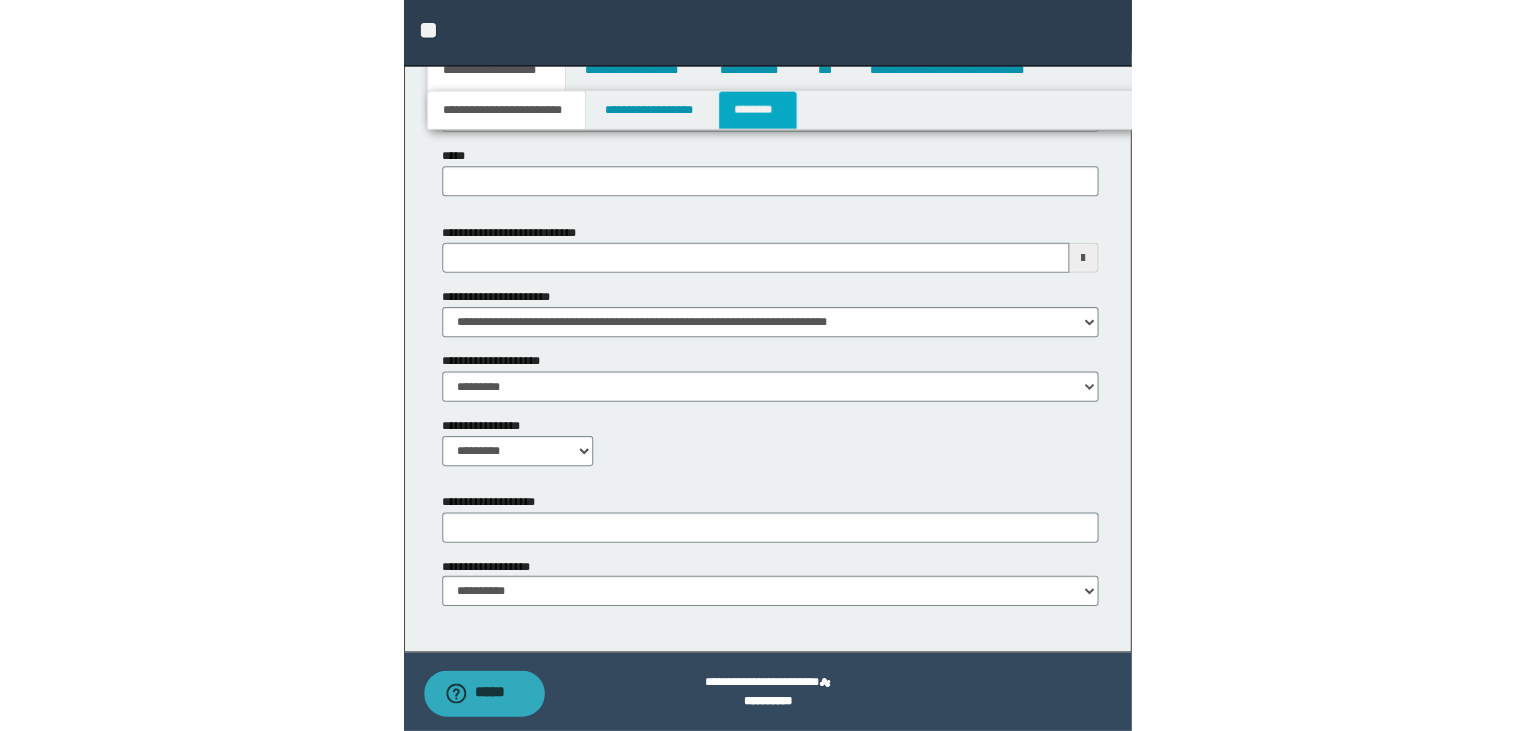 scroll, scrollTop: 0, scrollLeft: 0, axis: both 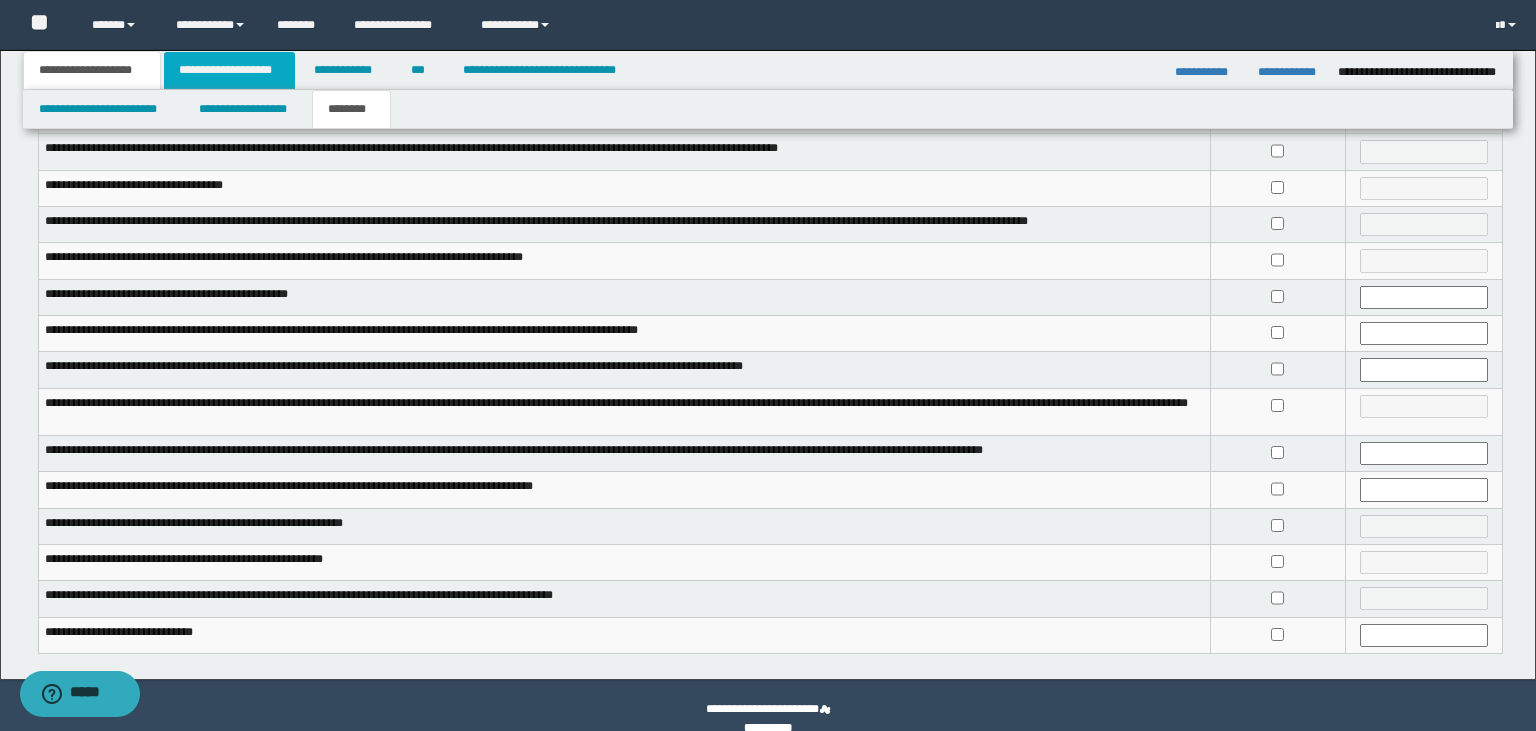 click on "**********" at bounding box center (229, 70) 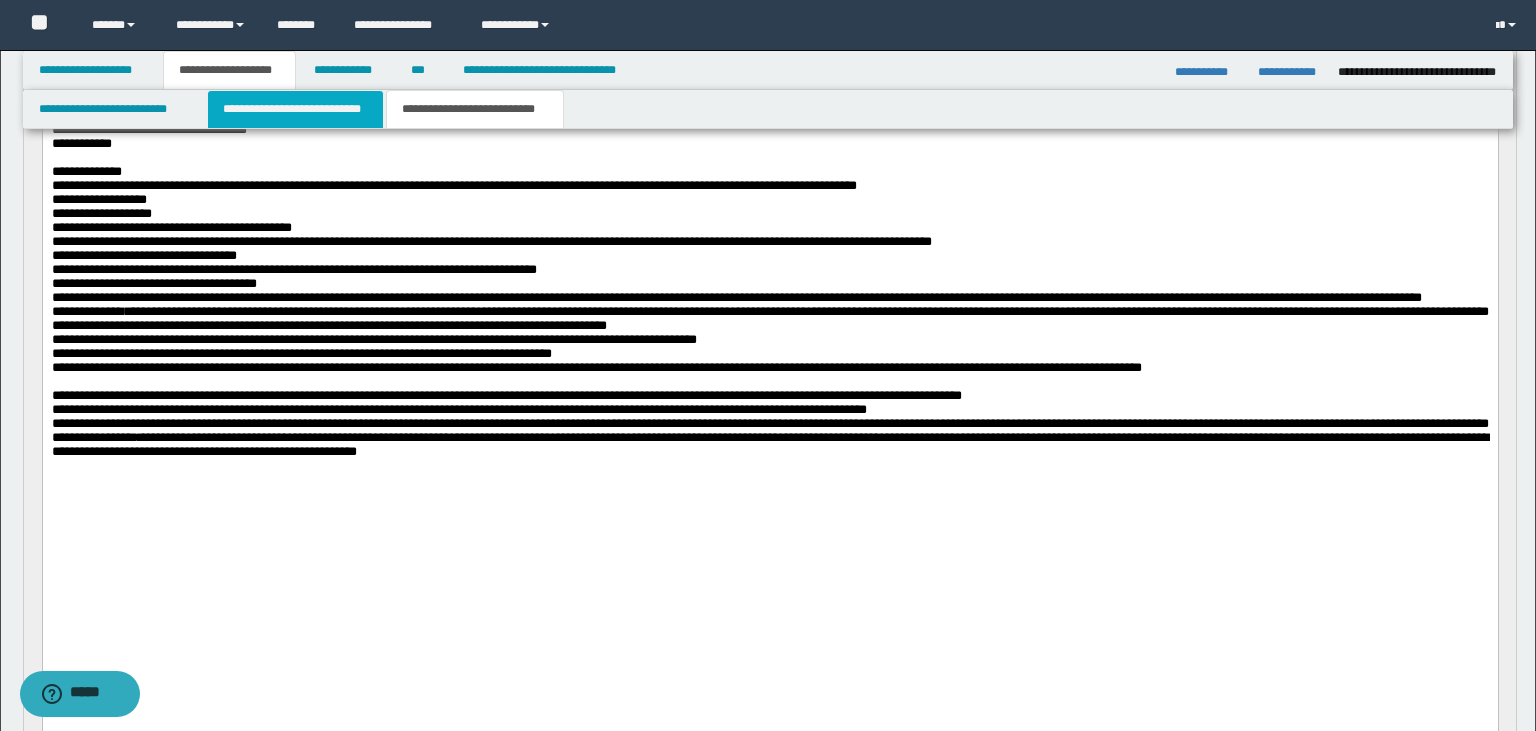 click on "**********" at bounding box center [295, 109] 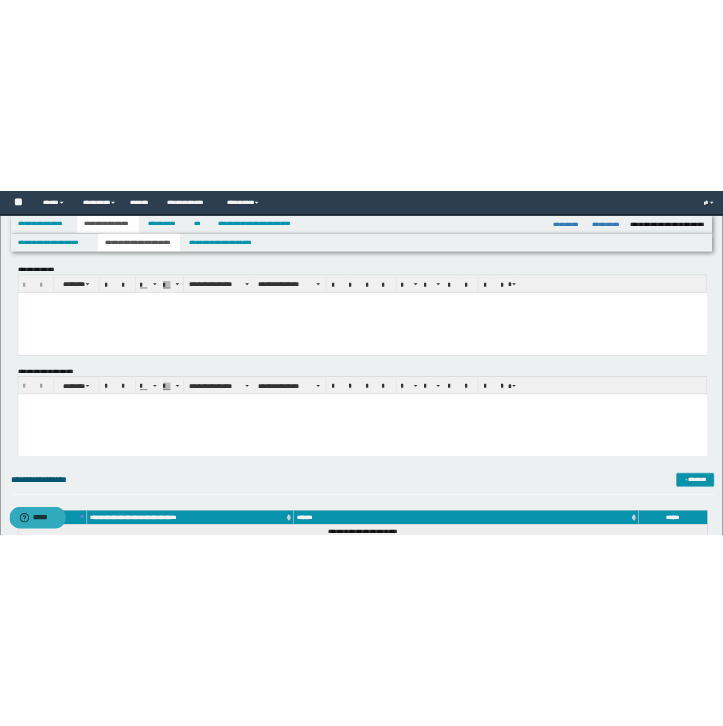 scroll, scrollTop: 0, scrollLeft: 0, axis: both 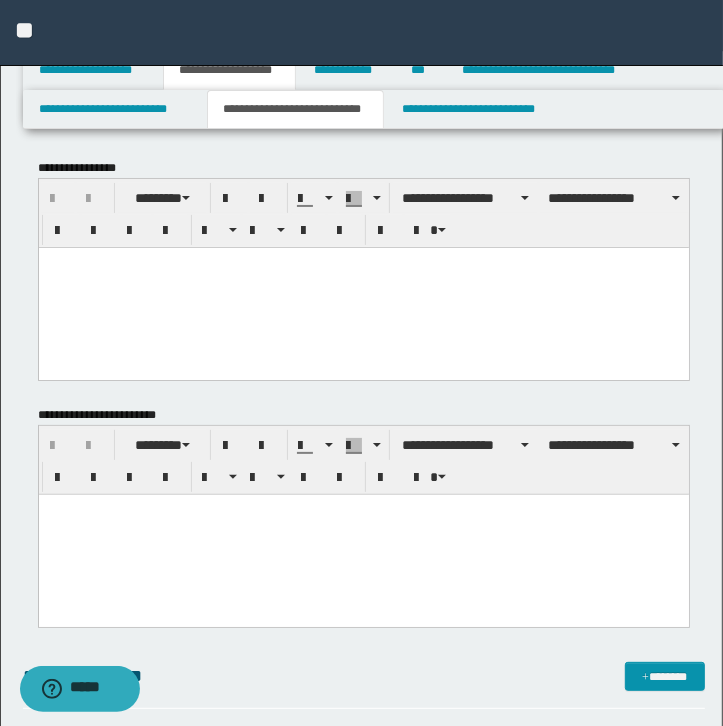 click at bounding box center (363, 287) 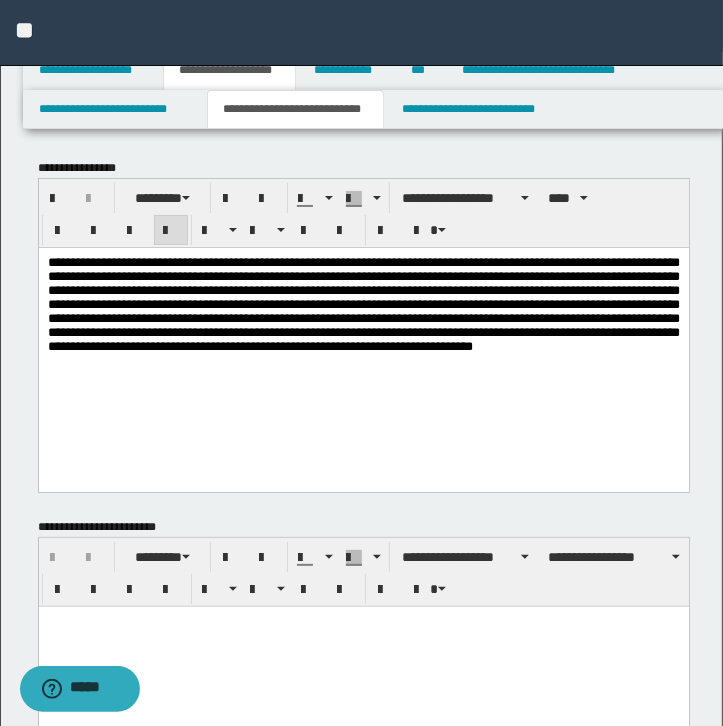 click at bounding box center (363, 647) 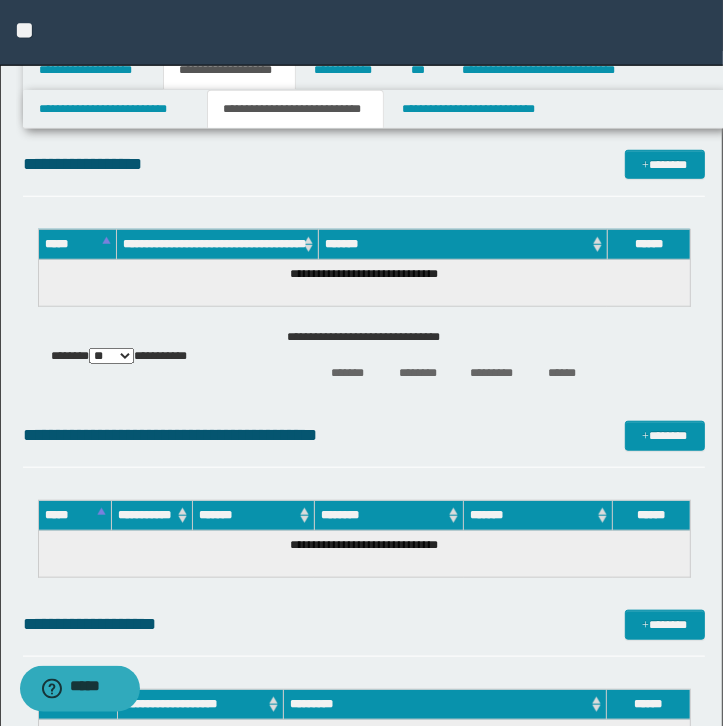 scroll, scrollTop: 695, scrollLeft: 0, axis: vertical 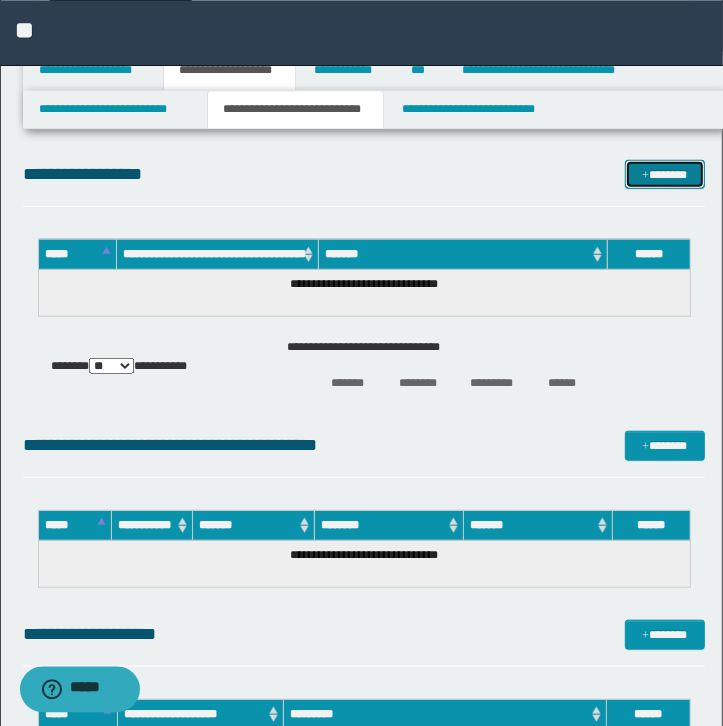 click on "*******" at bounding box center (665, 174) 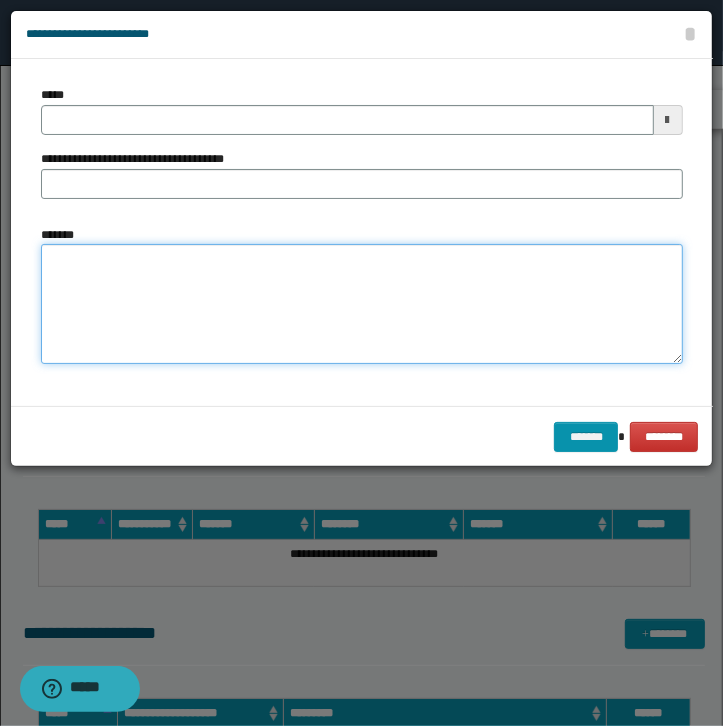 click on "*******" at bounding box center [362, 304] 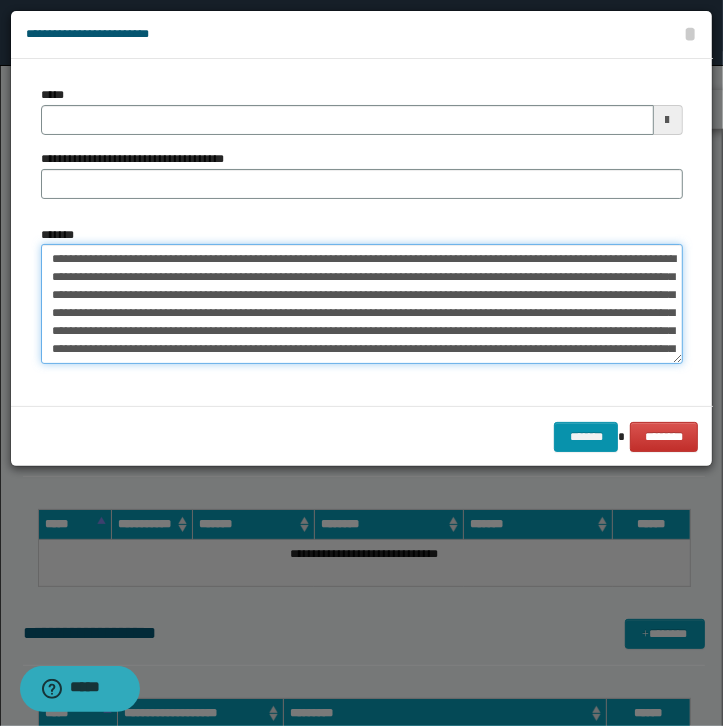 scroll, scrollTop: 156, scrollLeft: 0, axis: vertical 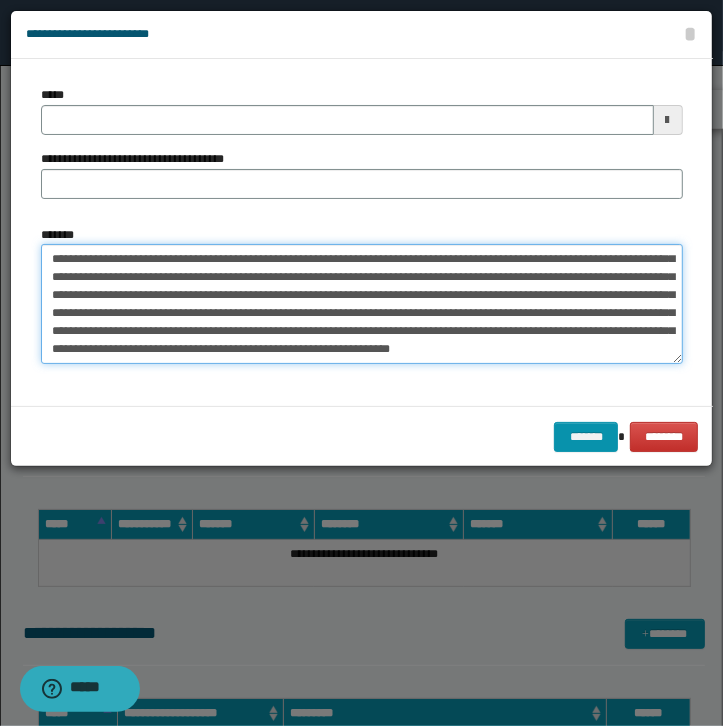 type 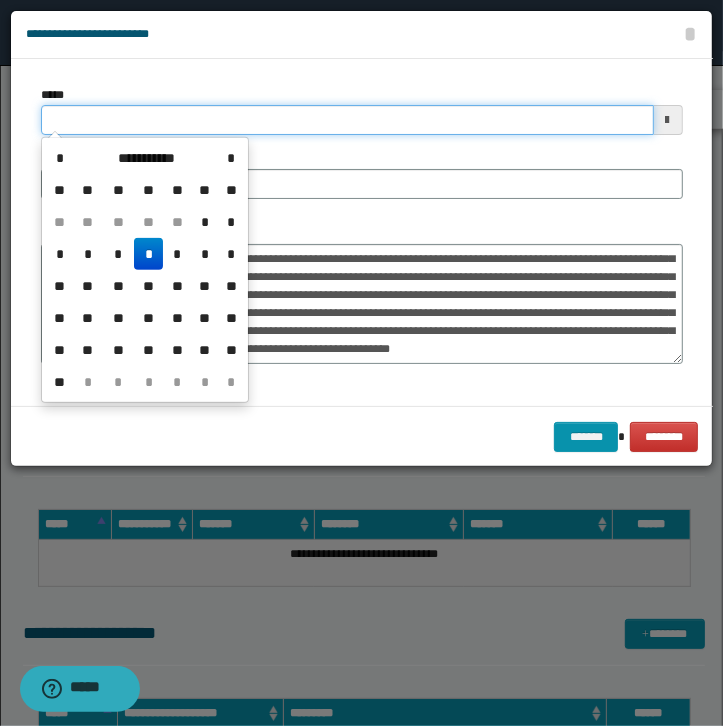 click on "*****" at bounding box center [347, 120] 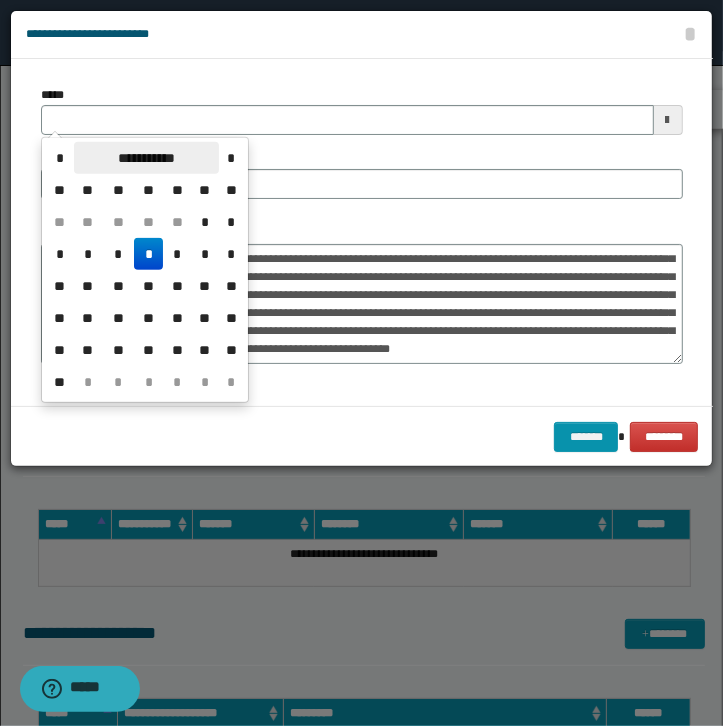click on "**********" at bounding box center (146, 158) 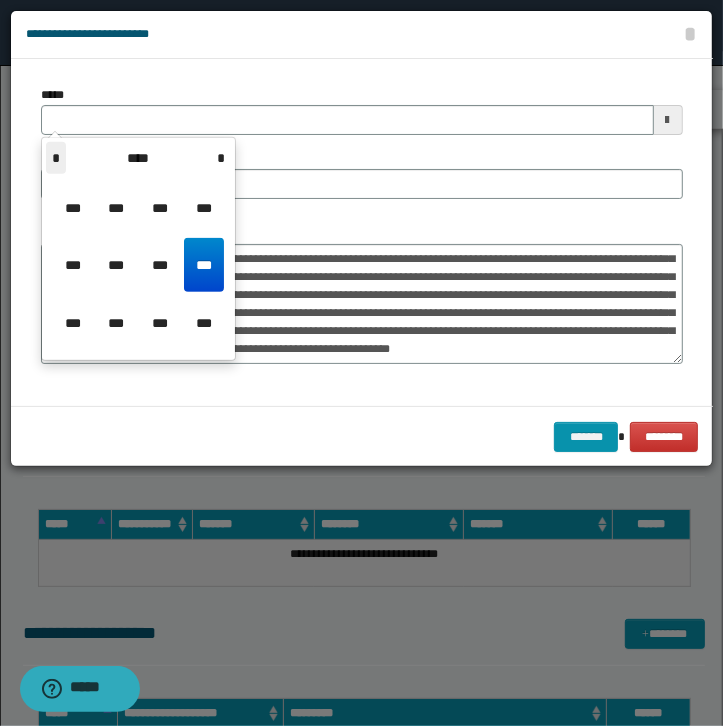 click on "*" at bounding box center (56, 158) 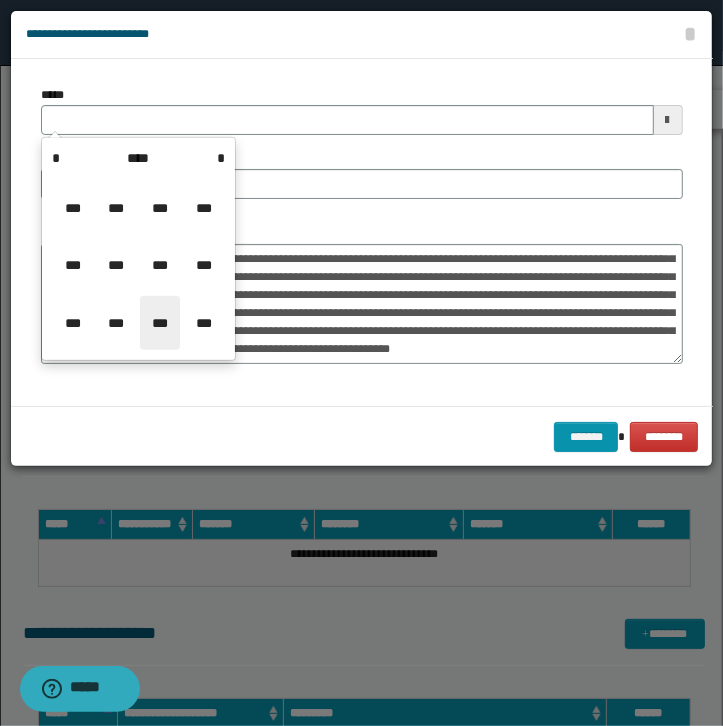 click on "***" at bounding box center [160, 323] 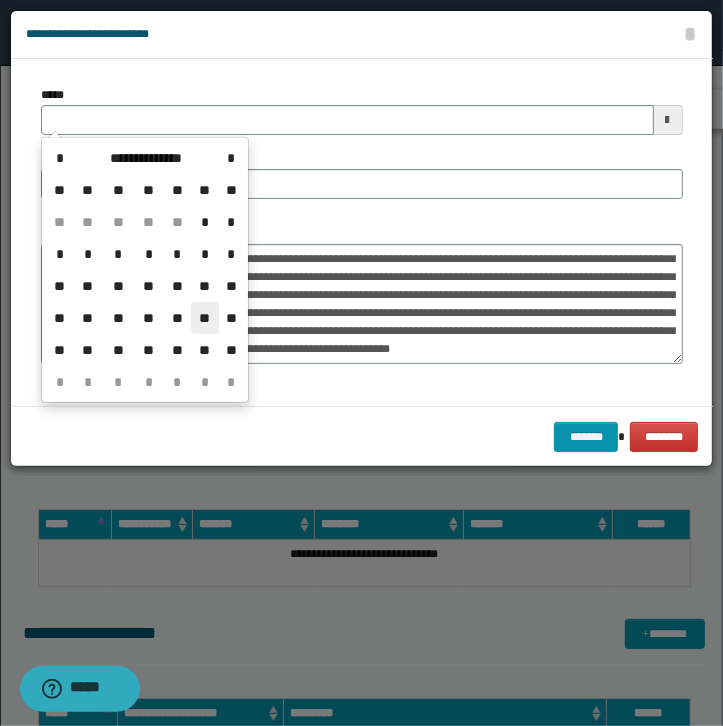 click on "**" at bounding box center [205, 318] 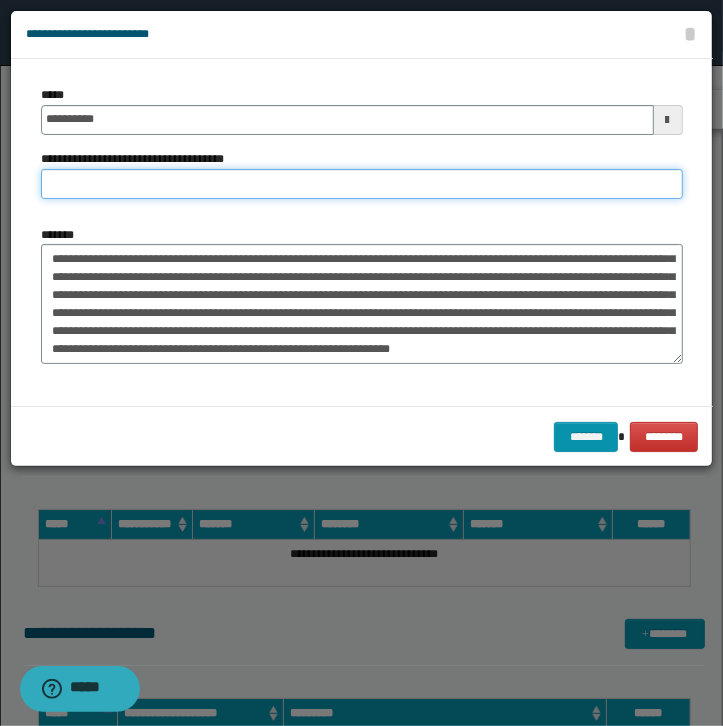 click on "**********" at bounding box center [362, 184] 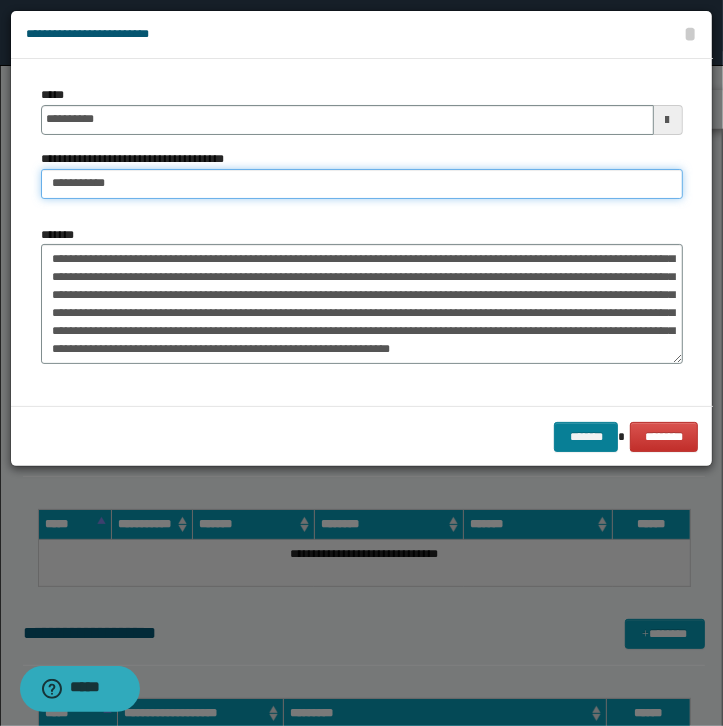 type on "**********" 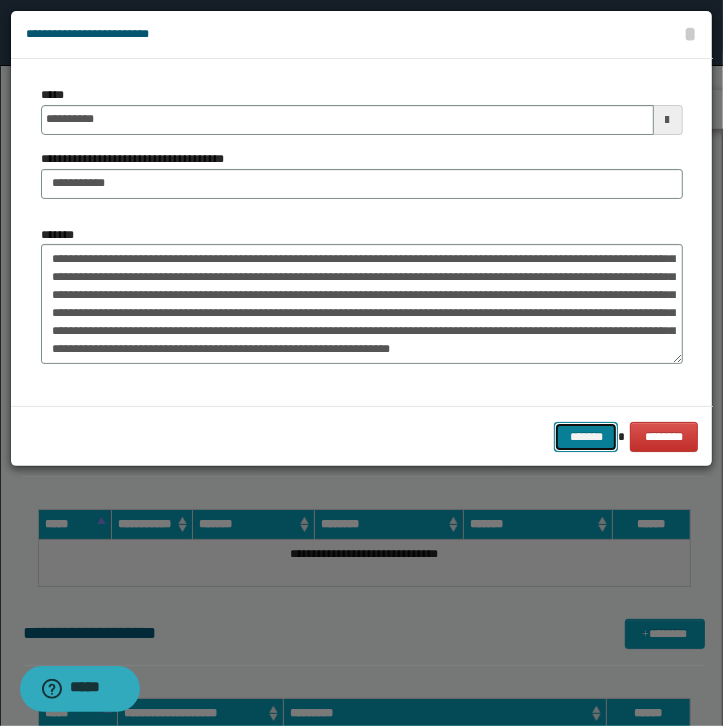 click on "*******" at bounding box center (586, 437) 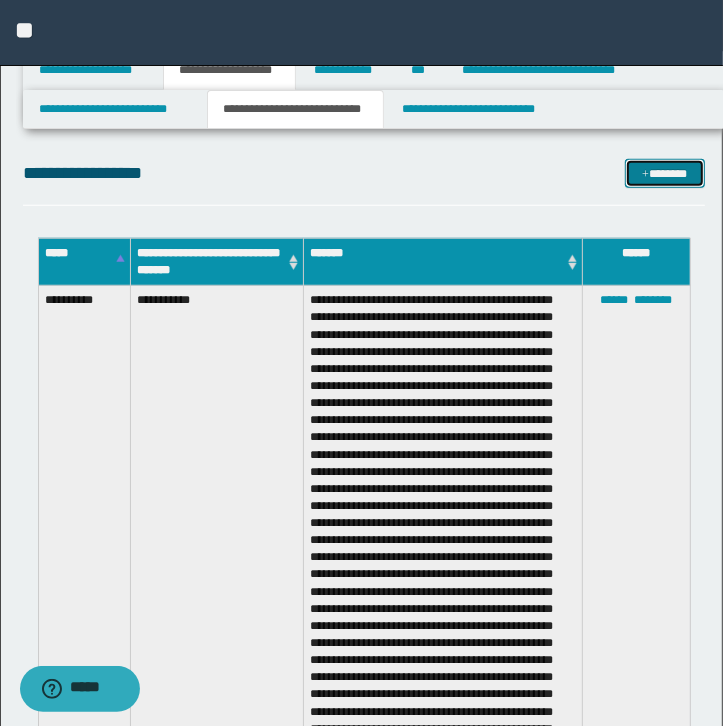 click on "*******" at bounding box center [665, 174] 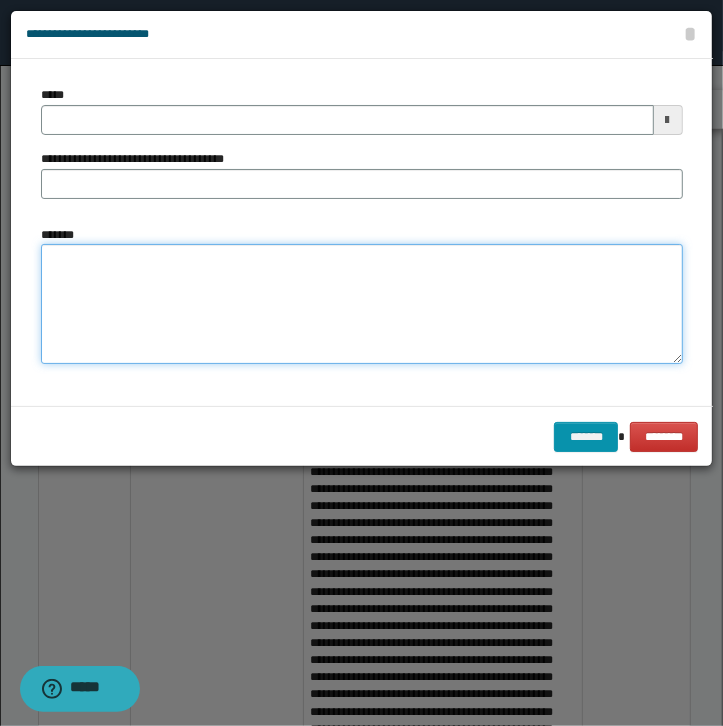 click on "*******" at bounding box center [362, 304] 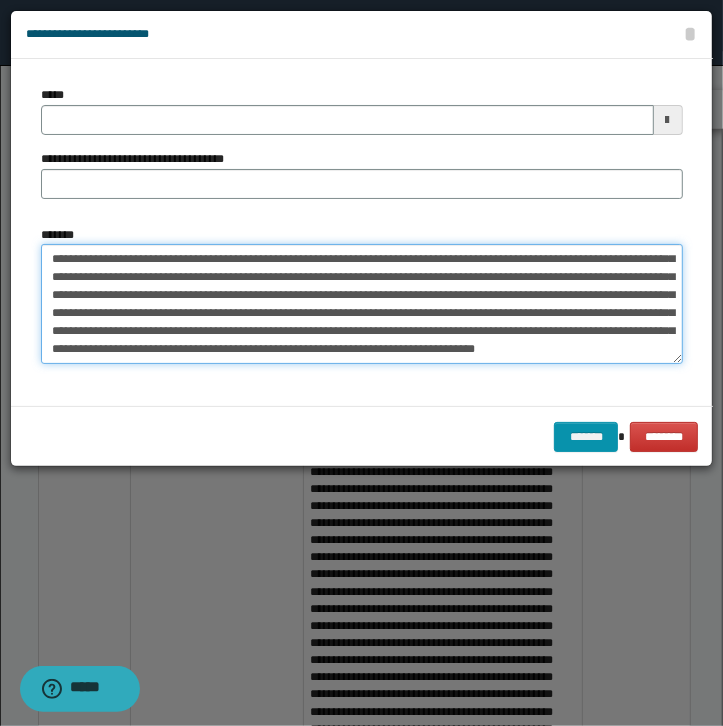 scroll, scrollTop: 66, scrollLeft: 0, axis: vertical 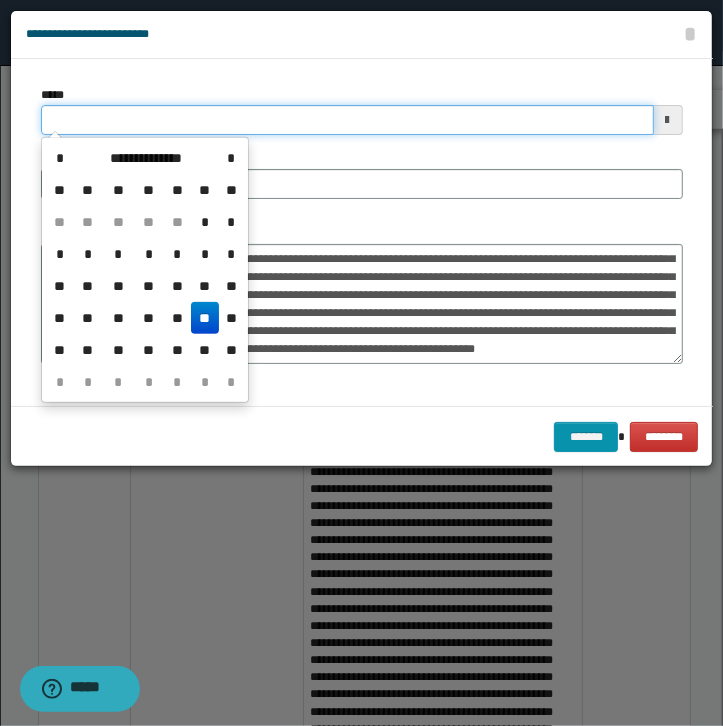 click on "*****" at bounding box center [347, 120] 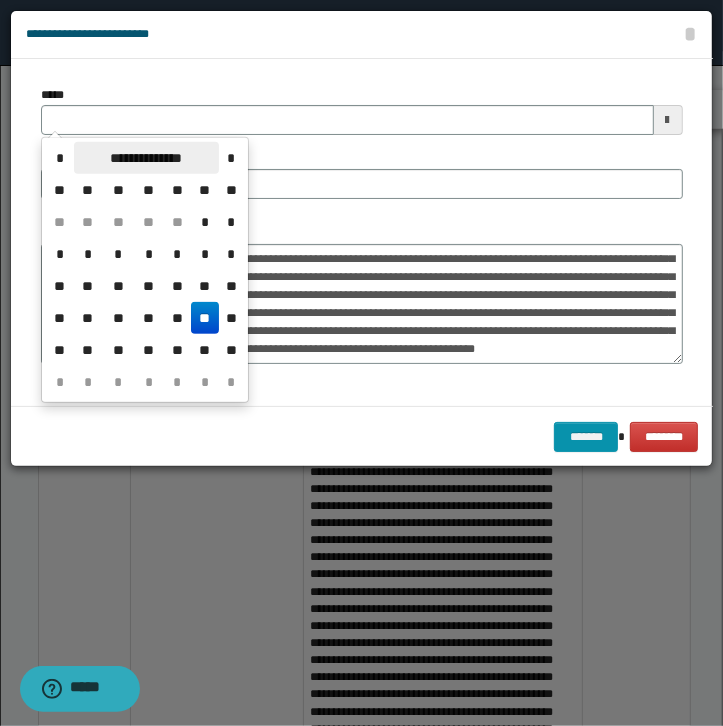 click on "**********" at bounding box center (146, 158) 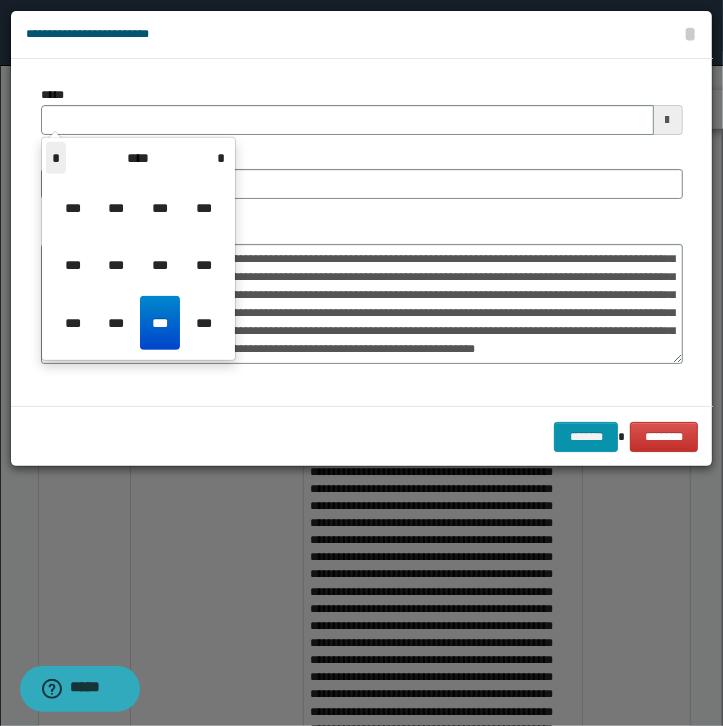 click on "*" at bounding box center [56, 158] 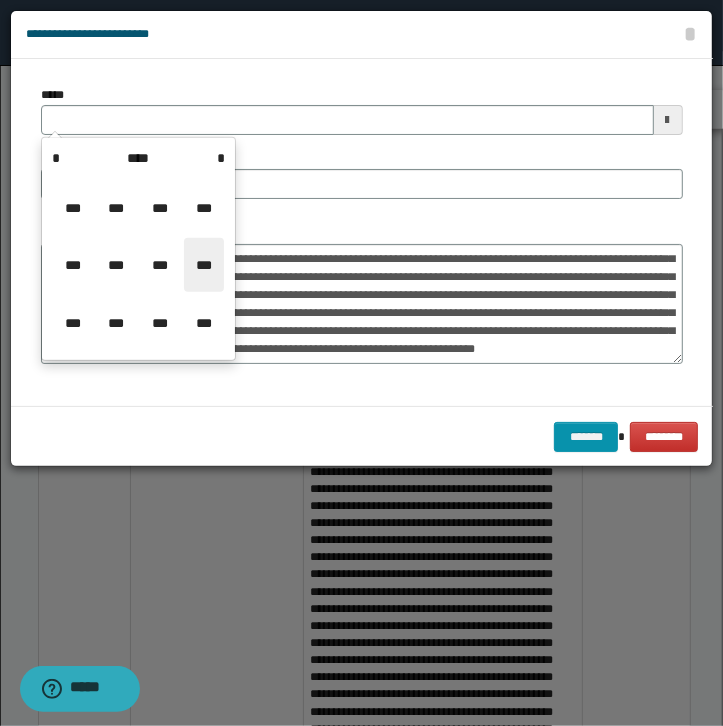 click on "***" at bounding box center [204, 265] 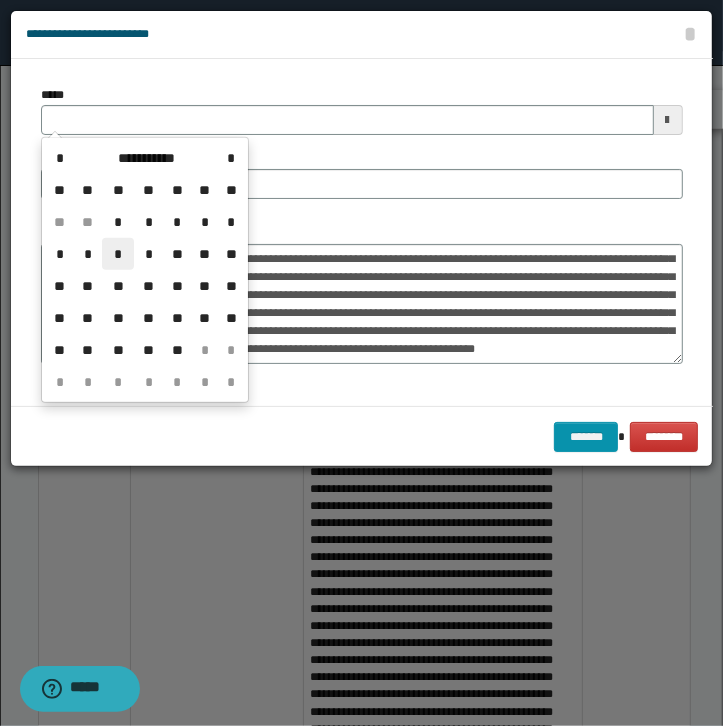 click on "*" at bounding box center (118, 254) 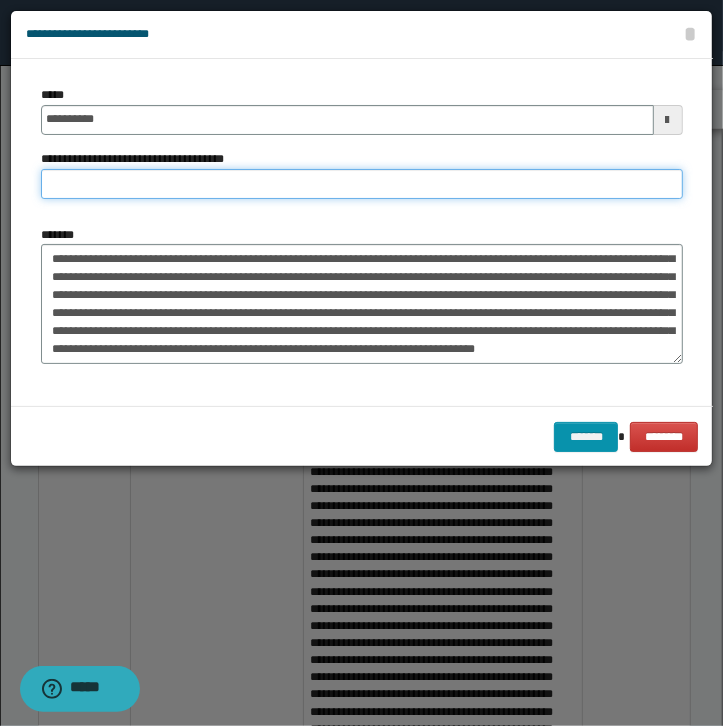 click on "**********" at bounding box center [362, 184] 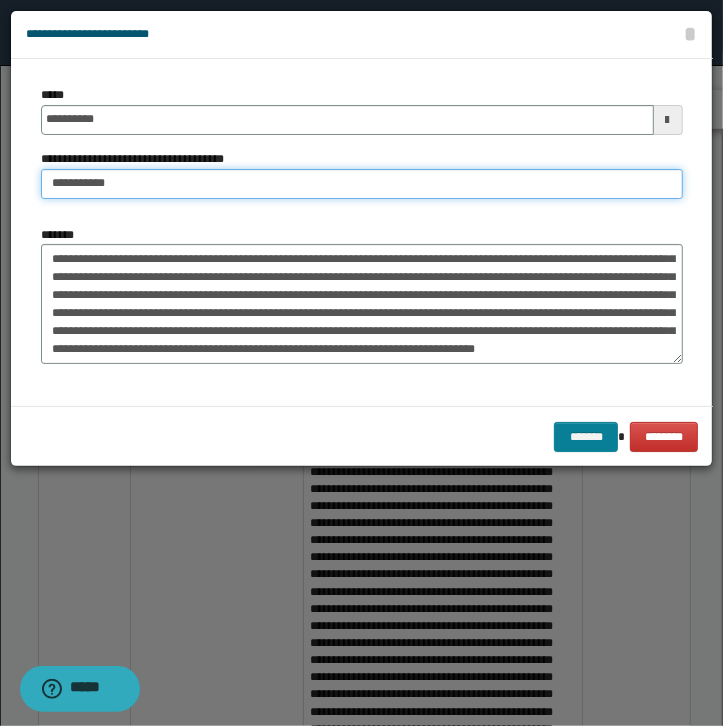 type on "**********" 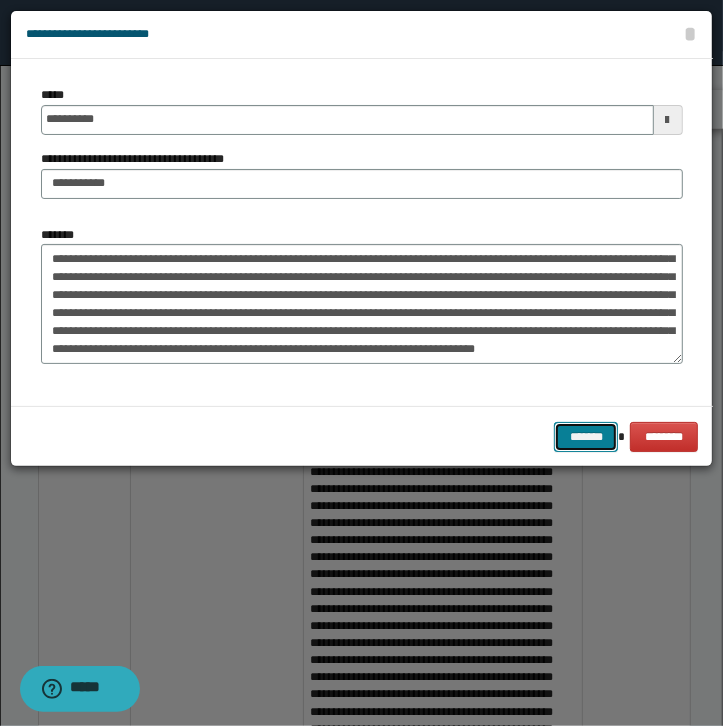 click on "*******" at bounding box center [586, 437] 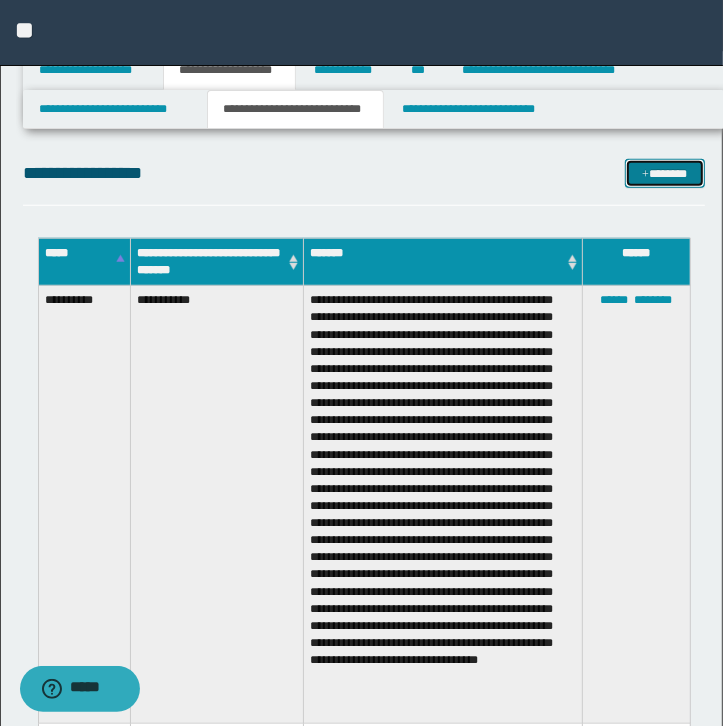 click on "*******" at bounding box center [665, 174] 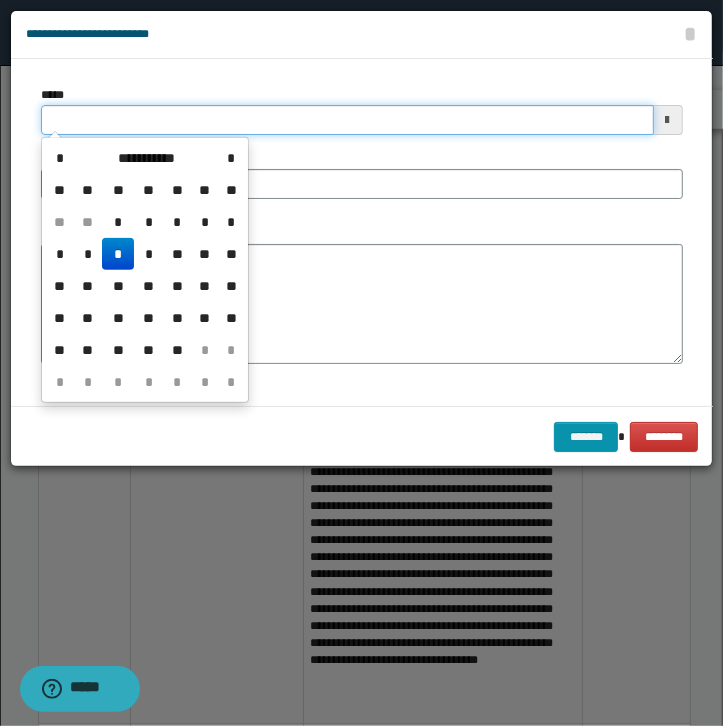 click on "*****" at bounding box center (347, 120) 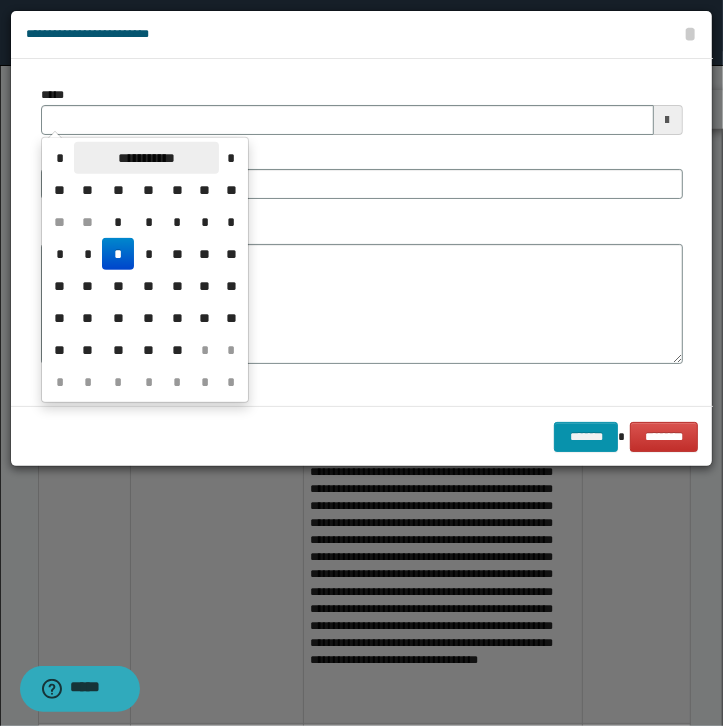 click on "**********" at bounding box center [146, 158] 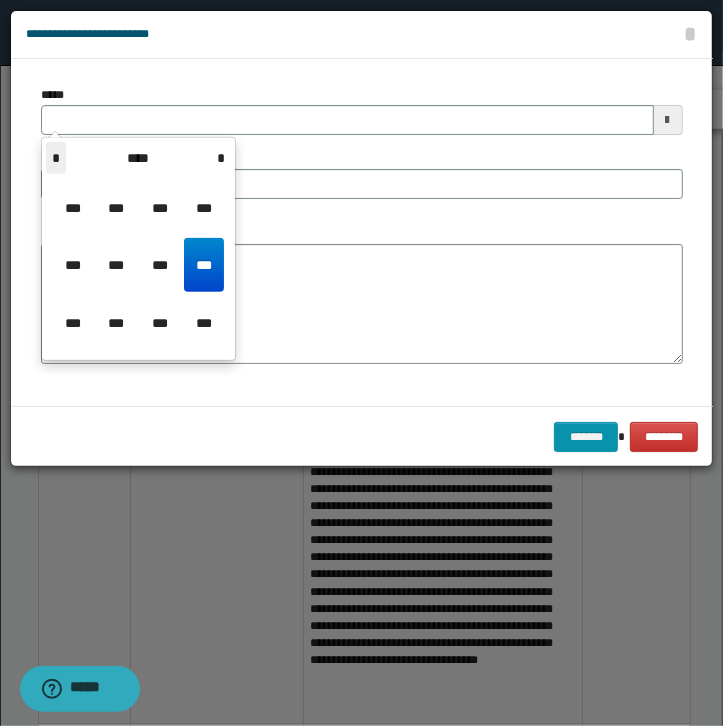 click on "*" at bounding box center (56, 158) 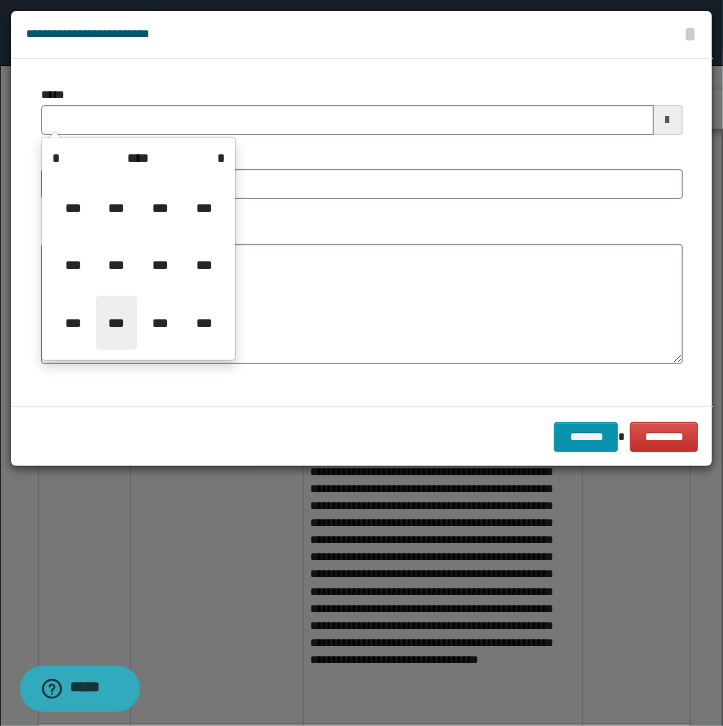 click on "***" at bounding box center (116, 323) 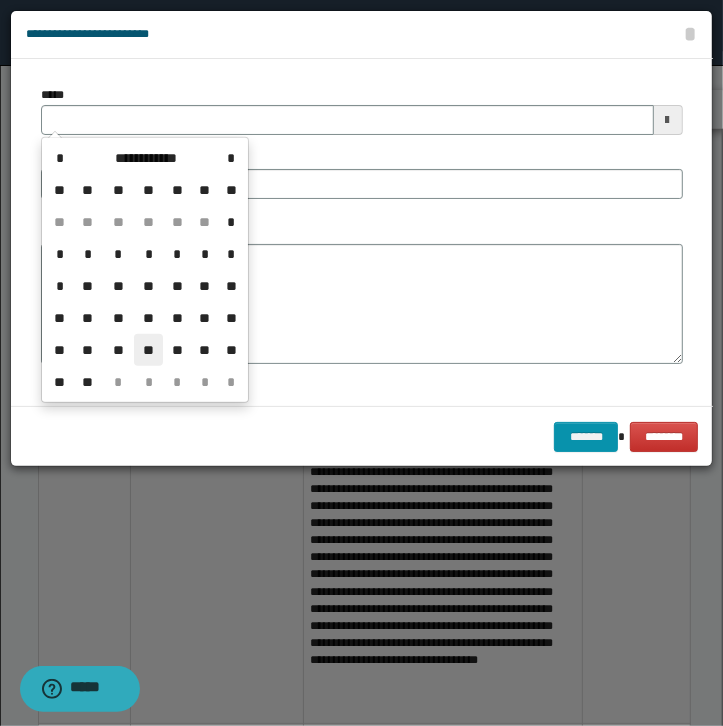 click on "**" at bounding box center (148, 350) 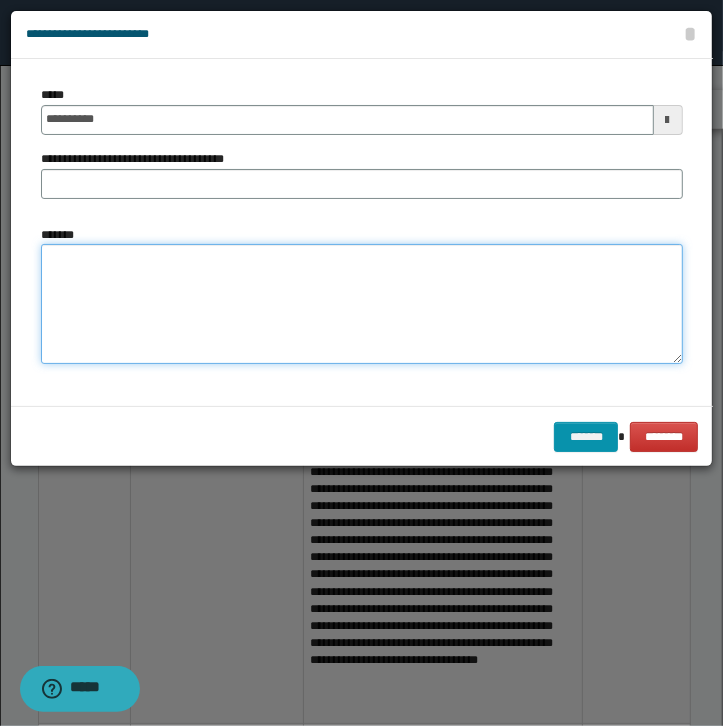 click on "*******" at bounding box center (362, 304) 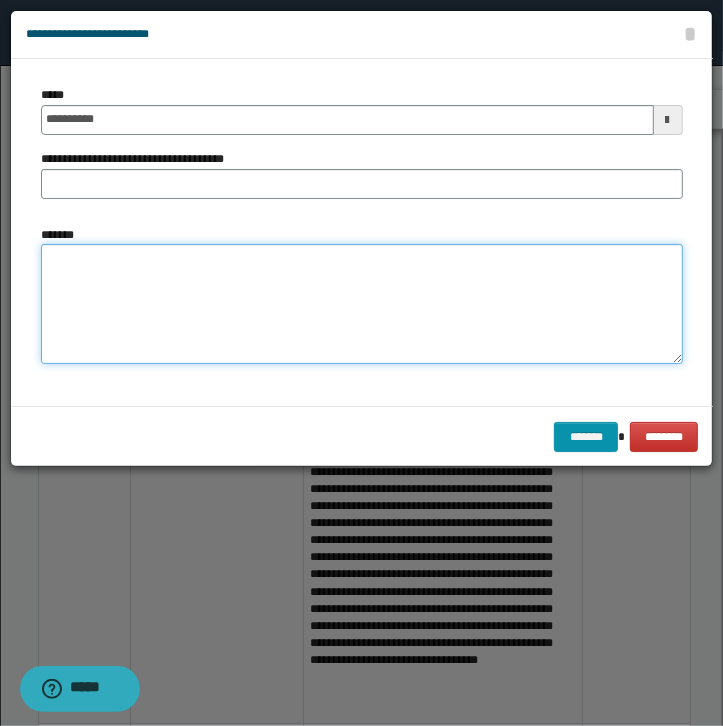 paste on "**********" 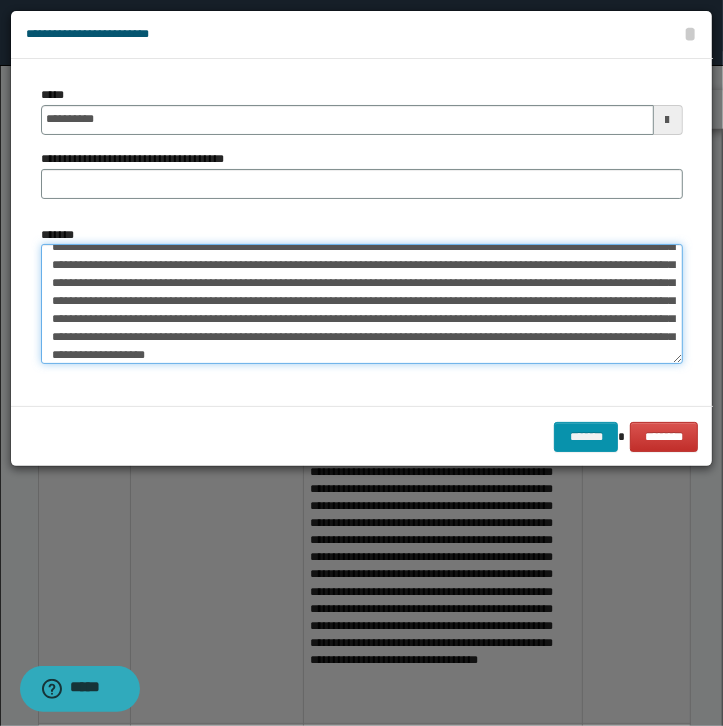 scroll, scrollTop: 86, scrollLeft: 0, axis: vertical 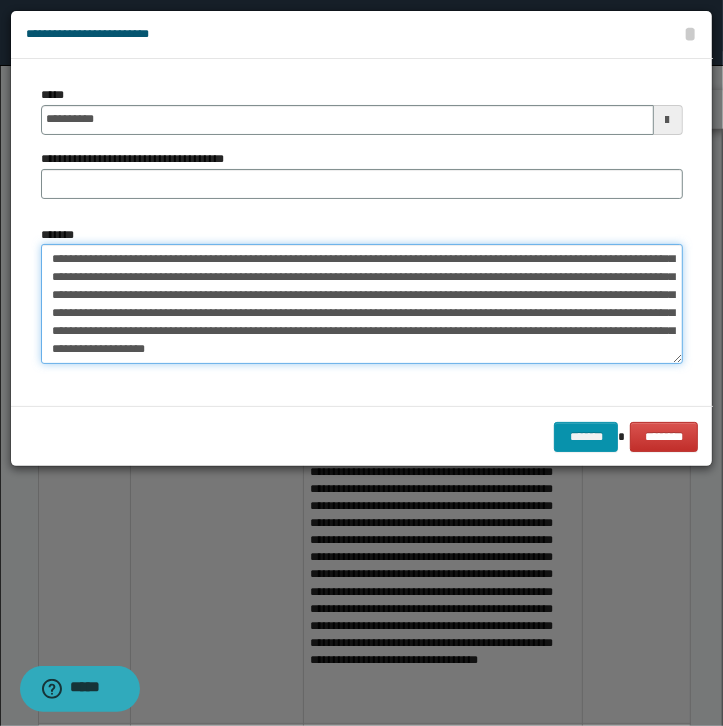 type on "**********" 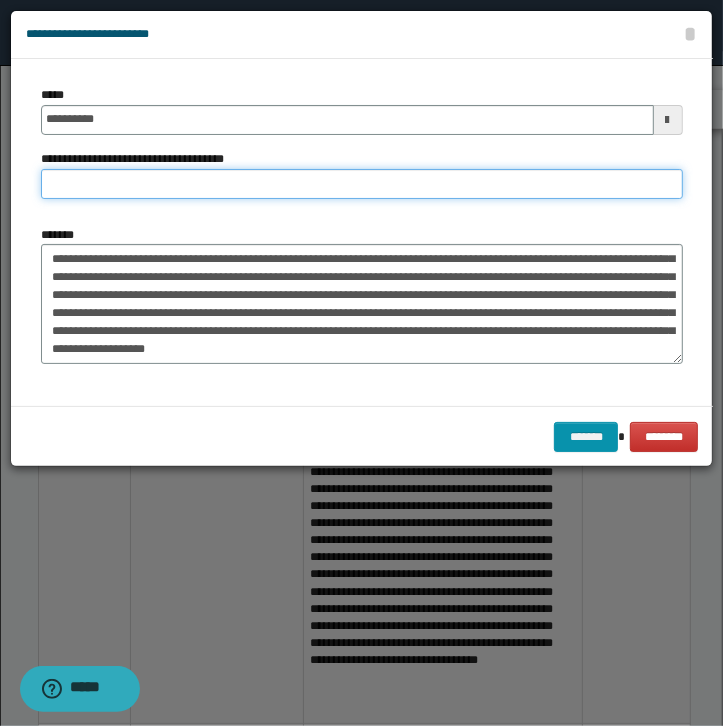 click on "**********" at bounding box center (362, 184) 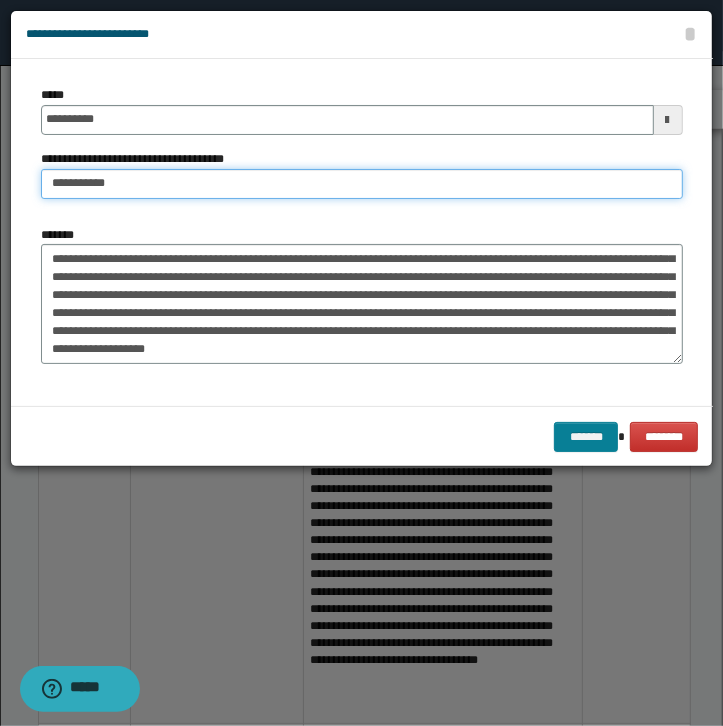 type on "**********" 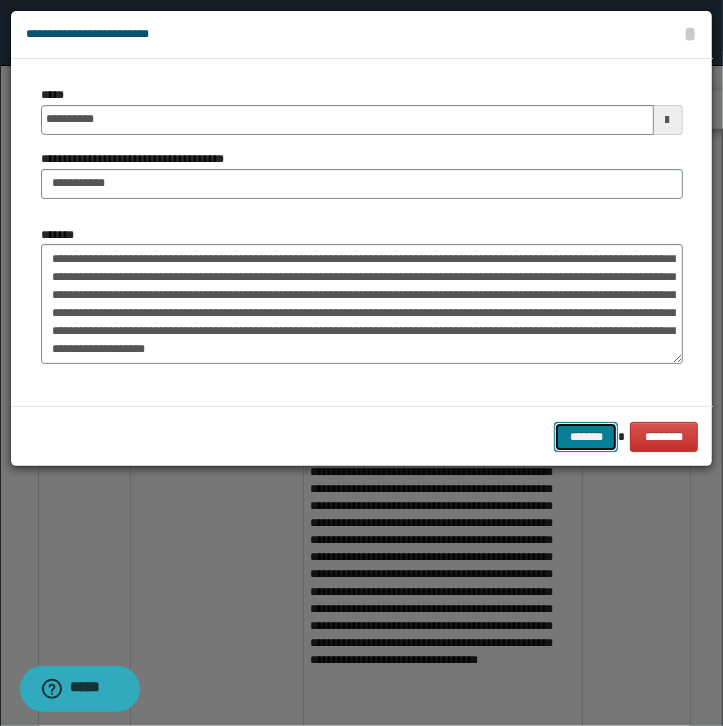 click on "*******" at bounding box center [586, 437] 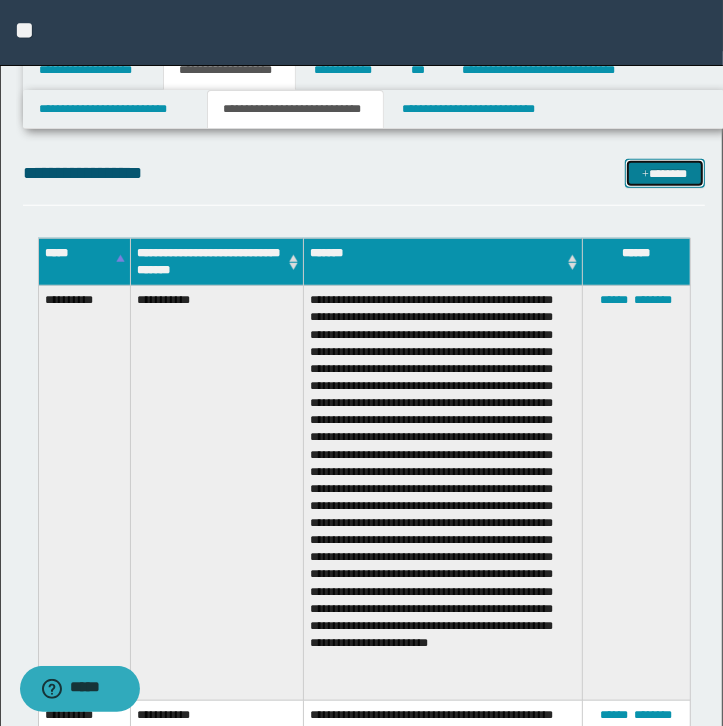 click on "*******" at bounding box center [665, 174] 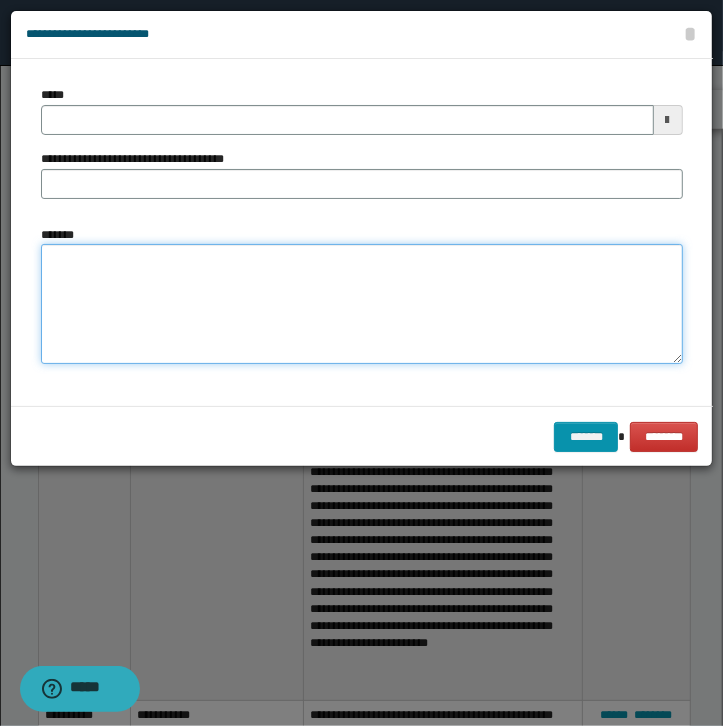 click on "*******" at bounding box center (362, 304) 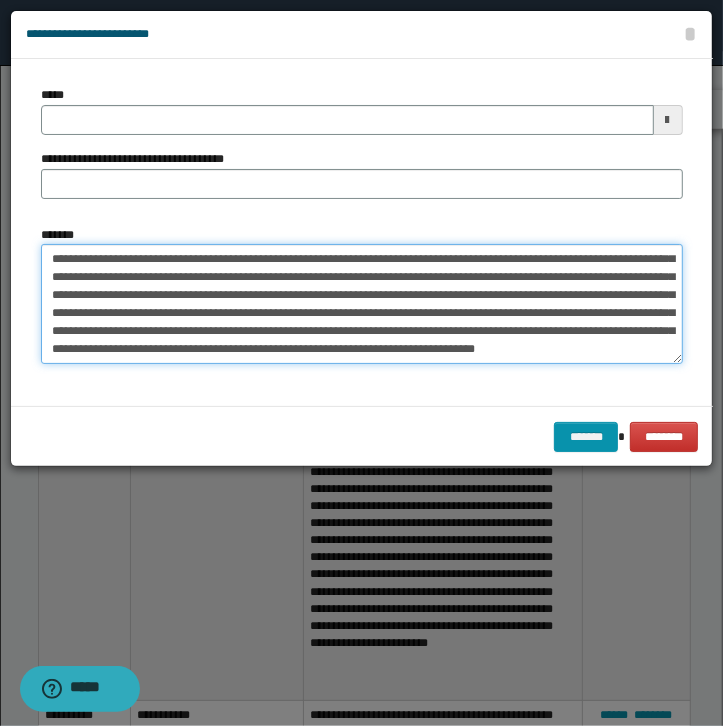 scroll, scrollTop: 84, scrollLeft: 0, axis: vertical 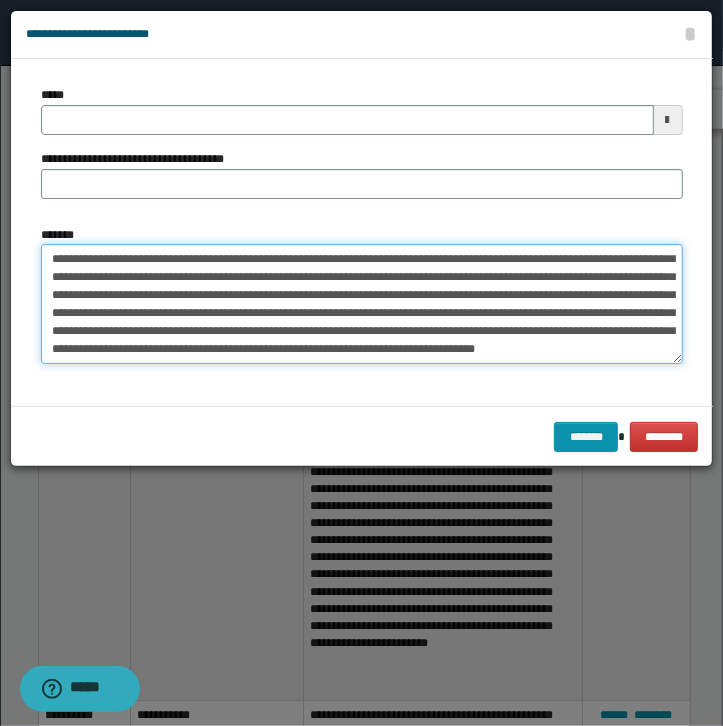 type 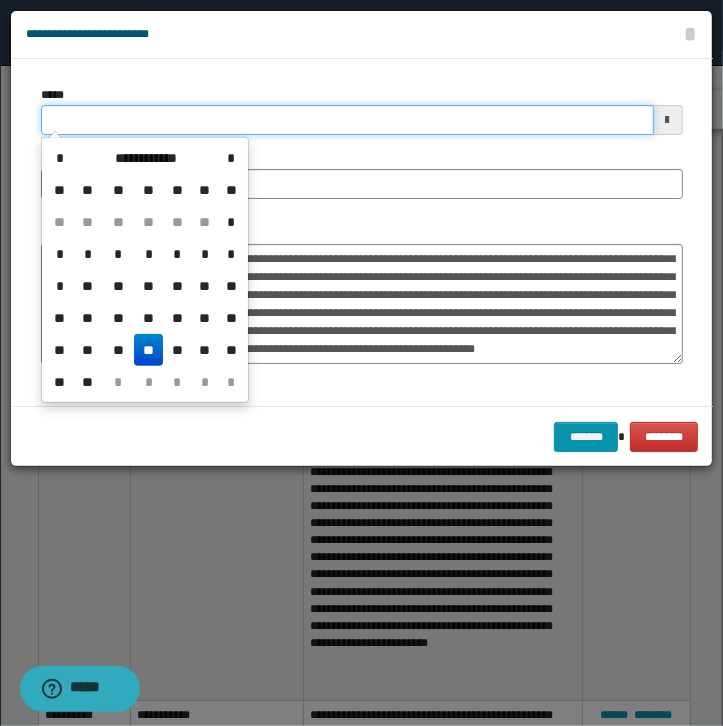 click on "*****" at bounding box center (347, 120) 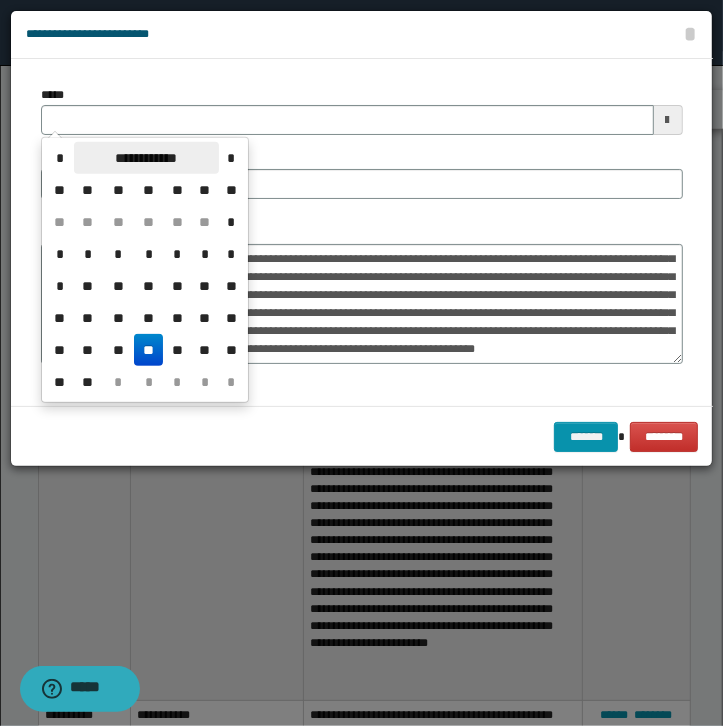 click on "**********" at bounding box center [146, 158] 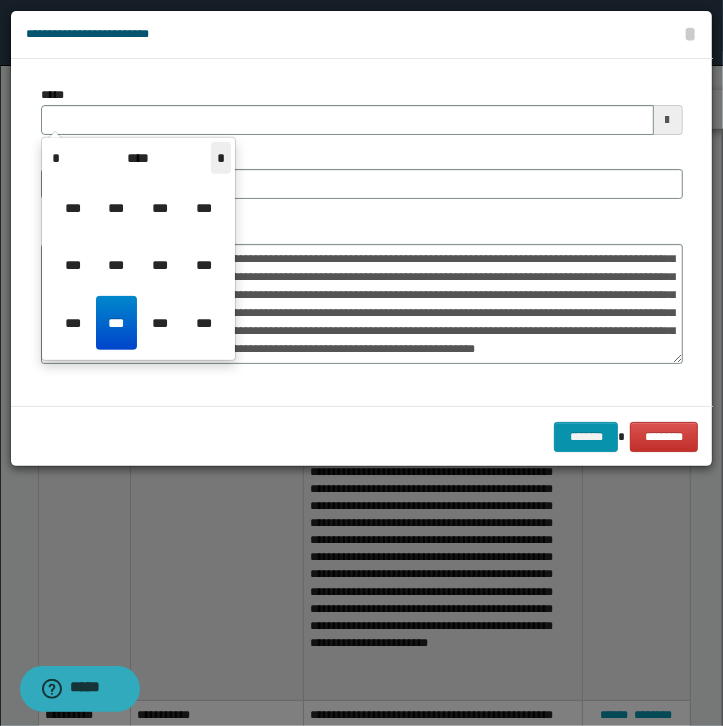 click on "*" at bounding box center [221, 158] 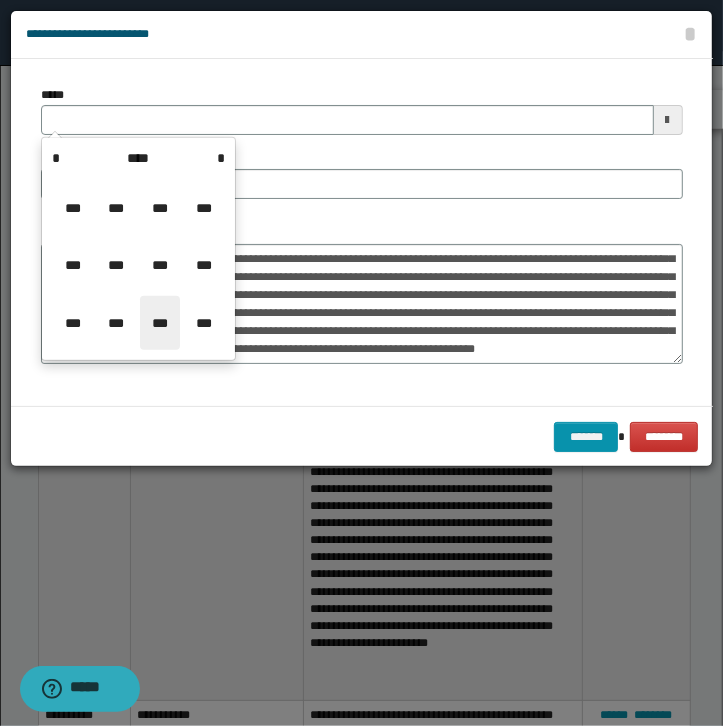 click on "***" at bounding box center [160, 323] 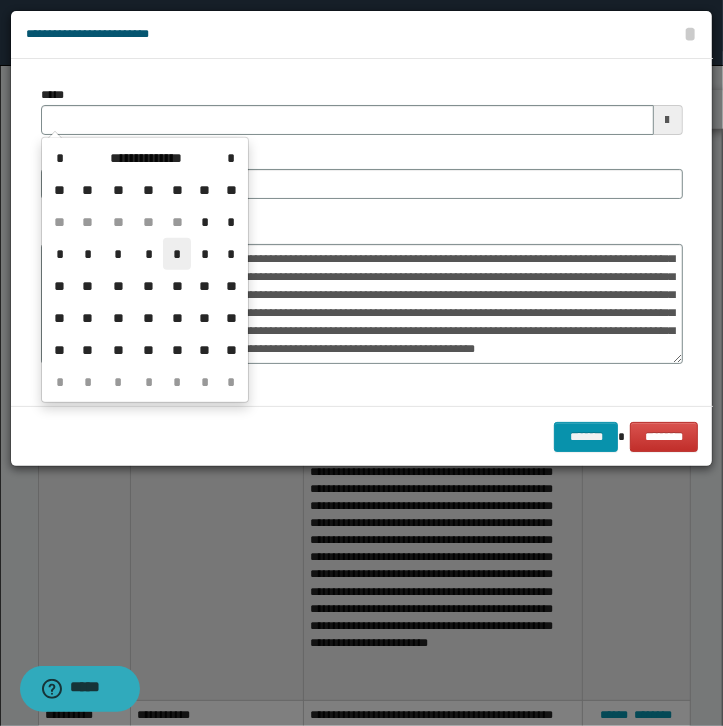 click on "*" at bounding box center [177, 254] 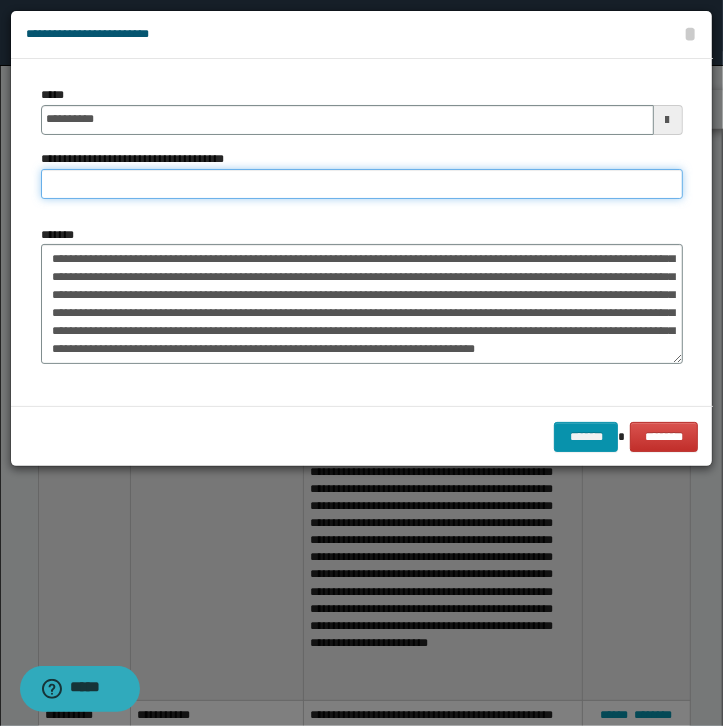 click on "**********" at bounding box center [362, 184] 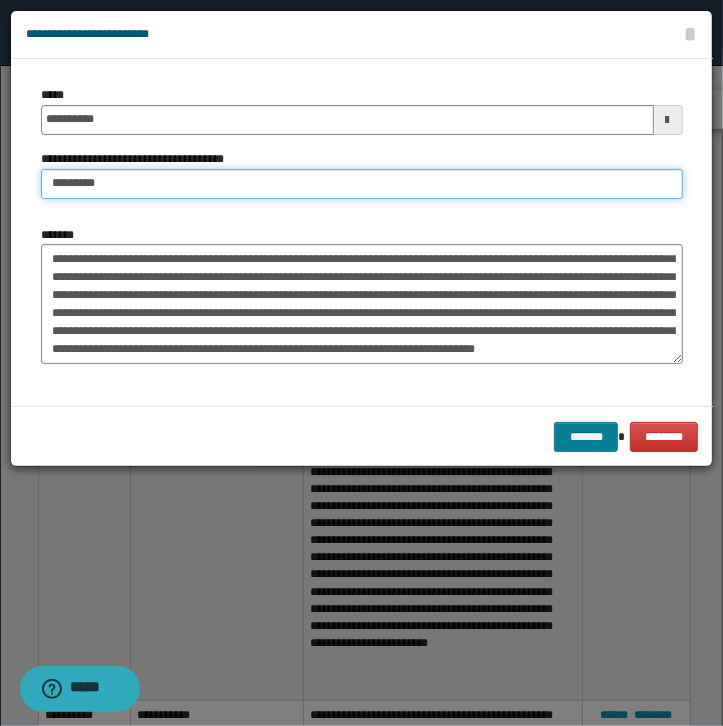 type on "*********" 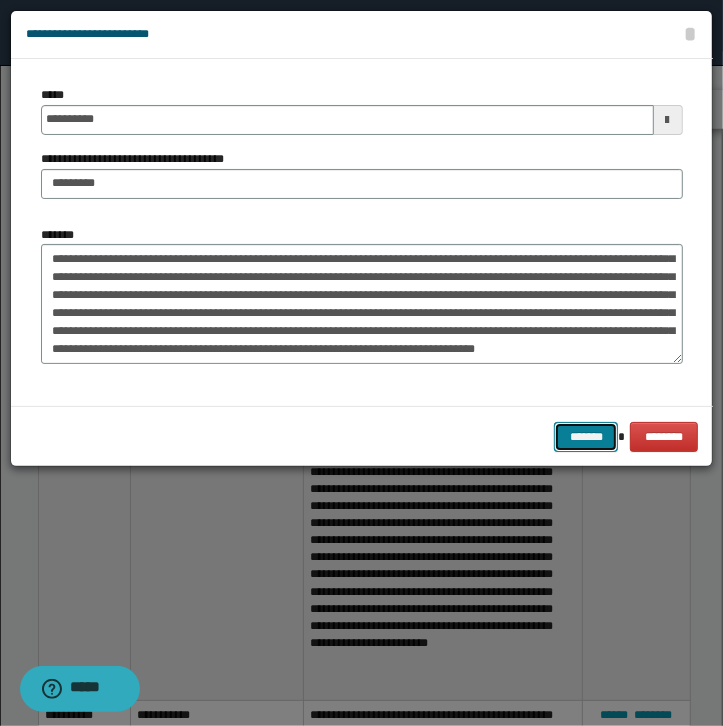 click on "*******" at bounding box center (586, 437) 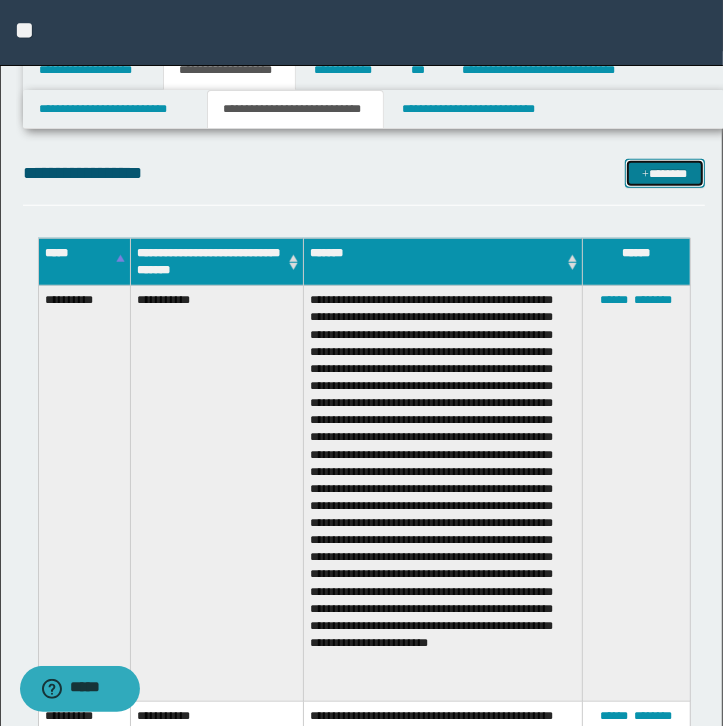 click on "*******" at bounding box center (665, 174) 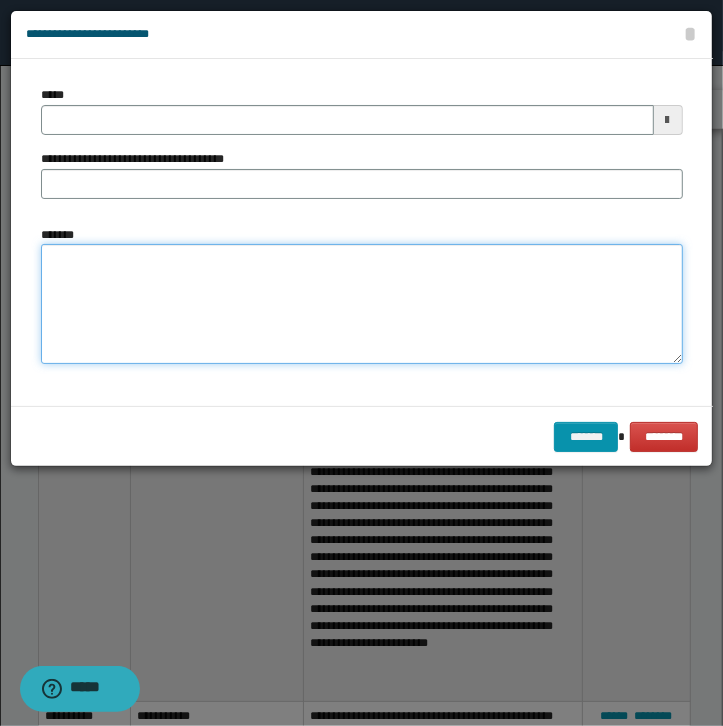 click on "*******" at bounding box center (362, 304) 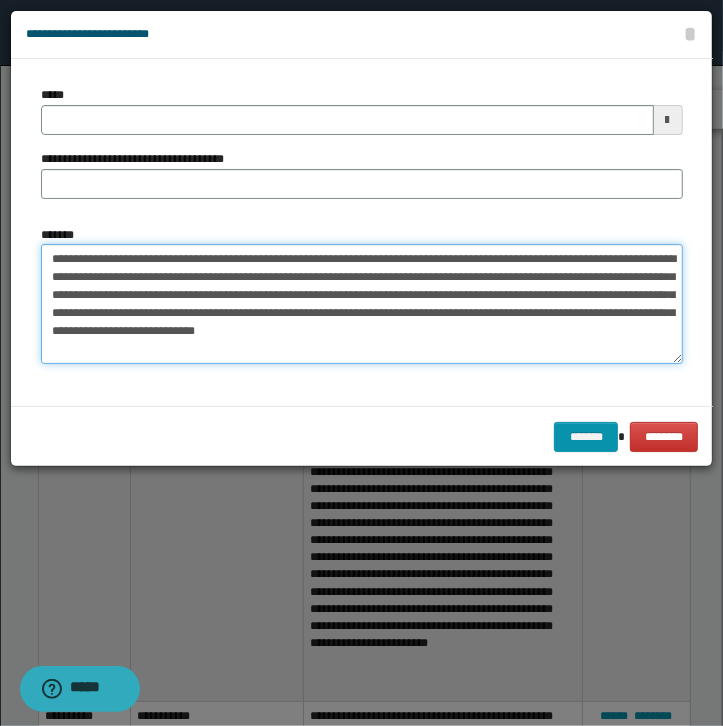type on "**********" 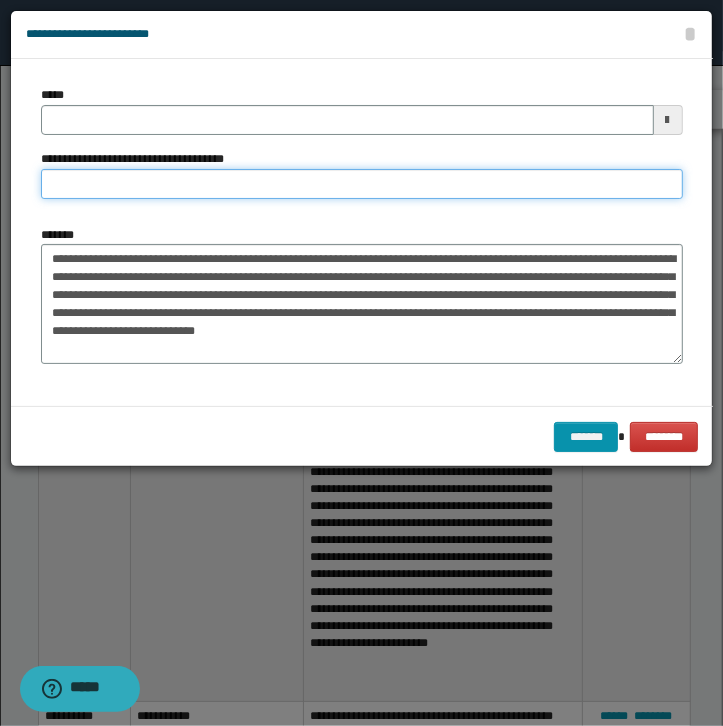click on "**********" at bounding box center [362, 184] 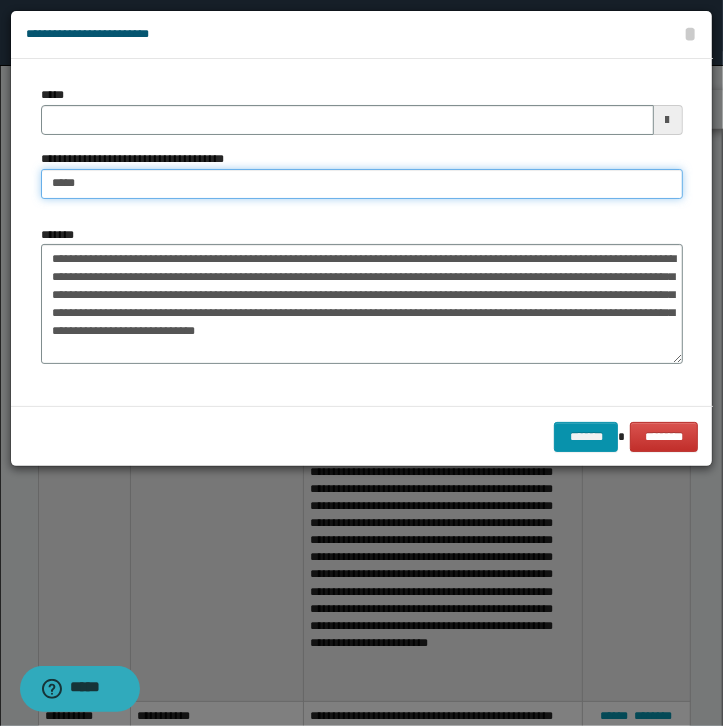 type on "**********" 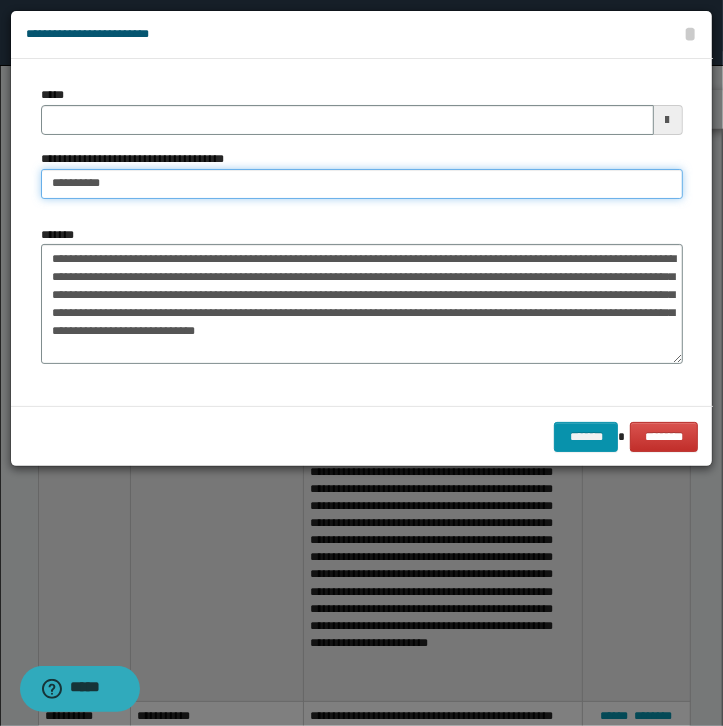 type 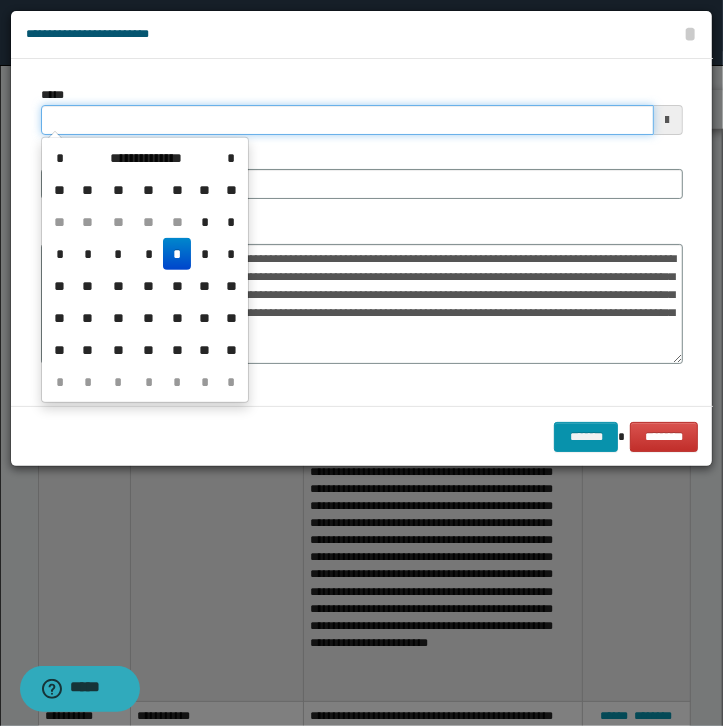 click on "*****" at bounding box center (347, 120) 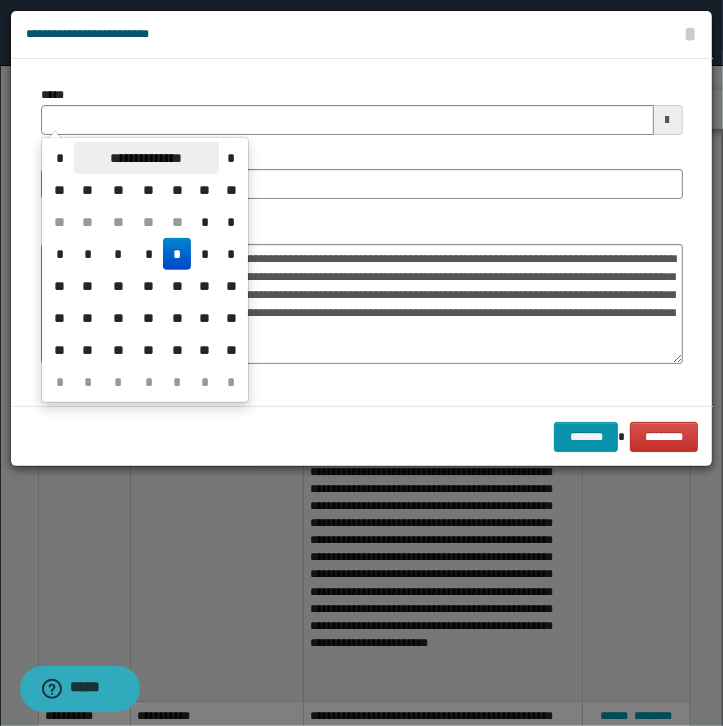 click on "**********" at bounding box center [146, 158] 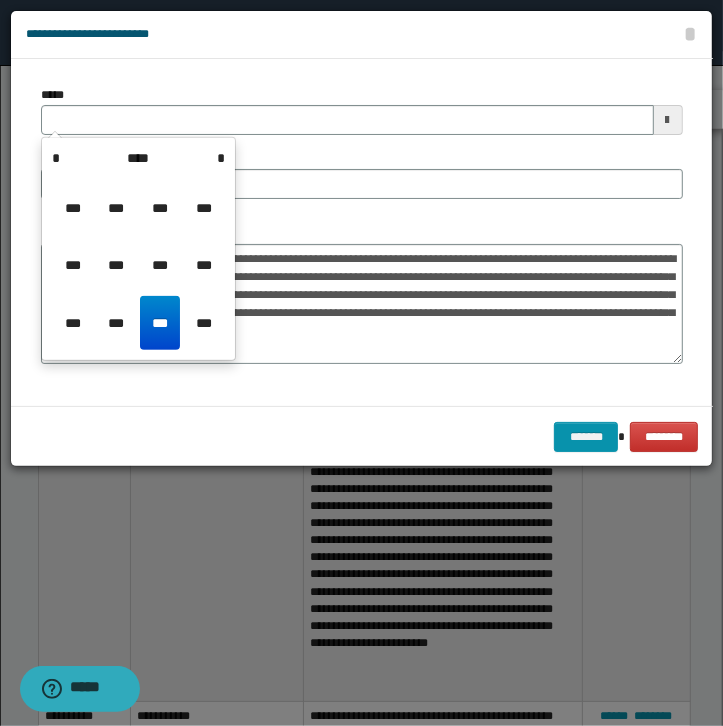 click on "***" at bounding box center (160, 323) 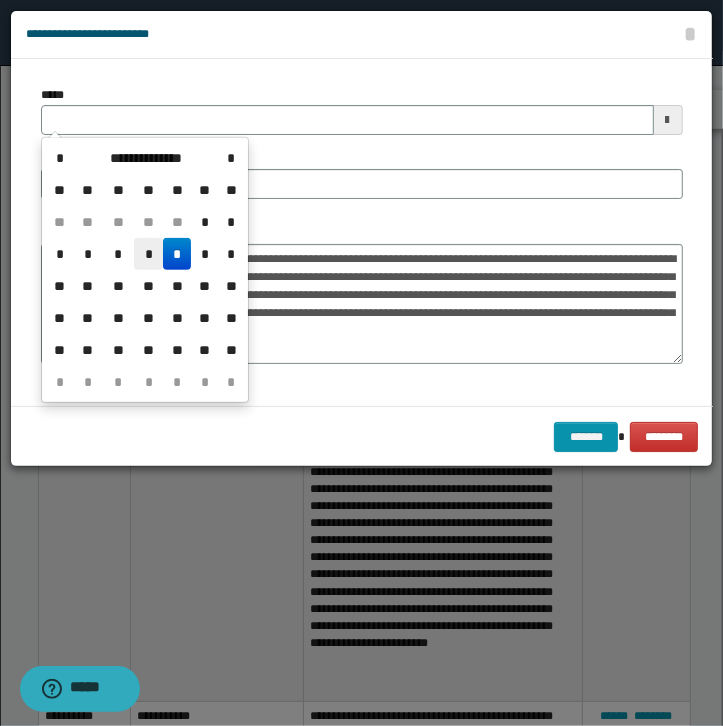 click on "*" at bounding box center (148, 254) 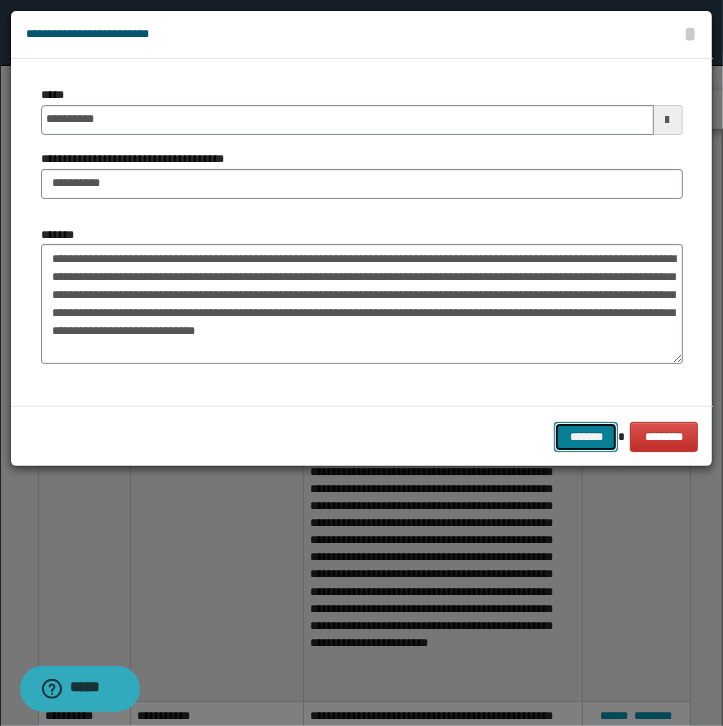 click on "*******" at bounding box center (586, 437) 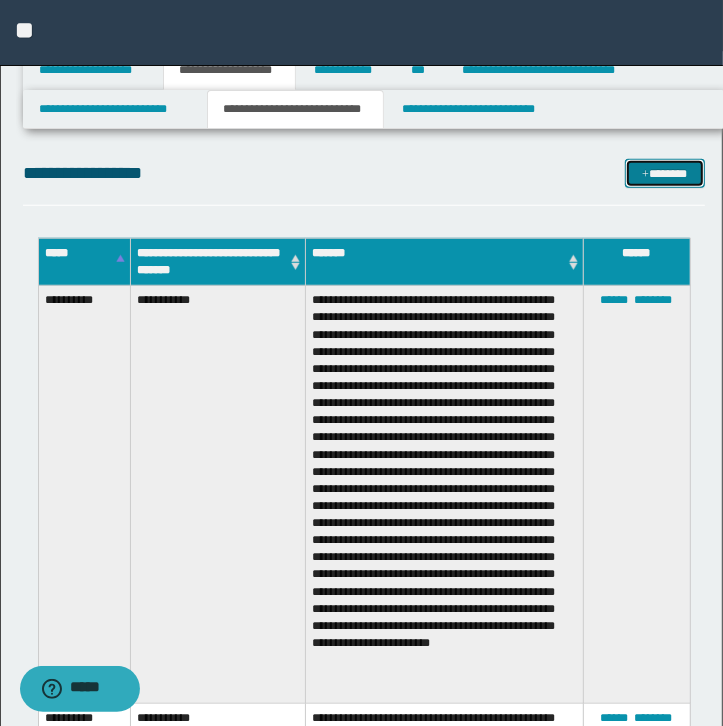 click on "*******" at bounding box center [665, 174] 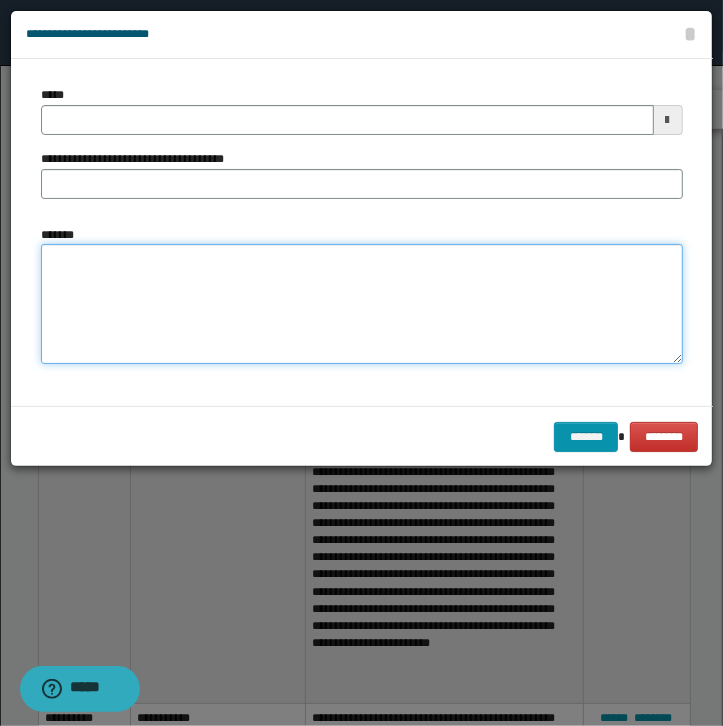 click on "*******" at bounding box center [362, 304] 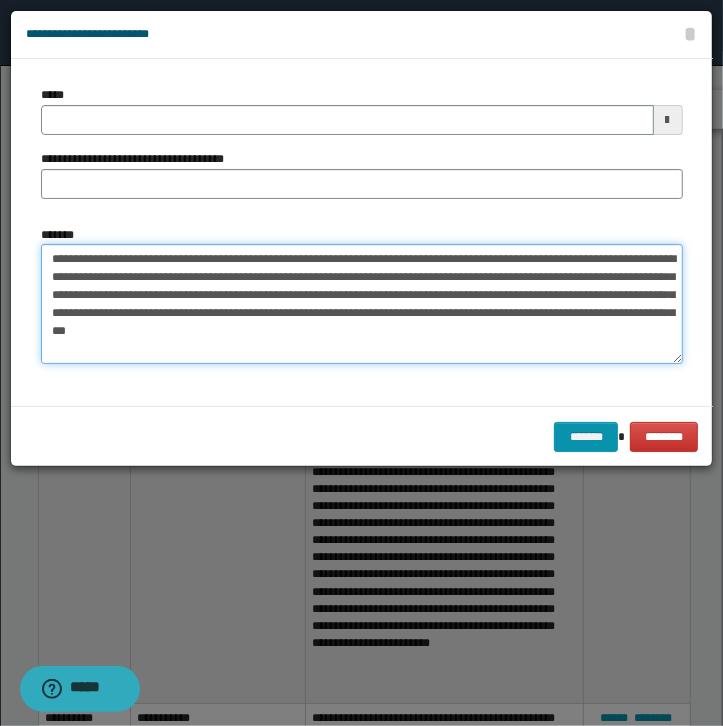 type 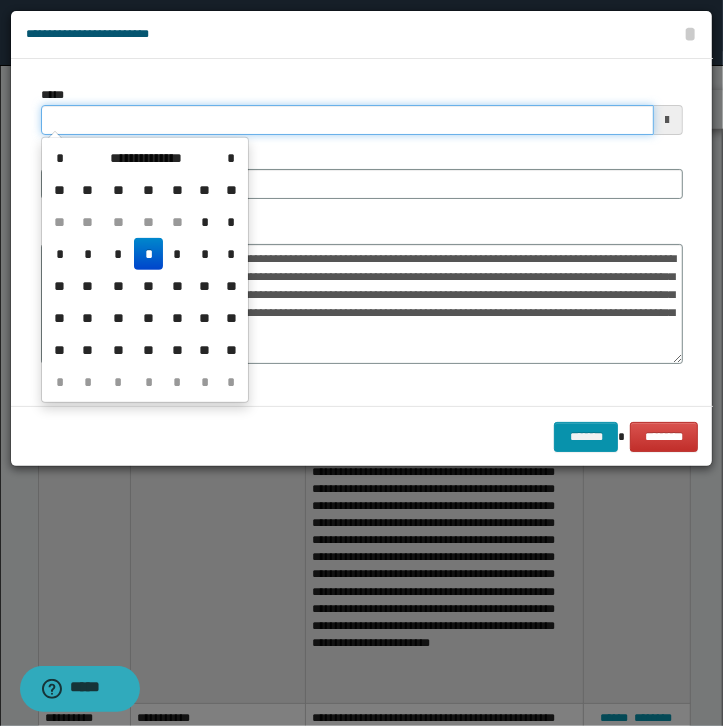 click on "*****" at bounding box center [347, 120] 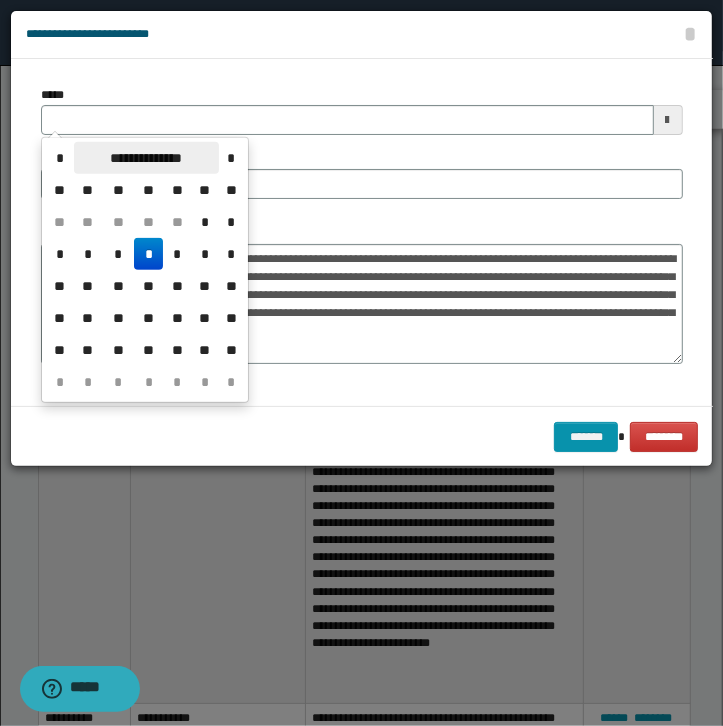 click on "**********" at bounding box center [146, 158] 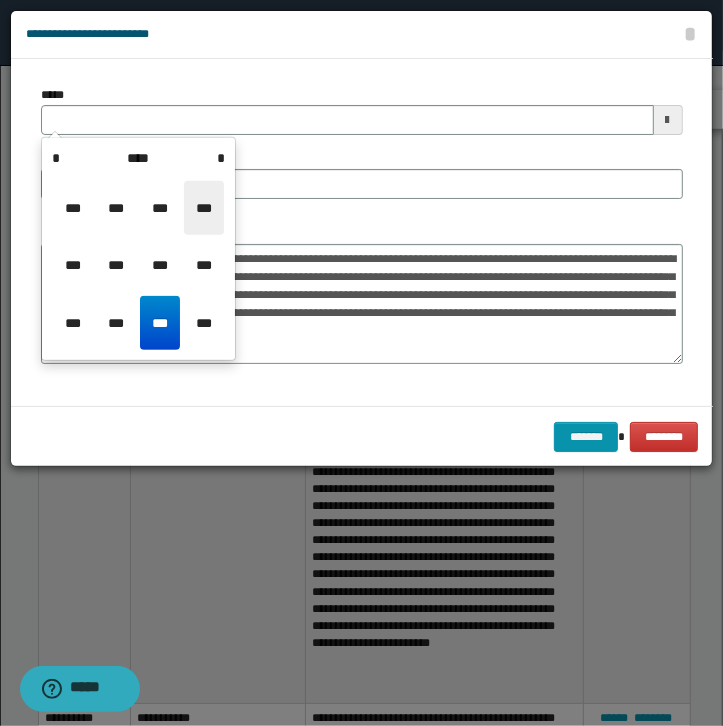 click on "***" at bounding box center (204, 208) 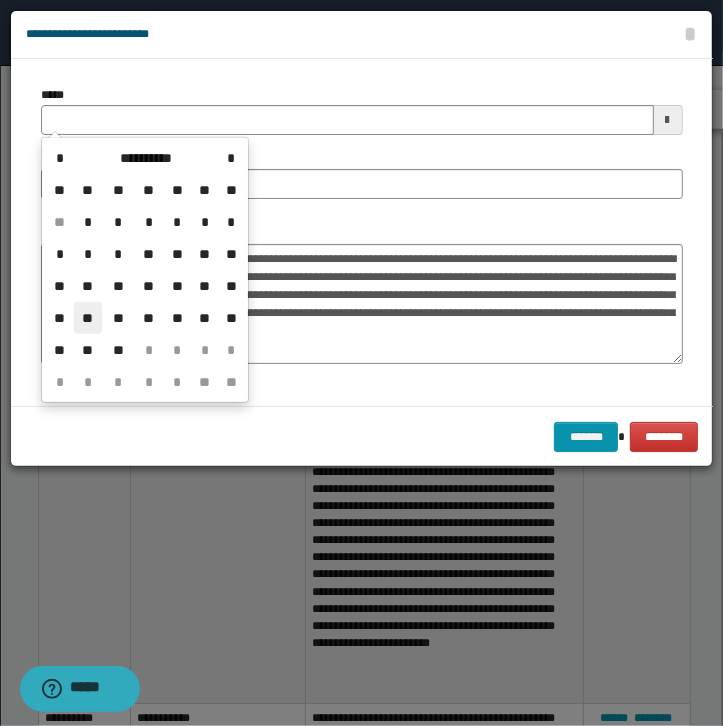 click on "**" at bounding box center [88, 318] 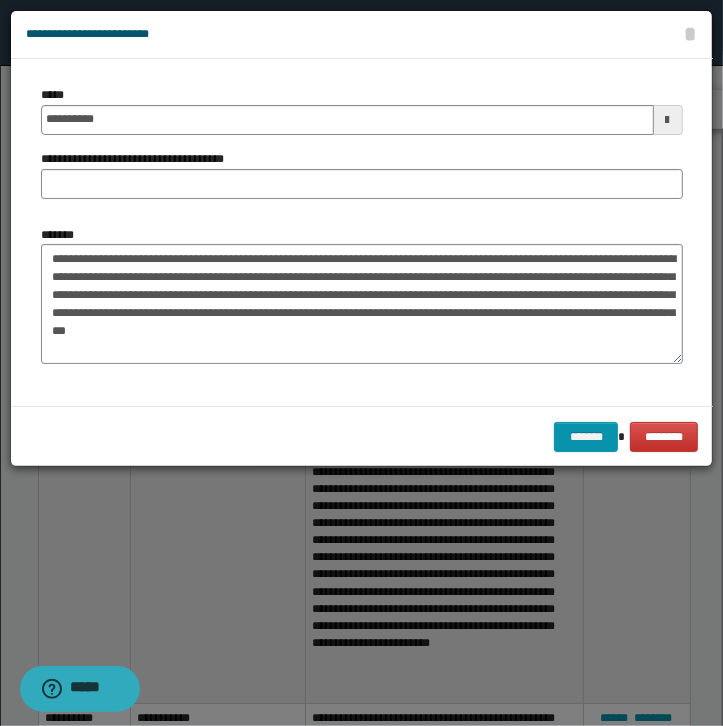 click on "**********" at bounding box center (142, 159) 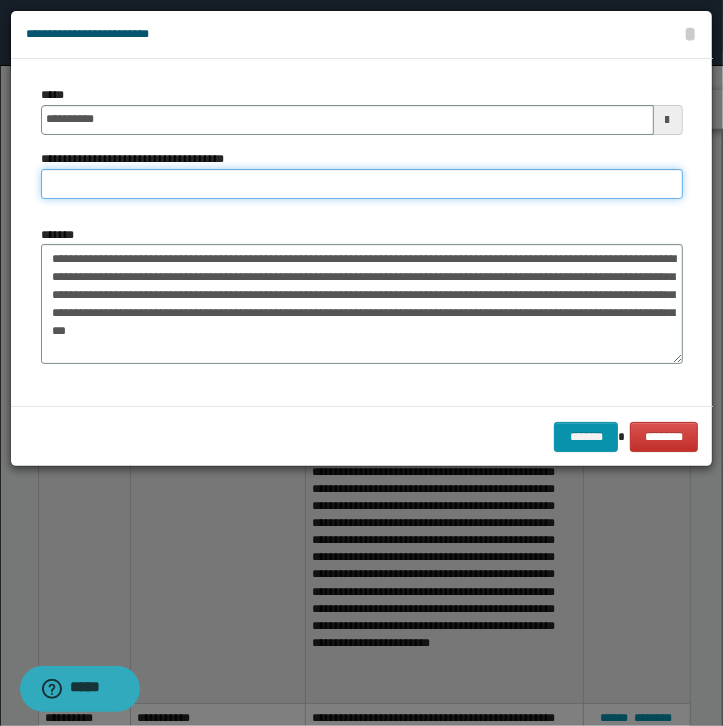 click on "**********" at bounding box center [362, 184] 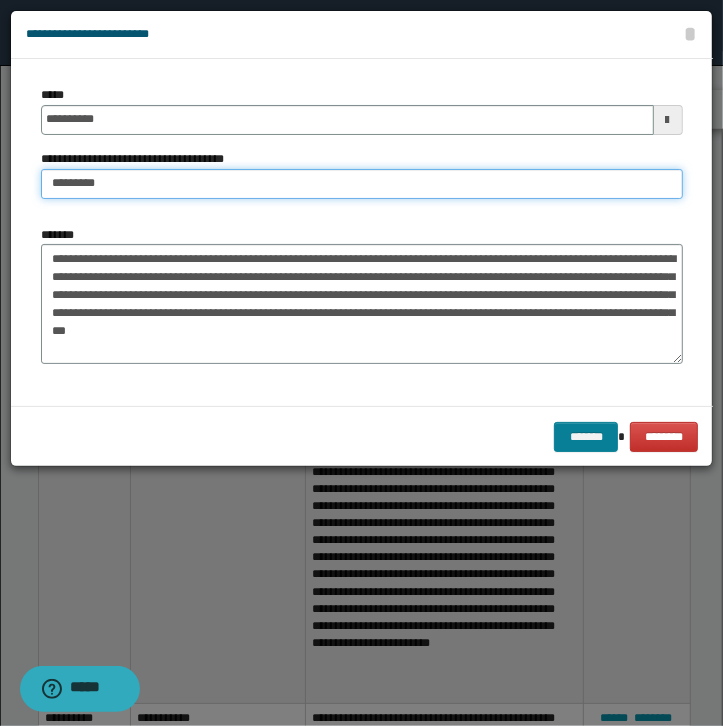type on "*********" 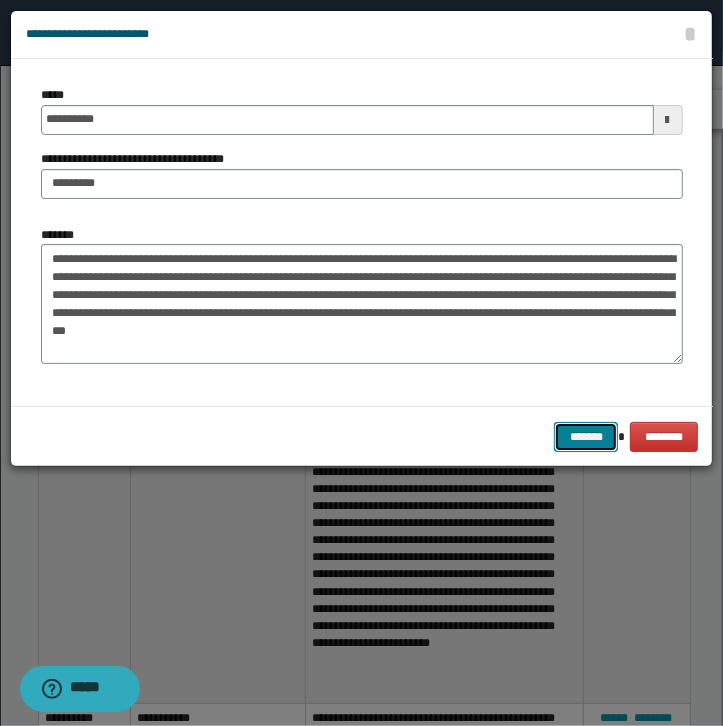 click on "*******" at bounding box center (586, 437) 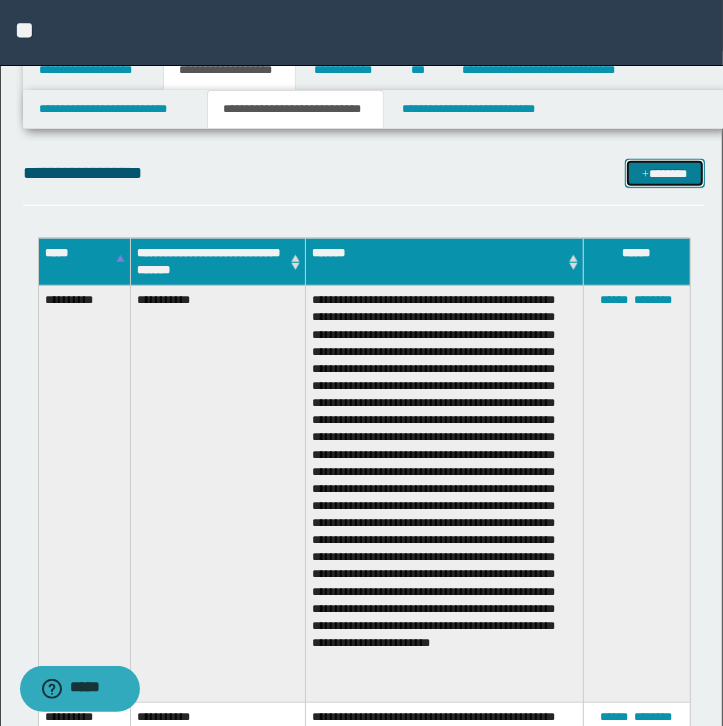 click on "*******" at bounding box center (665, 174) 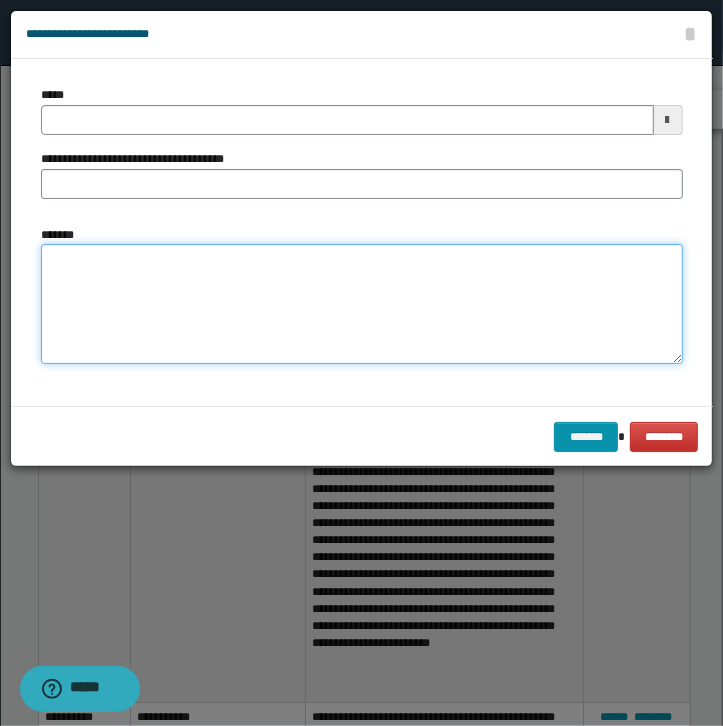 click on "*******" at bounding box center (362, 304) 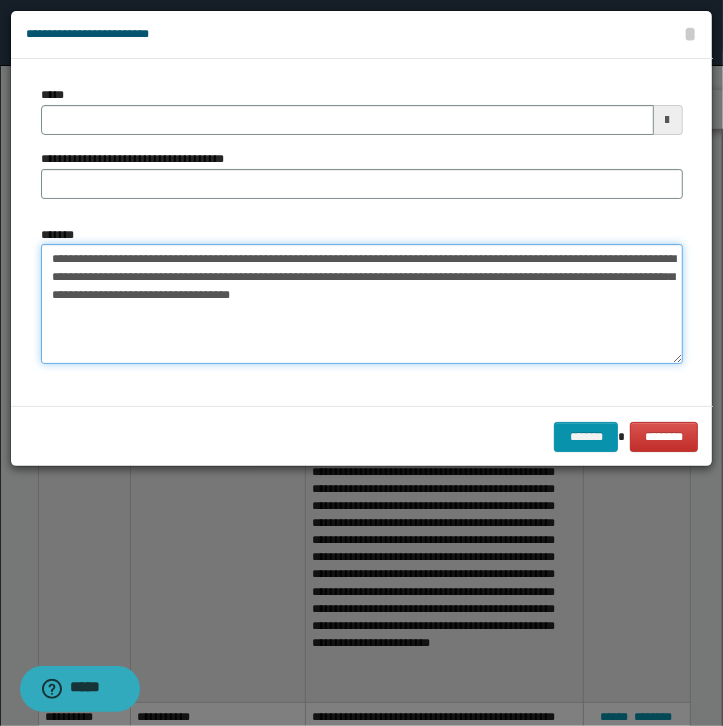 type on "**********" 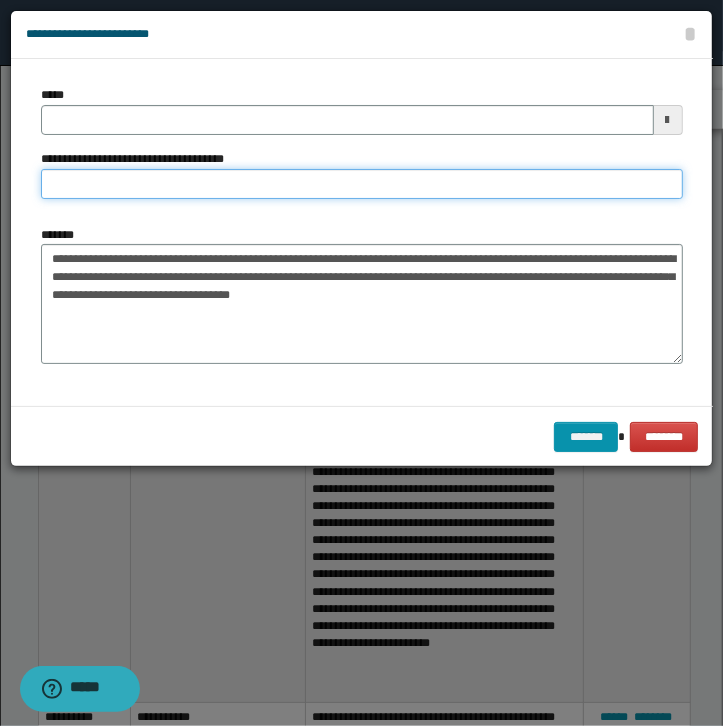 click on "**********" at bounding box center [362, 184] 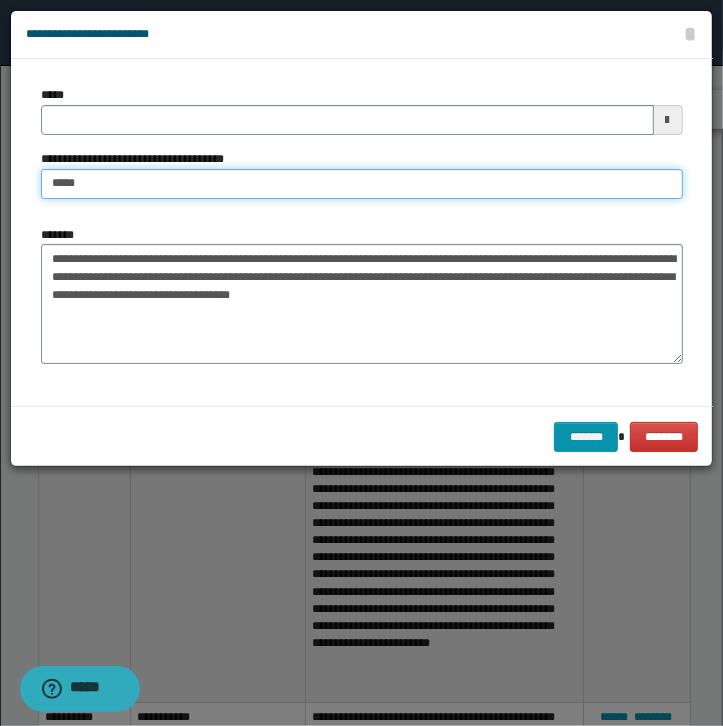 type on "**********" 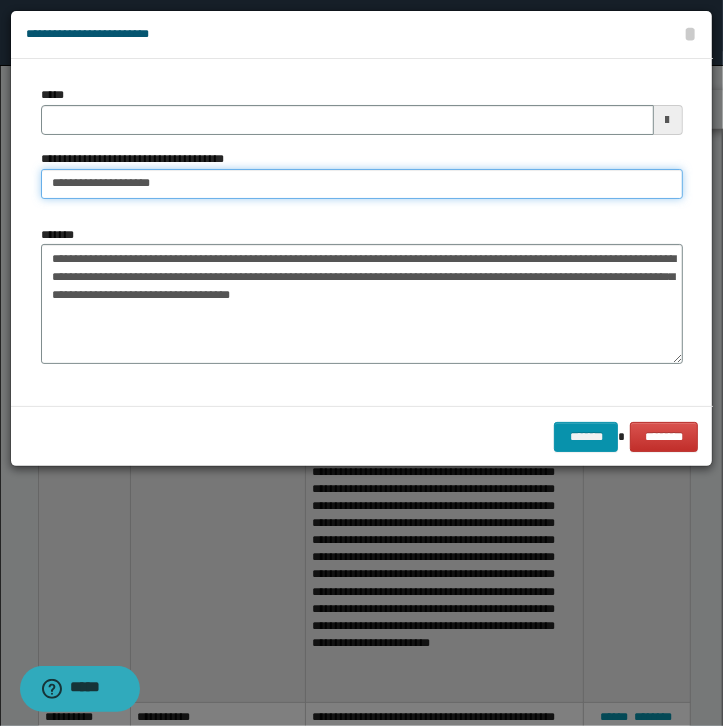 type 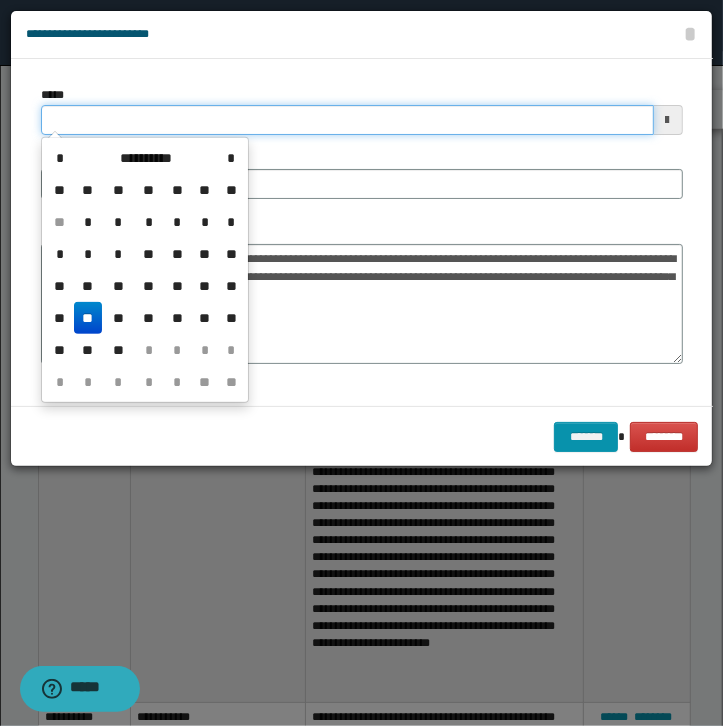 click on "*****" at bounding box center [347, 120] 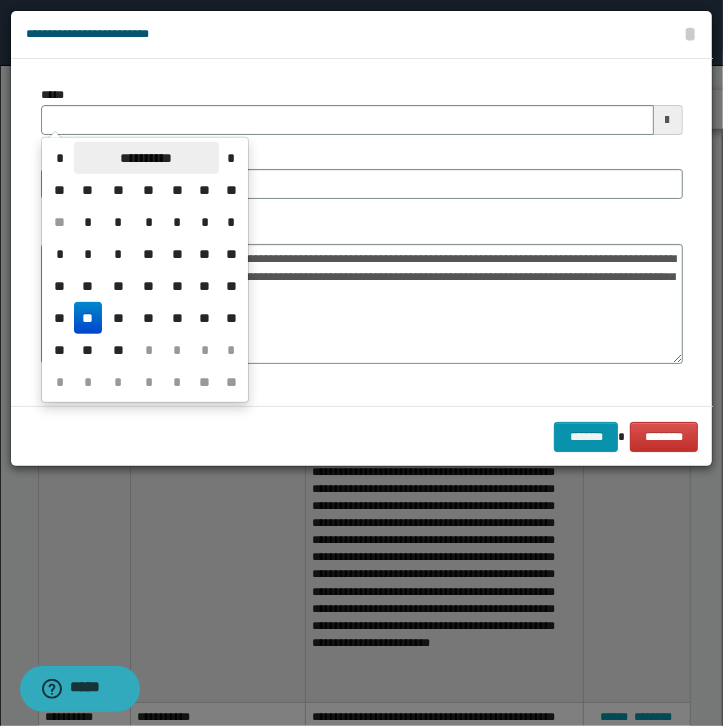 click on "**********" at bounding box center (146, 158) 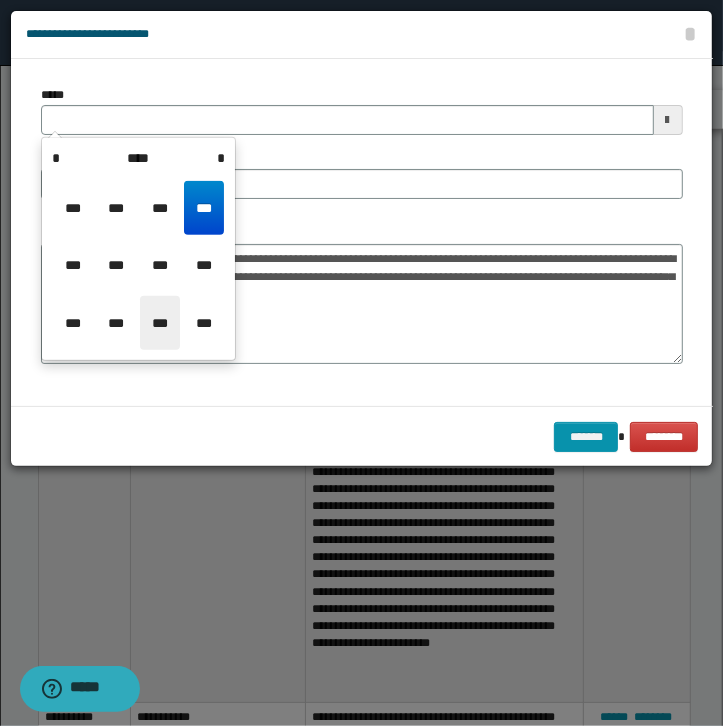 click on "***" at bounding box center [160, 323] 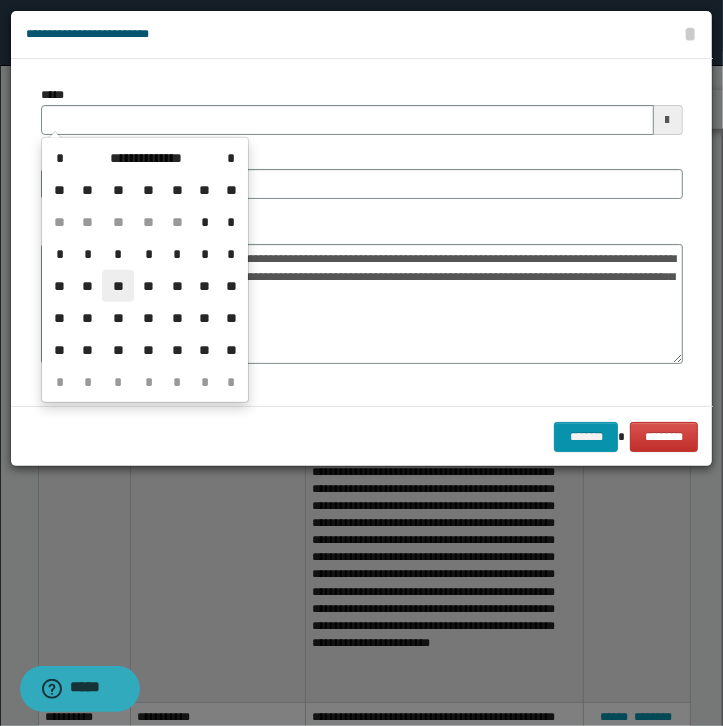 click on "**" at bounding box center (118, 286) 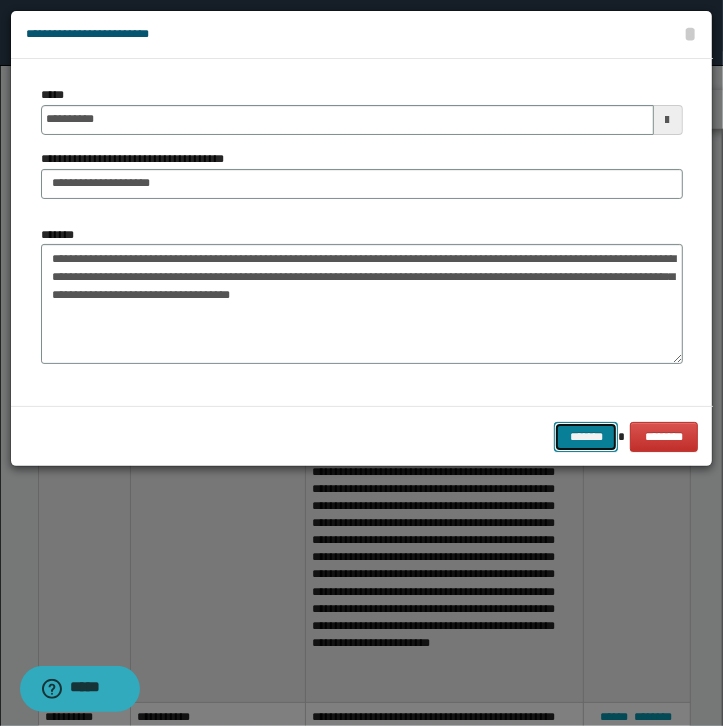 click on "*******" at bounding box center [586, 437] 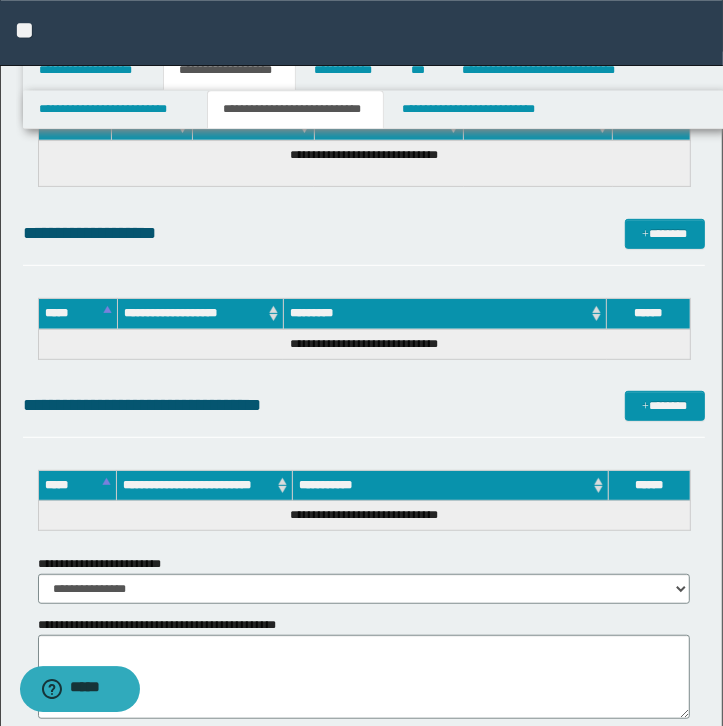 scroll, scrollTop: 3995, scrollLeft: 0, axis: vertical 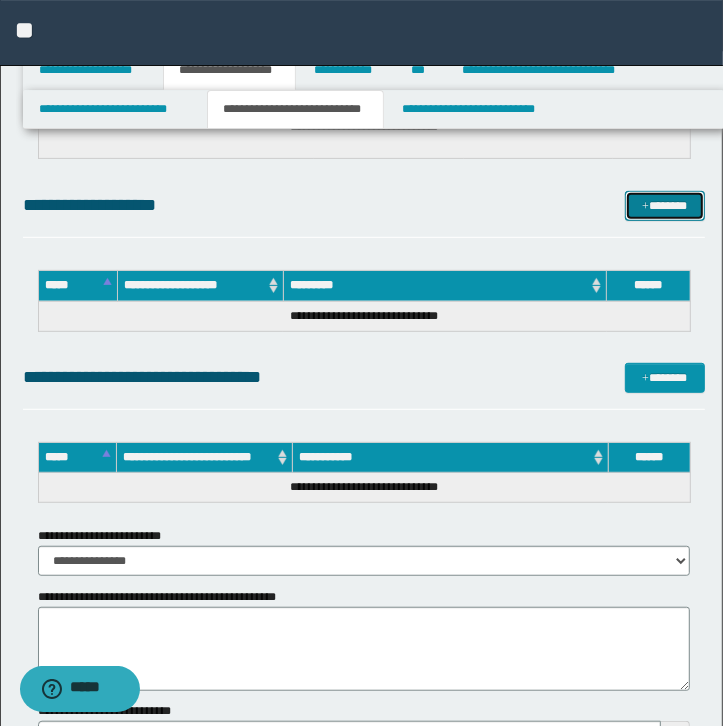 click on "*******" at bounding box center [665, 206] 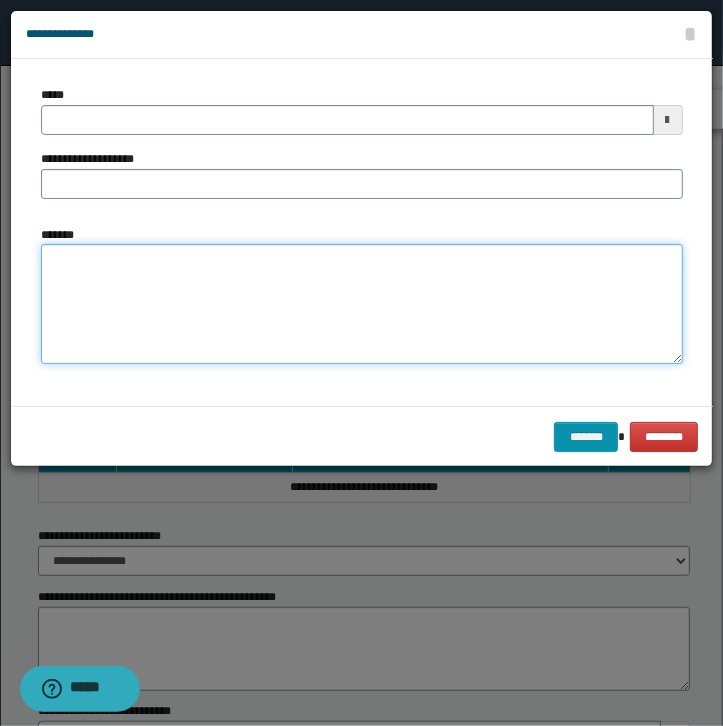 click on "*******" at bounding box center [362, 304] 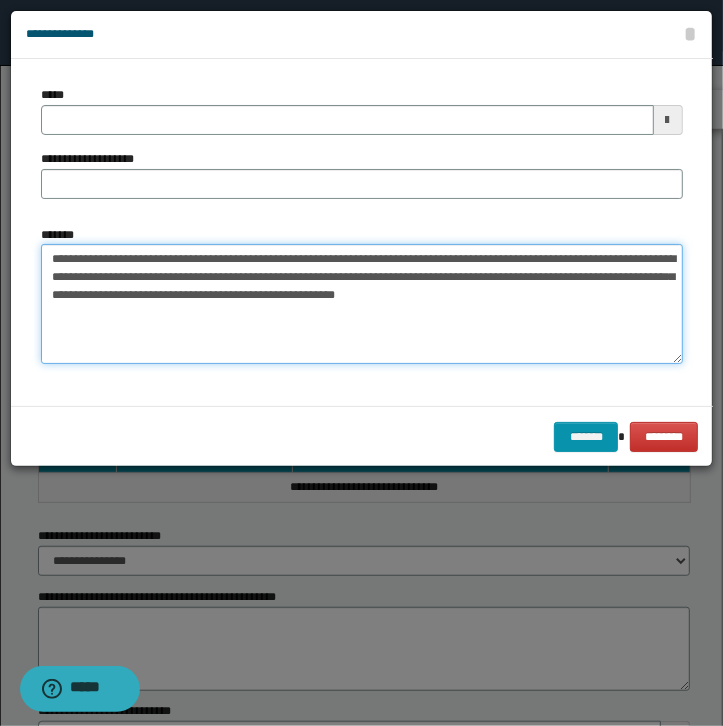 type on "**********" 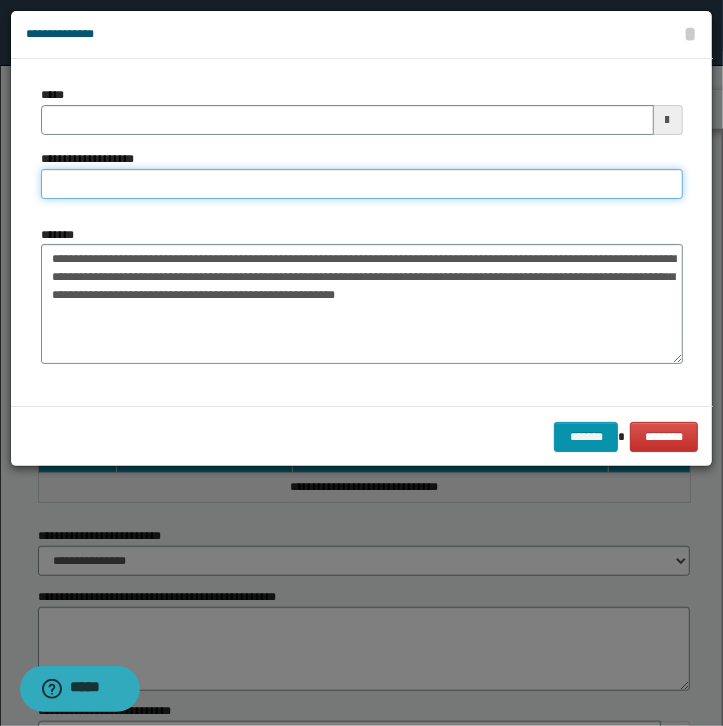 click on "**********" at bounding box center [362, 184] 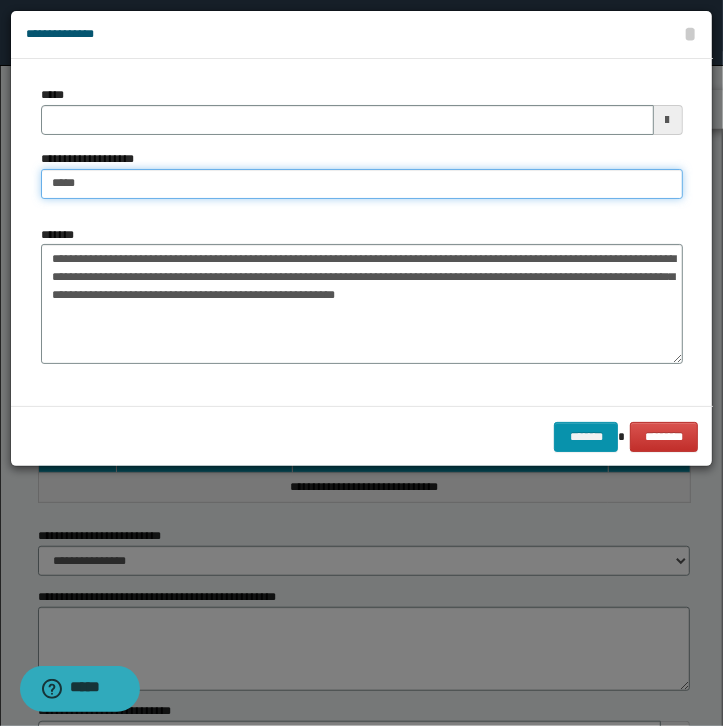 type on "**********" 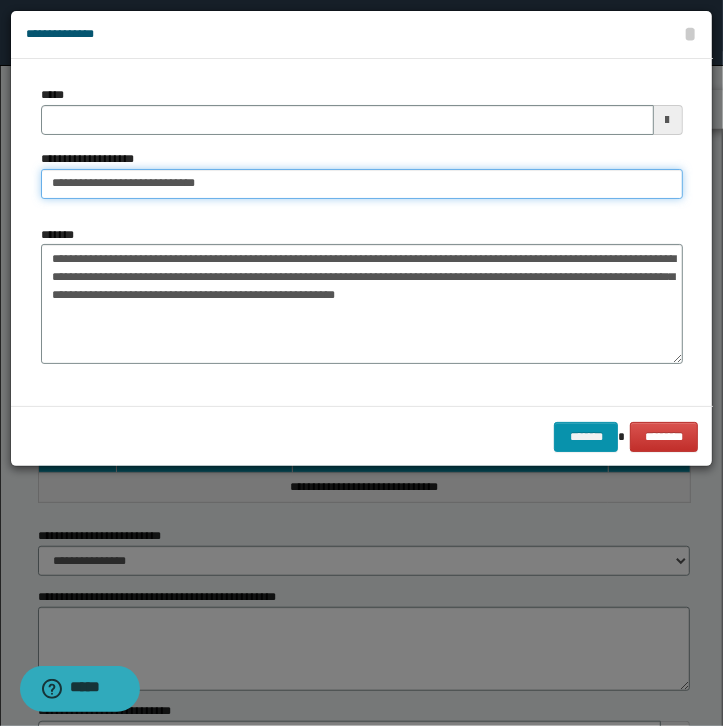 type 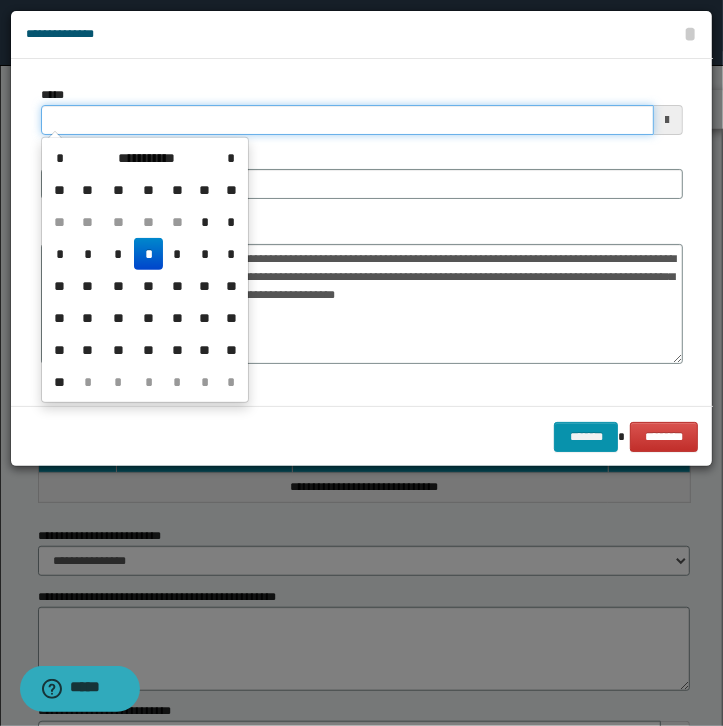 click on "*****" at bounding box center (347, 120) 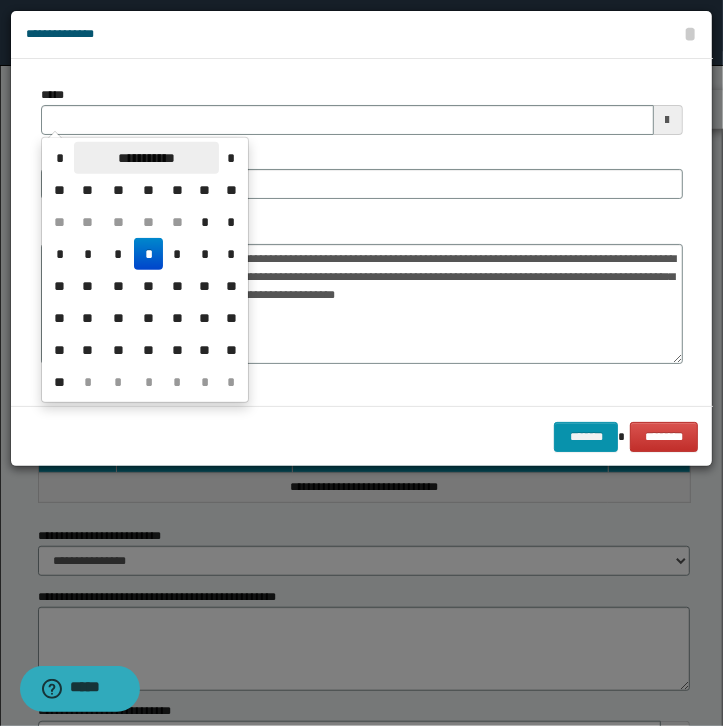 click on "**********" at bounding box center (146, 158) 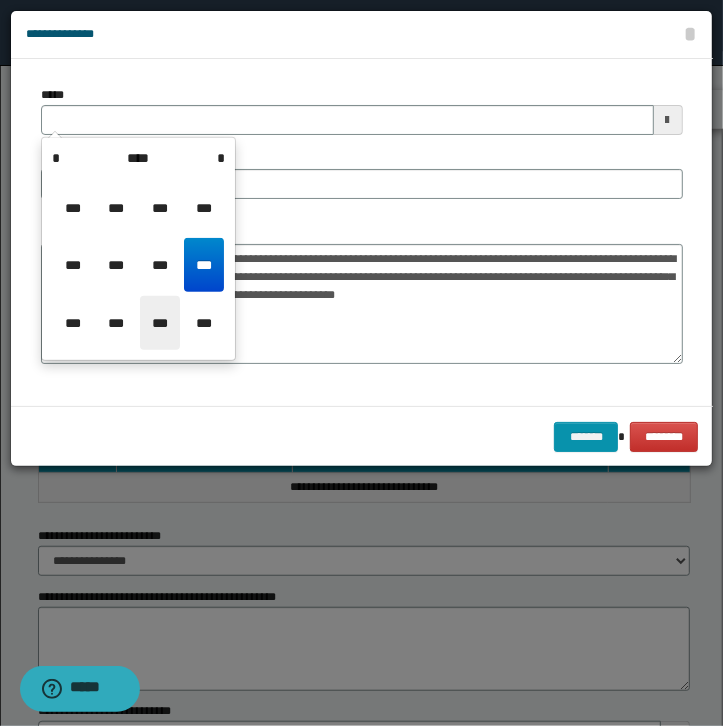 click on "***" at bounding box center (160, 323) 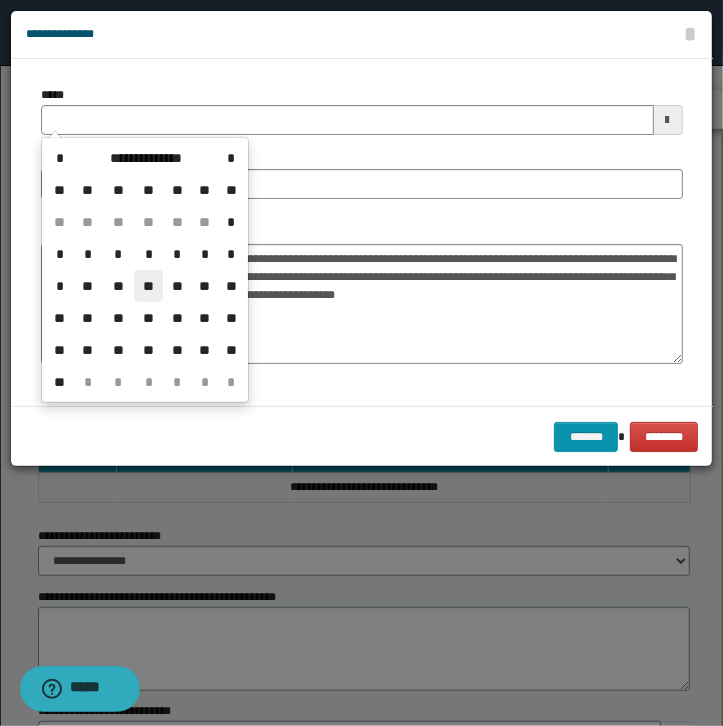 click on "**" at bounding box center (148, 286) 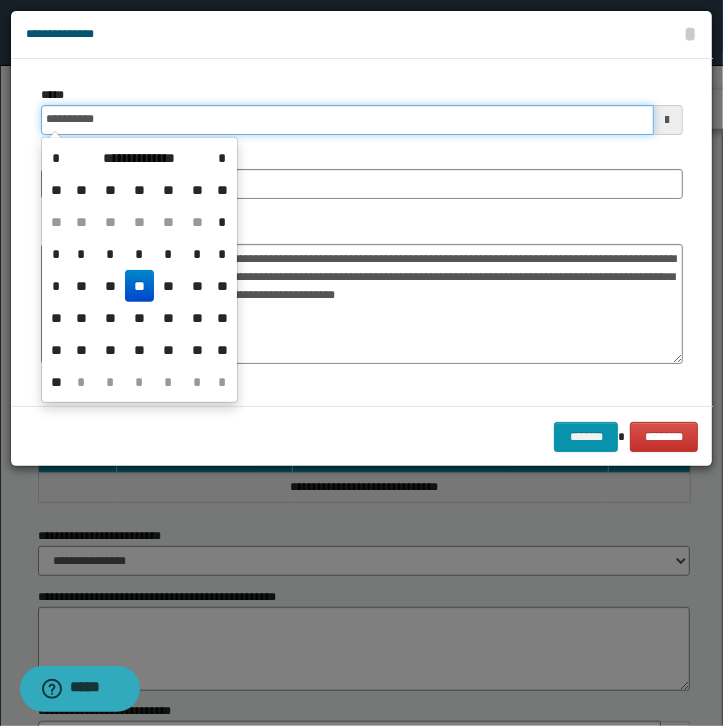 click on "**********" at bounding box center (347, 120) 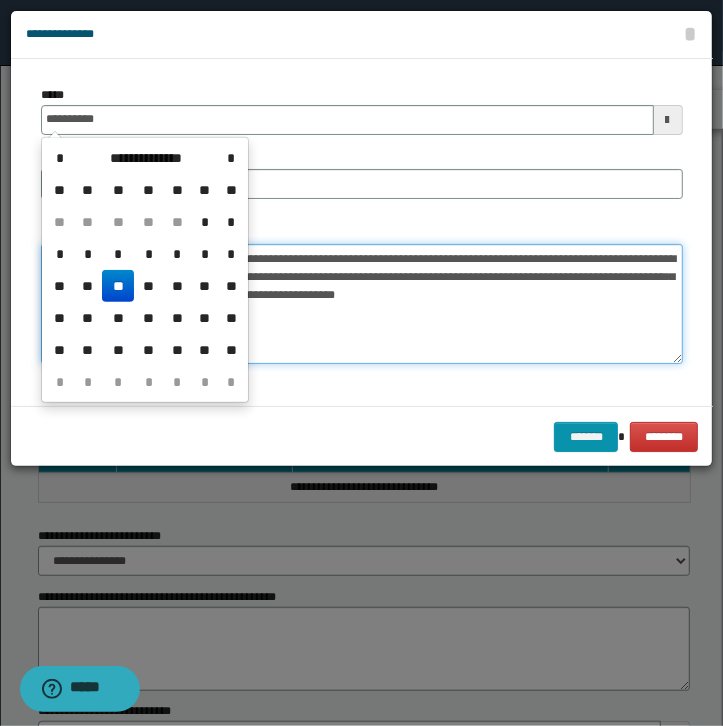 type on "**********" 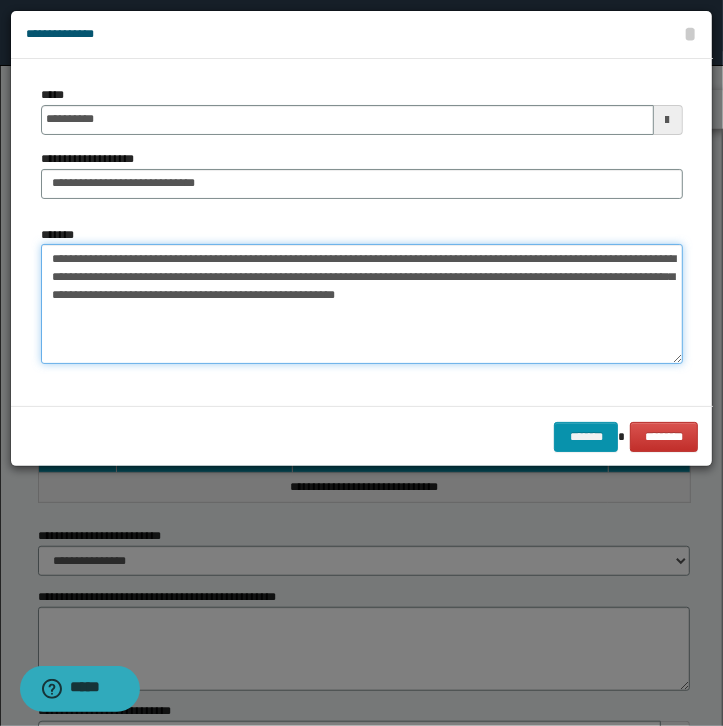 click on "**********" at bounding box center [362, 304] 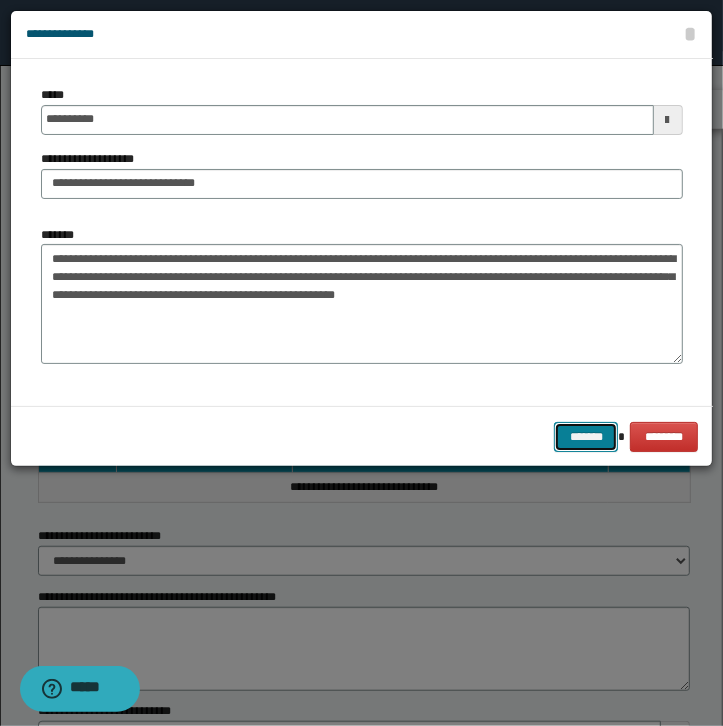 click on "*******" at bounding box center (586, 437) 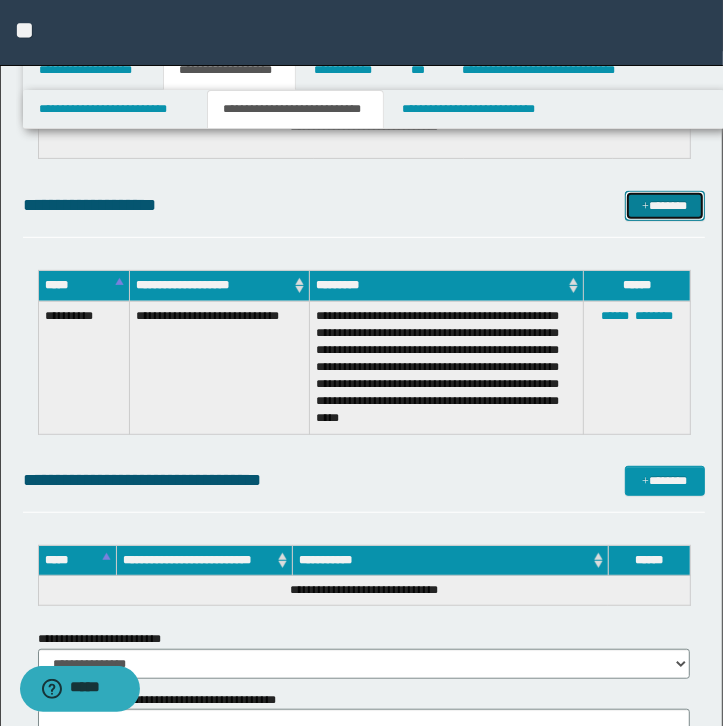 click on "*******" at bounding box center [665, 206] 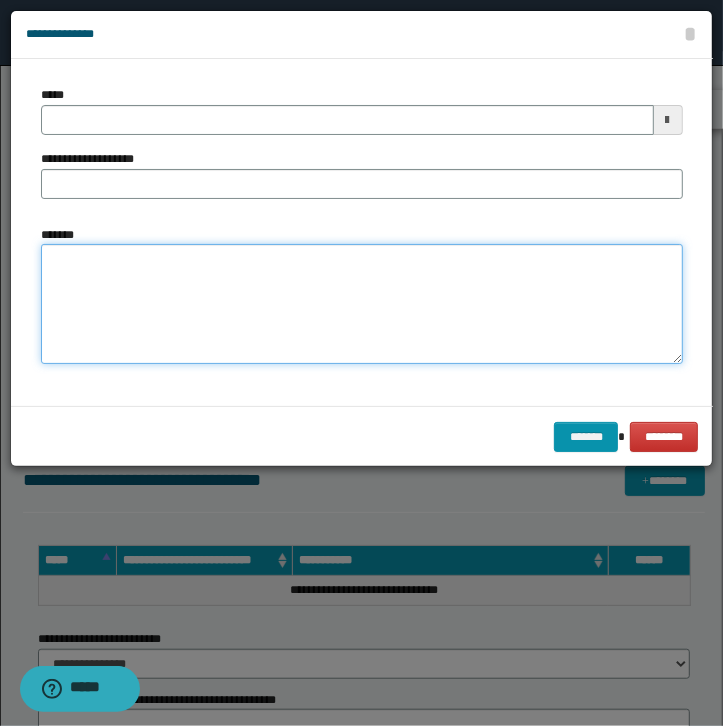click on "*******" at bounding box center (362, 304) 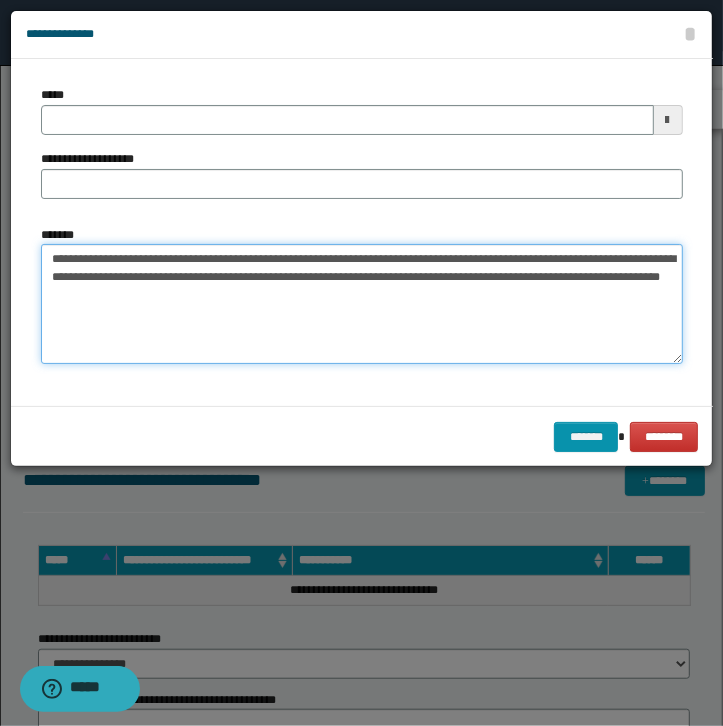 type on "**********" 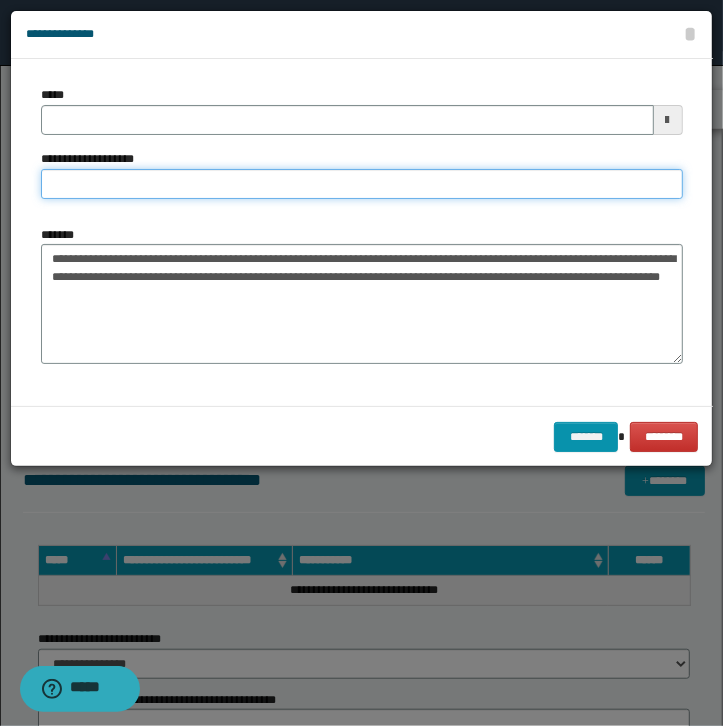 click on "**********" at bounding box center (362, 184) 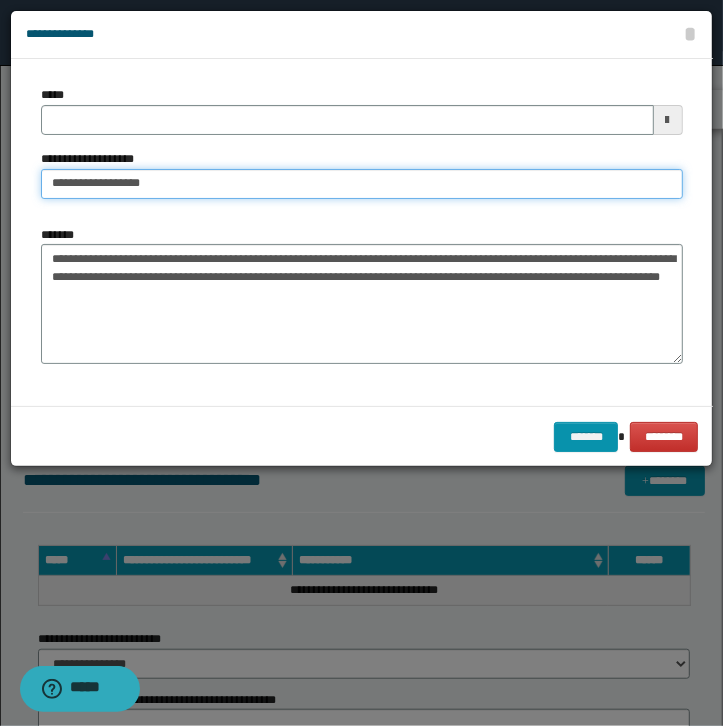 type on "**********" 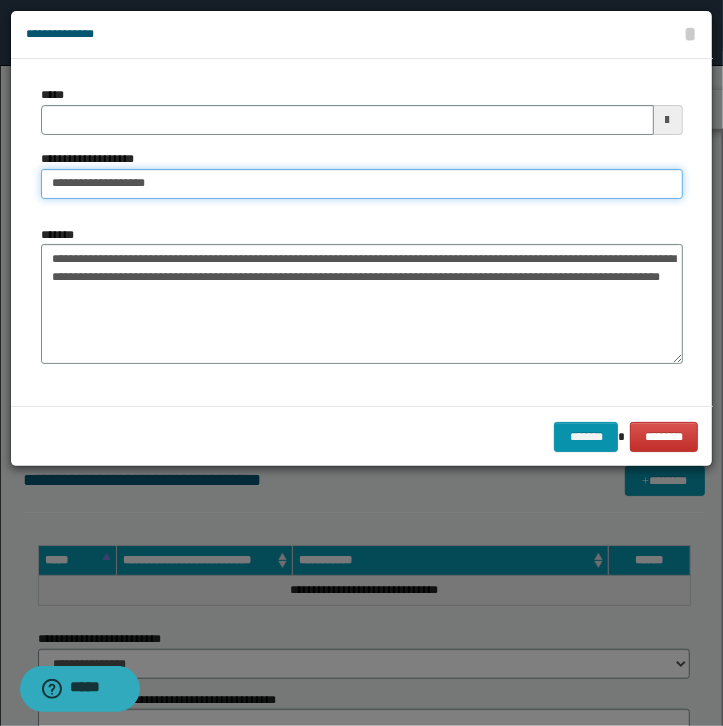 type 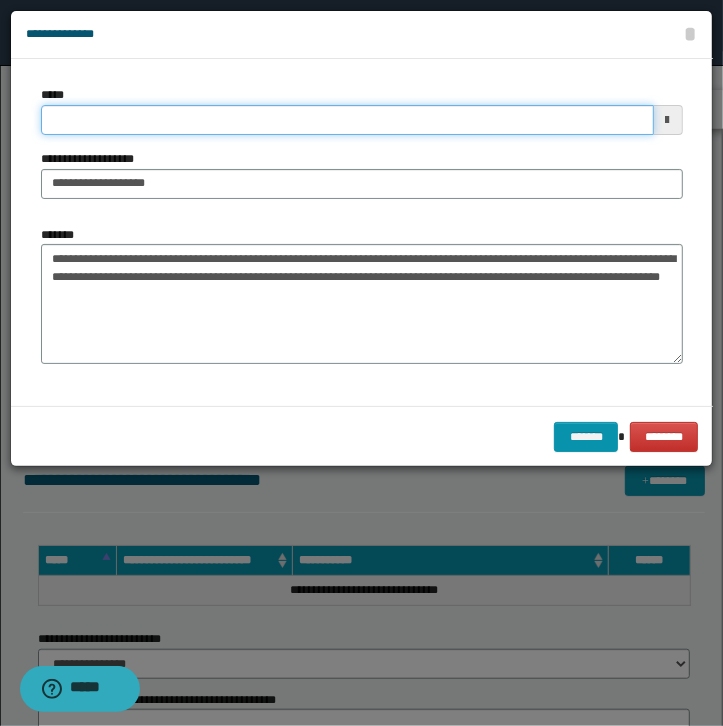 click on "*****" at bounding box center (347, 120) 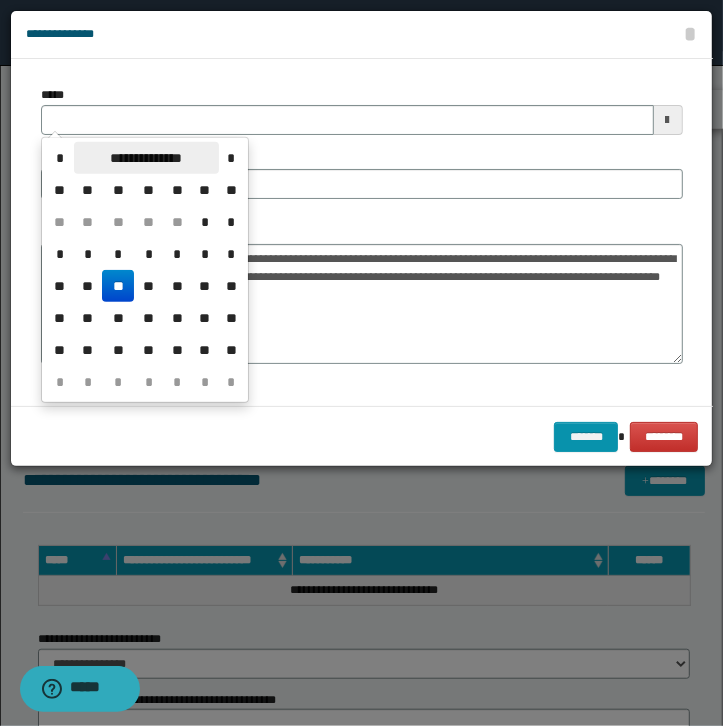 click on "**********" at bounding box center [146, 158] 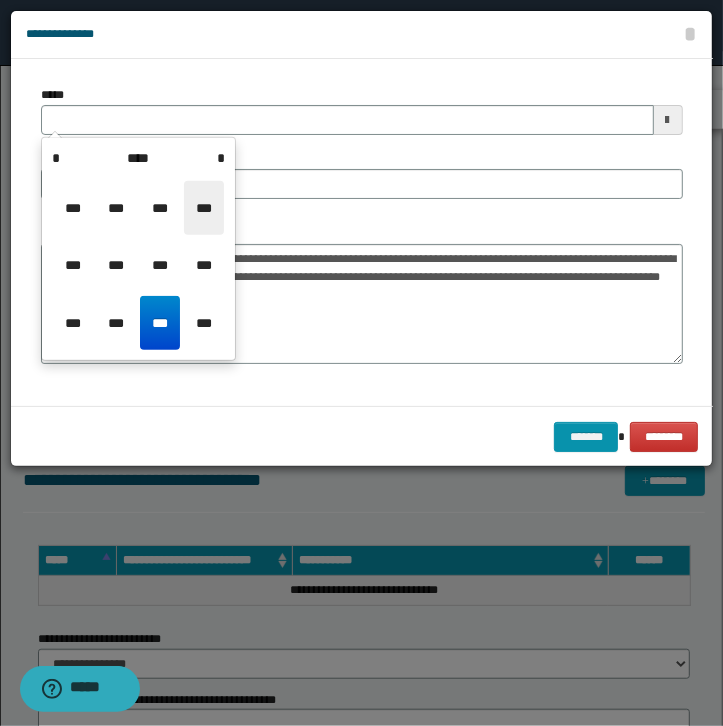 click on "***" at bounding box center (204, 208) 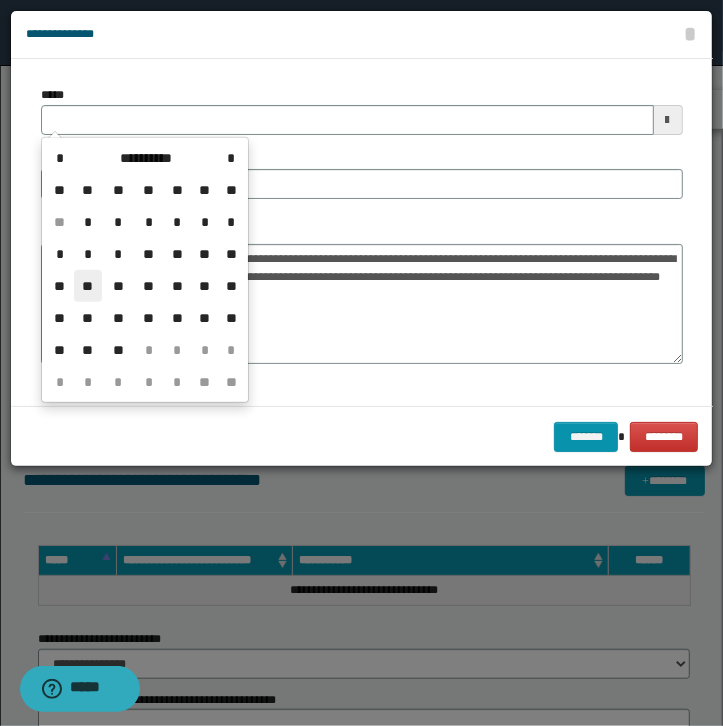 click on "**" at bounding box center [88, 286] 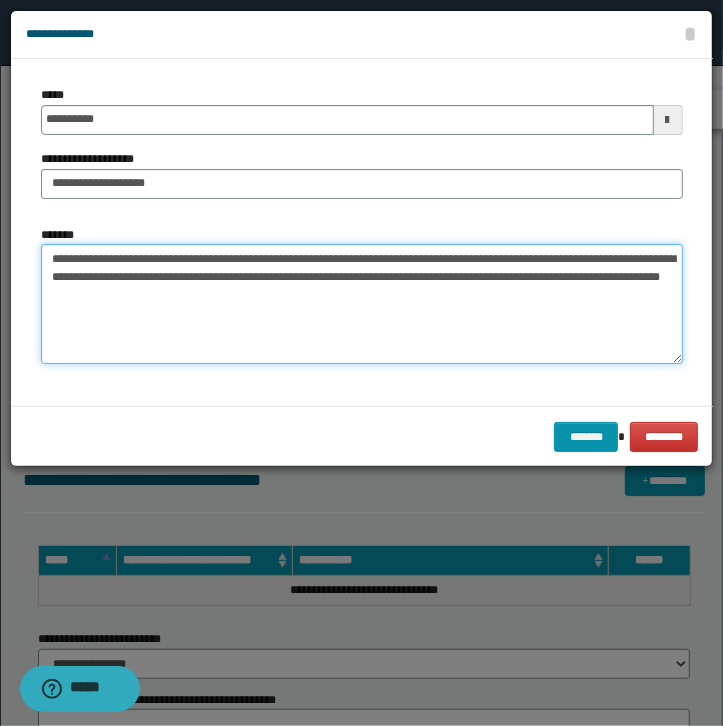 click on "**********" at bounding box center (362, 304) 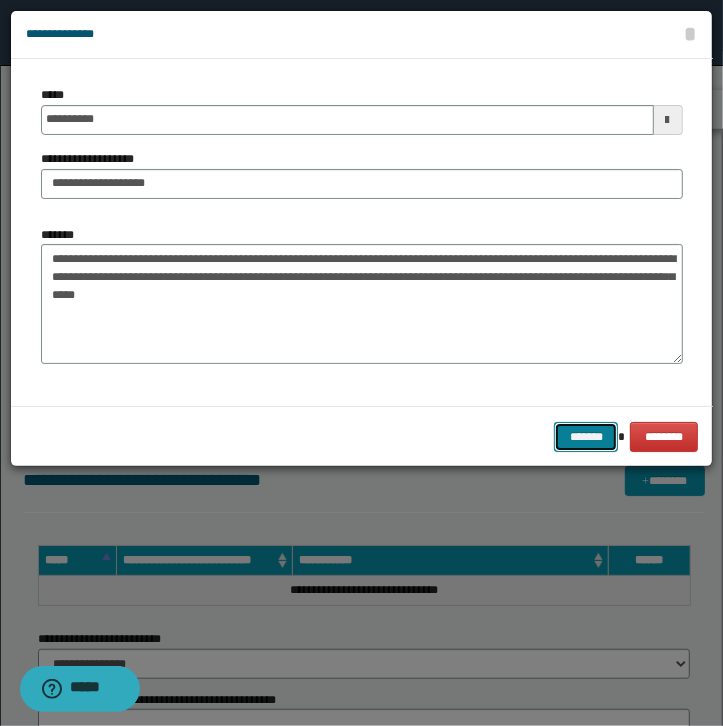 click on "*******" at bounding box center [586, 437] 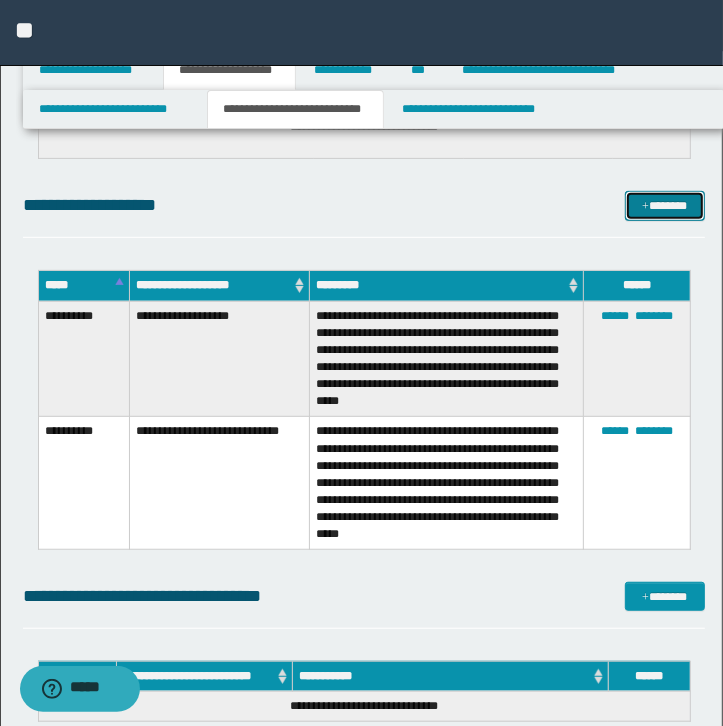 click on "*******" at bounding box center (665, 206) 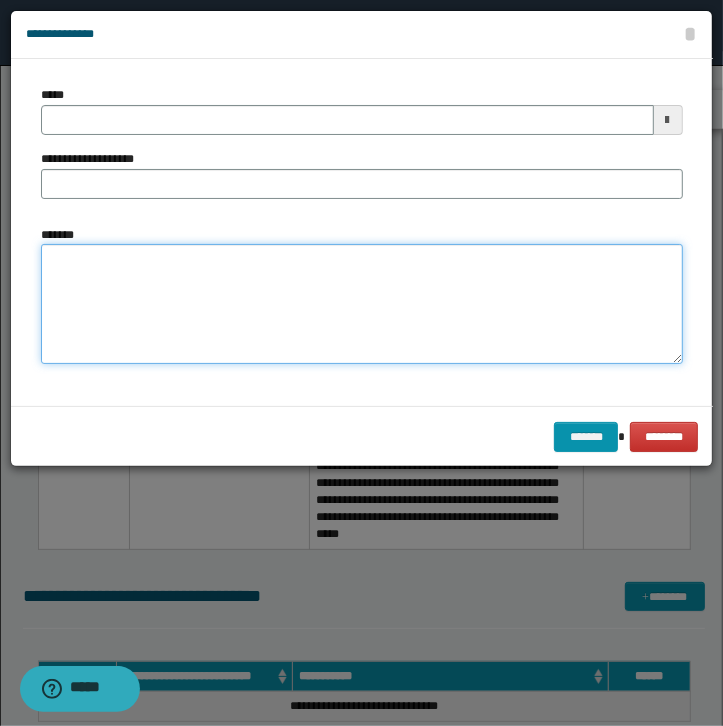 click on "*******" at bounding box center [362, 304] 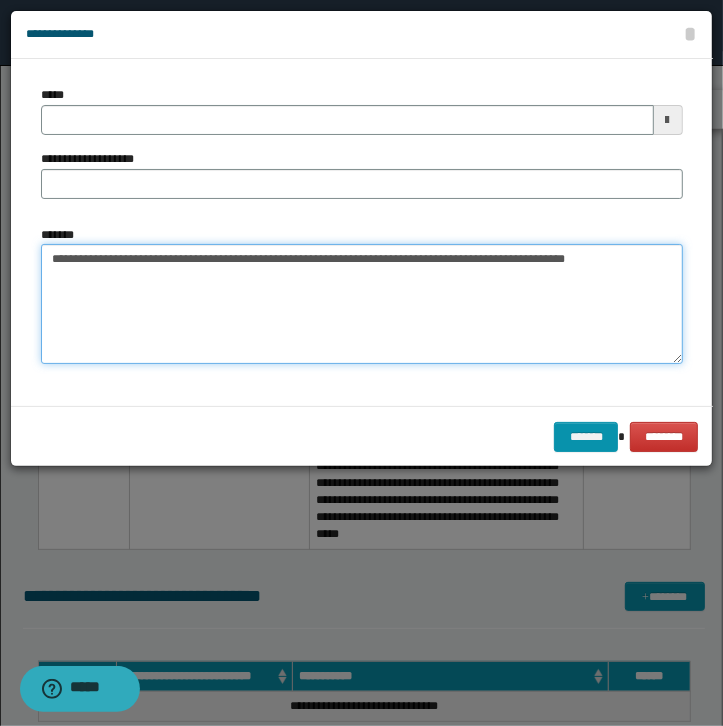 type on "**********" 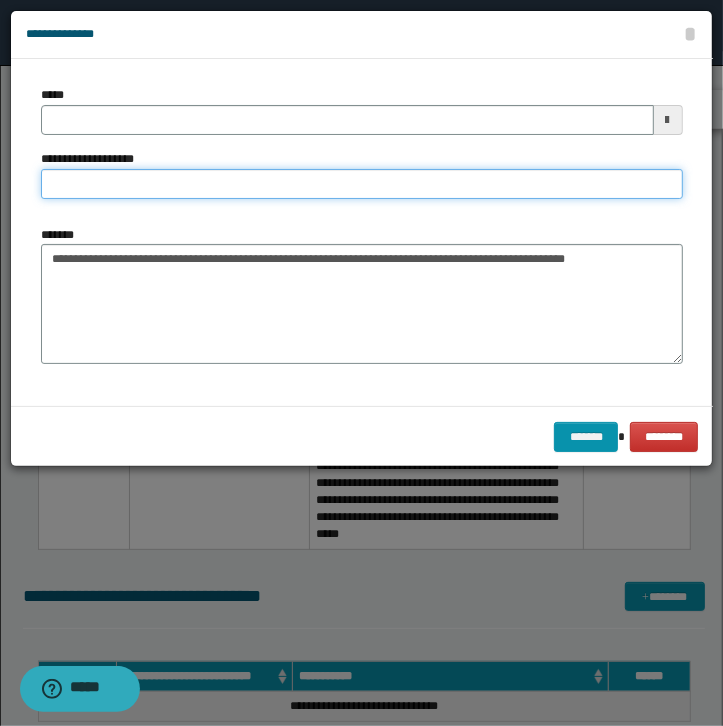 click on "**********" at bounding box center [362, 184] 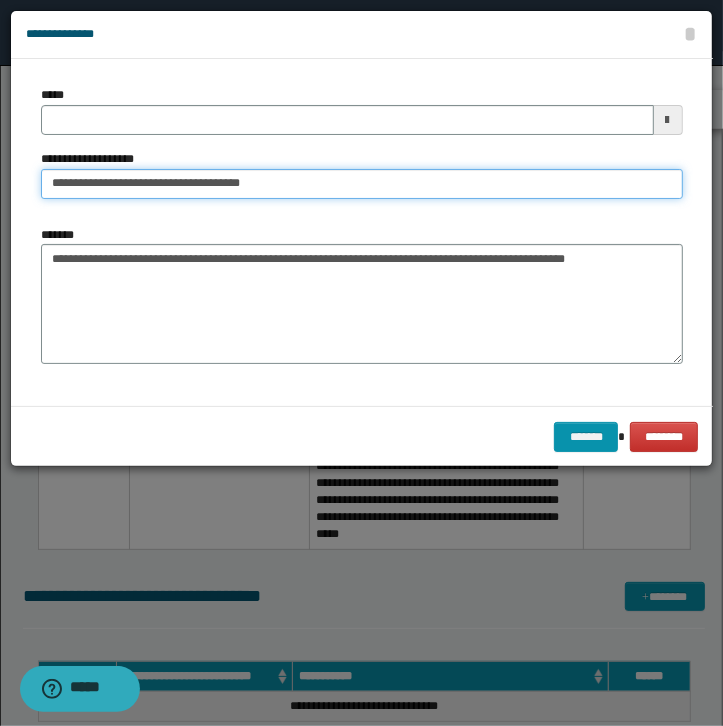 type on "**********" 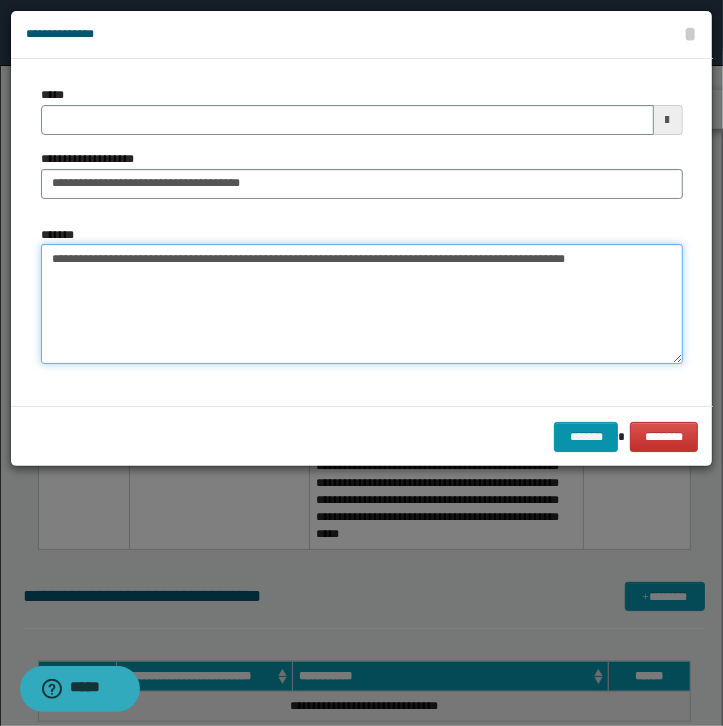 click on "**********" at bounding box center [362, 304] 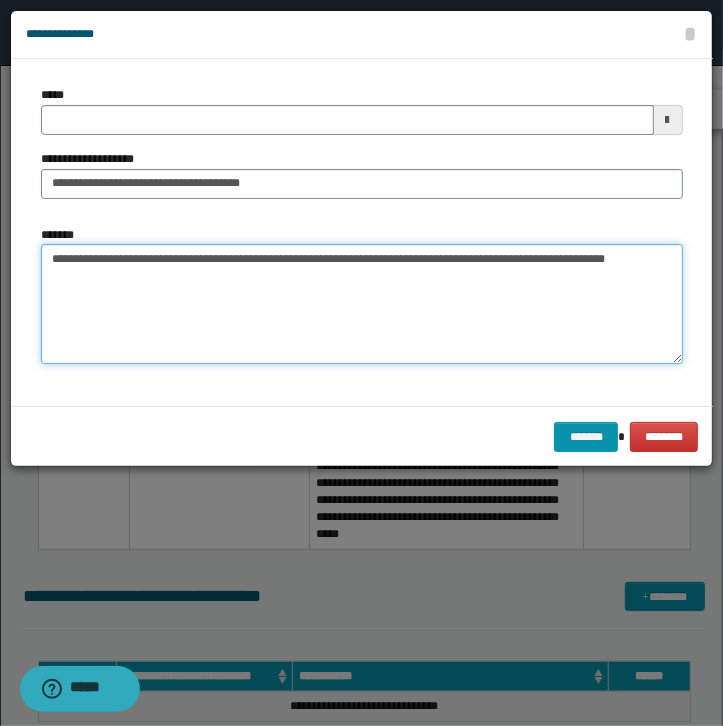 type on "**********" 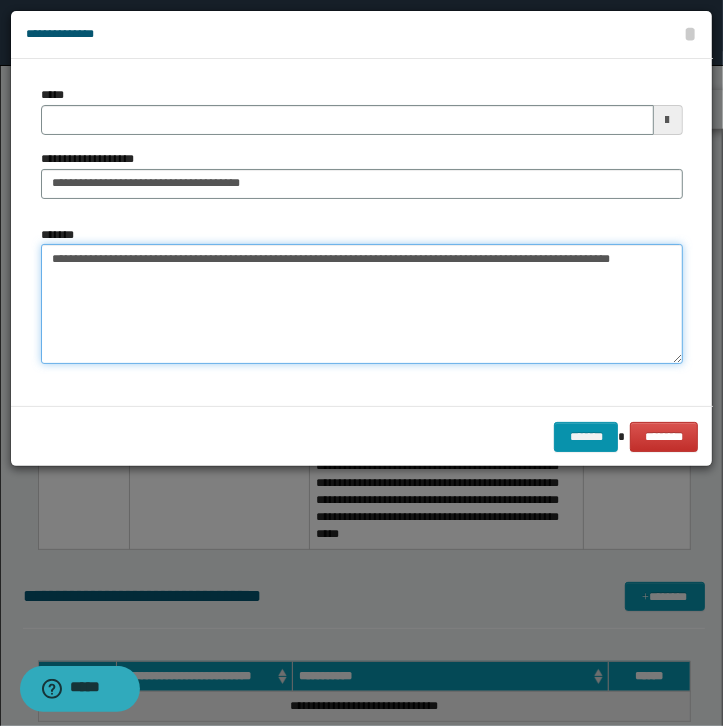 type 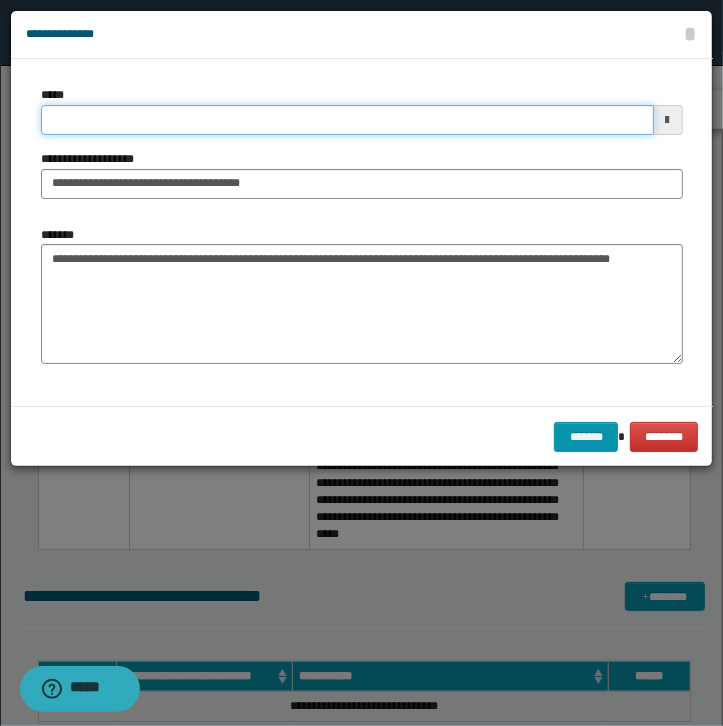 click on "*****" at bounding box center [347, 120] 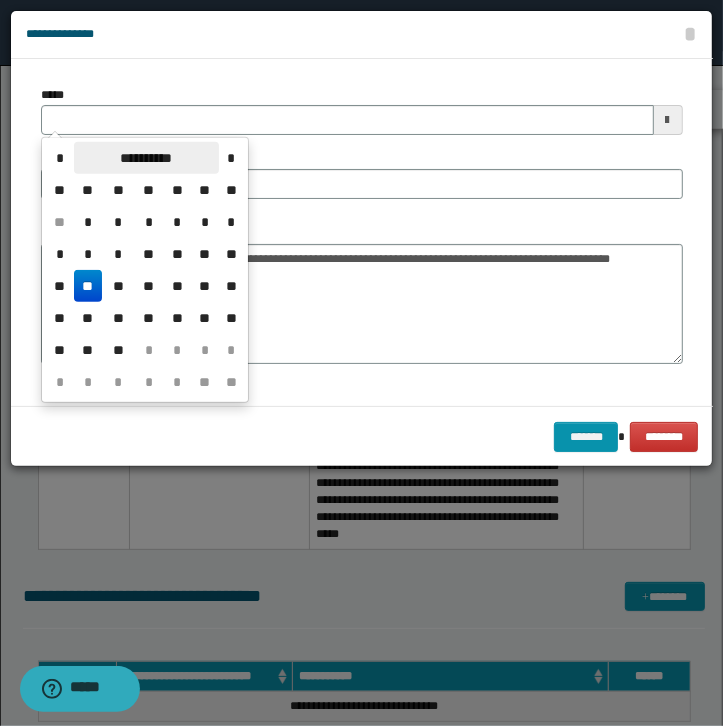 click on "**********" at bounding box center (146, 158) 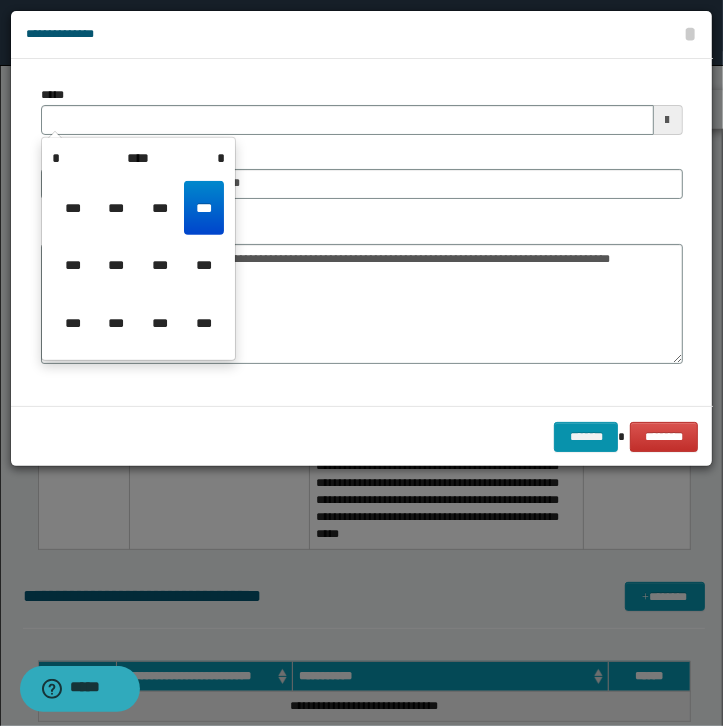 click on "***" at bounding box center [204, 208] 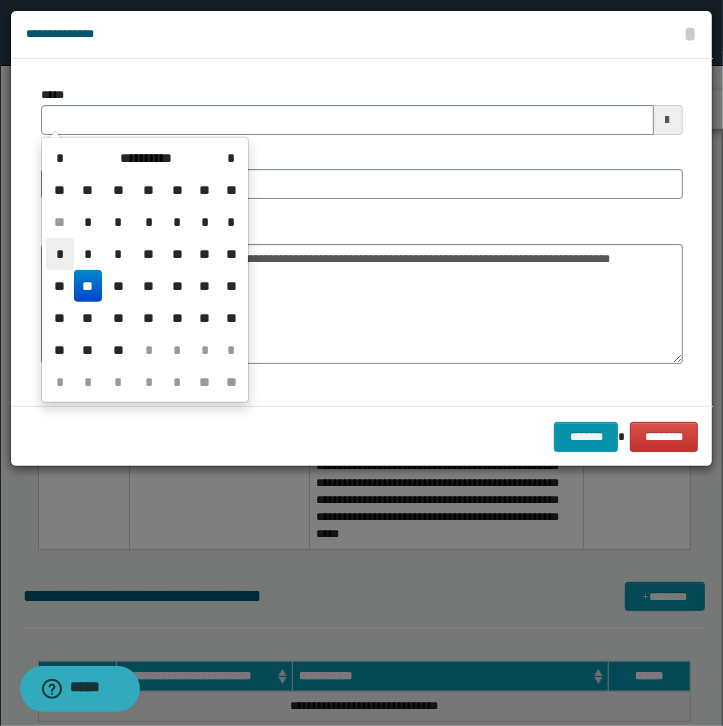 click on "*" at bounding box center (60, 254) 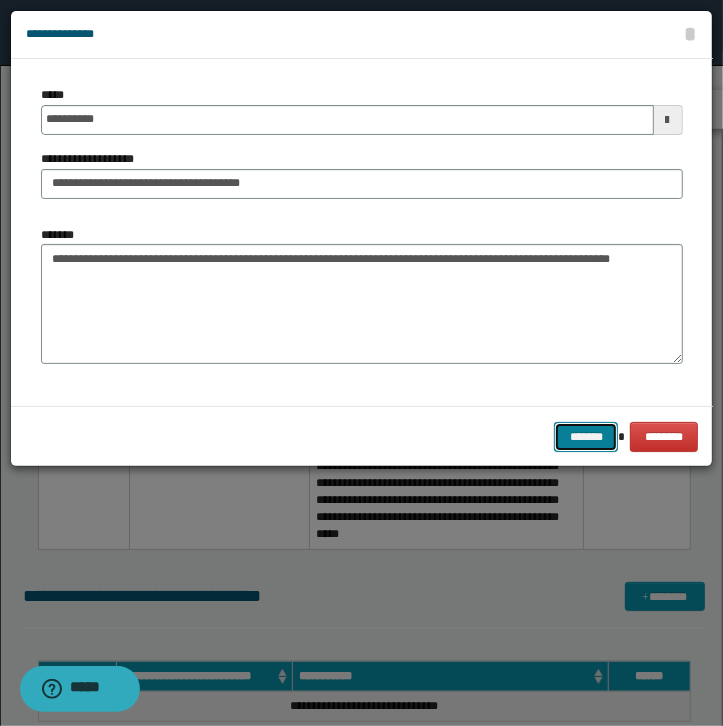 click on "*******" at bounding box center (586, 437) 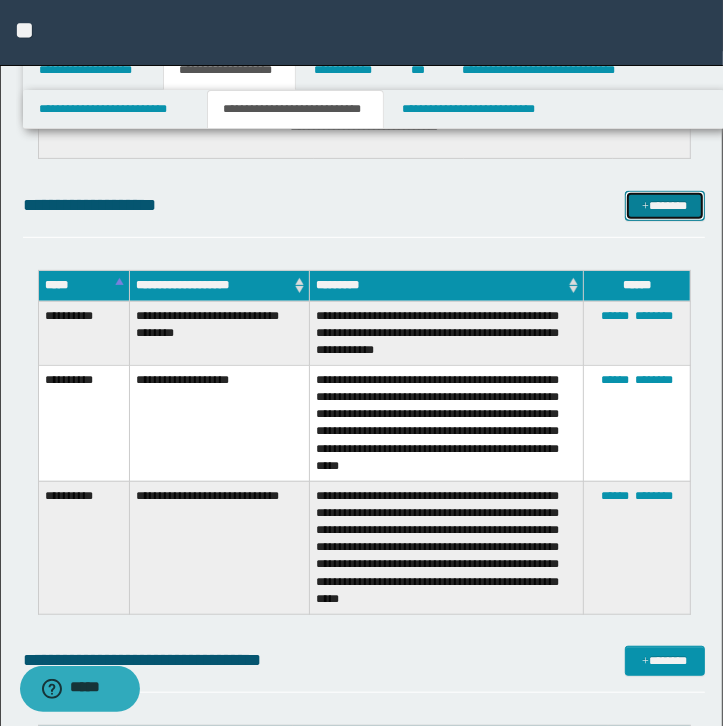 click on "*******" at bounding box center (665, 206) 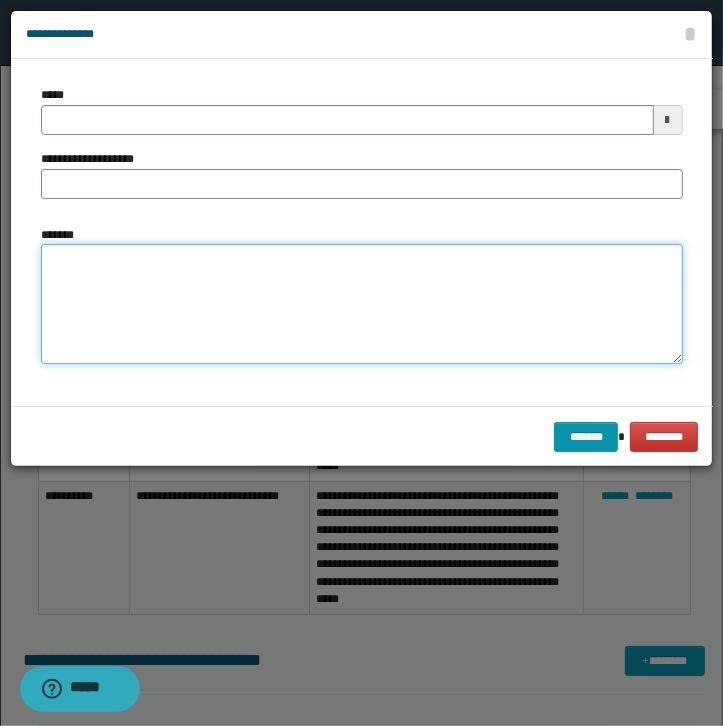 click on "*******" at bounding box center (362, 304) 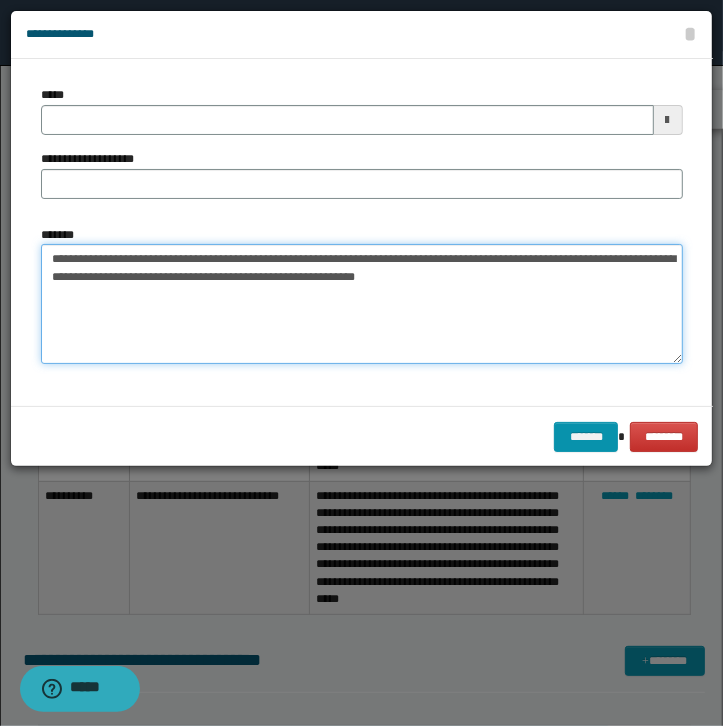 type on "**********" 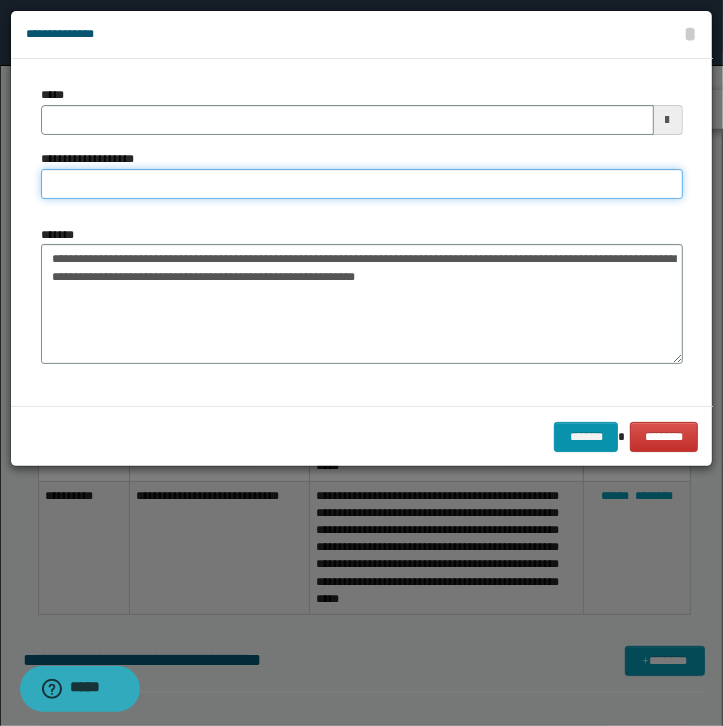 click on "**********" at bounding box center [362, 184] 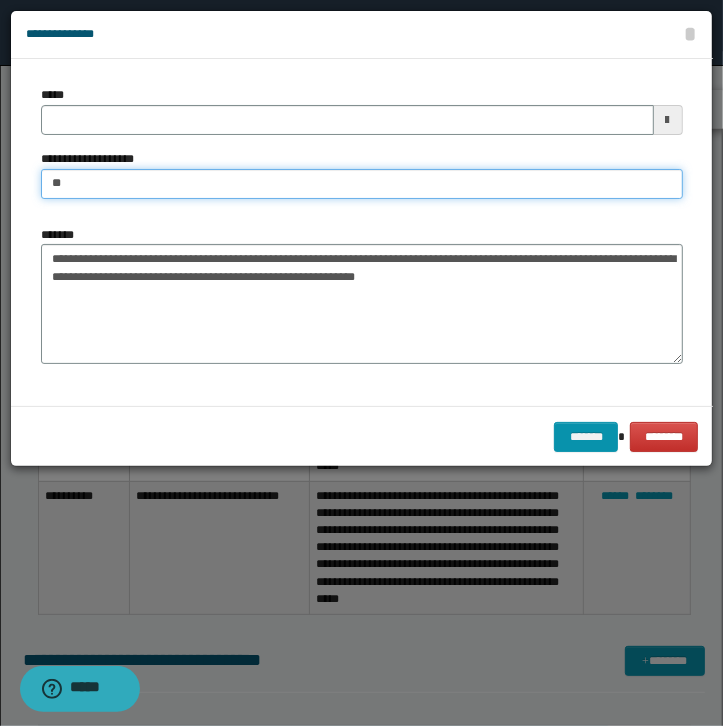 type on "*" 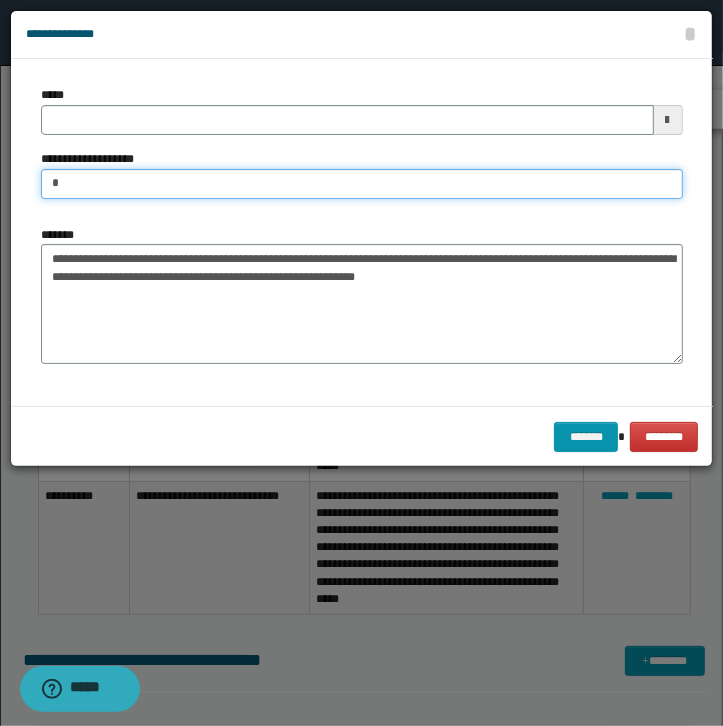 type on "**********" 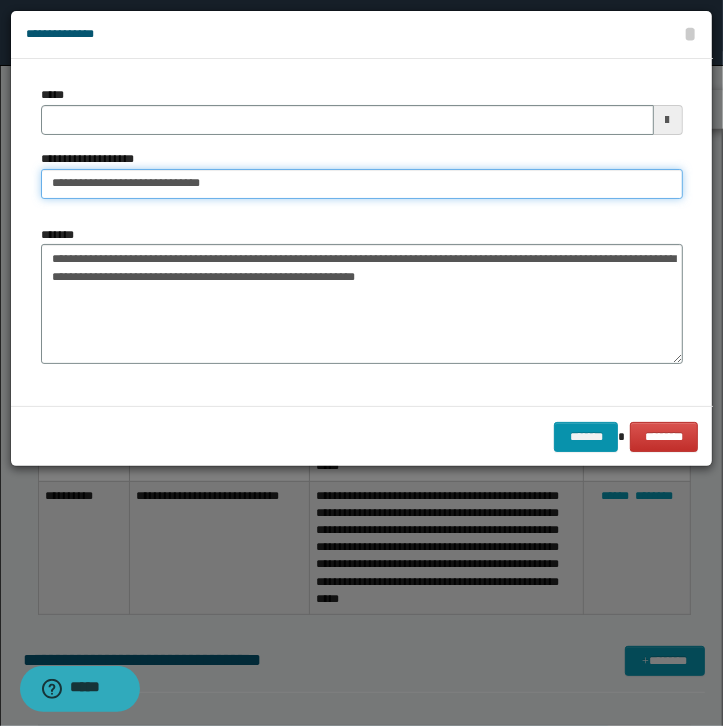 type 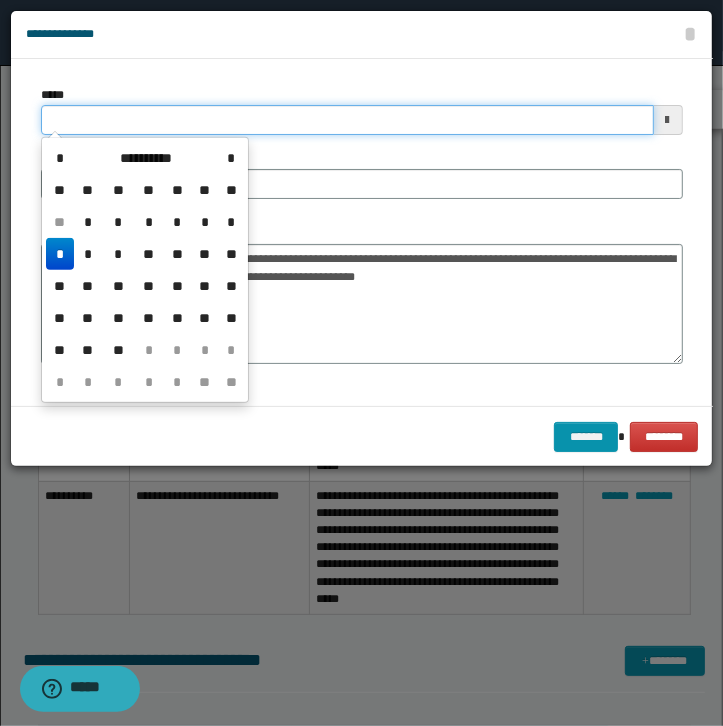 click on "*****" at bounding box center [347, 120] 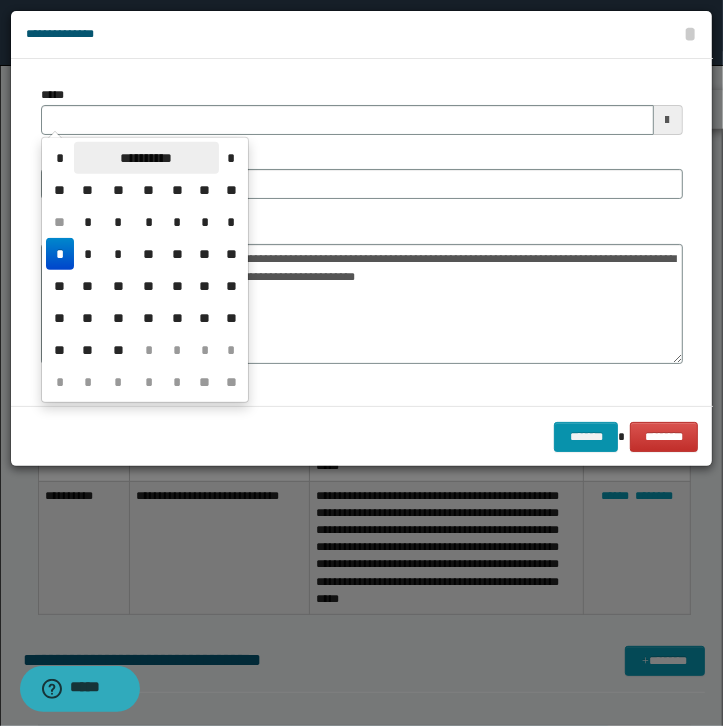 click on "**********" at bounding box center [146, 158] 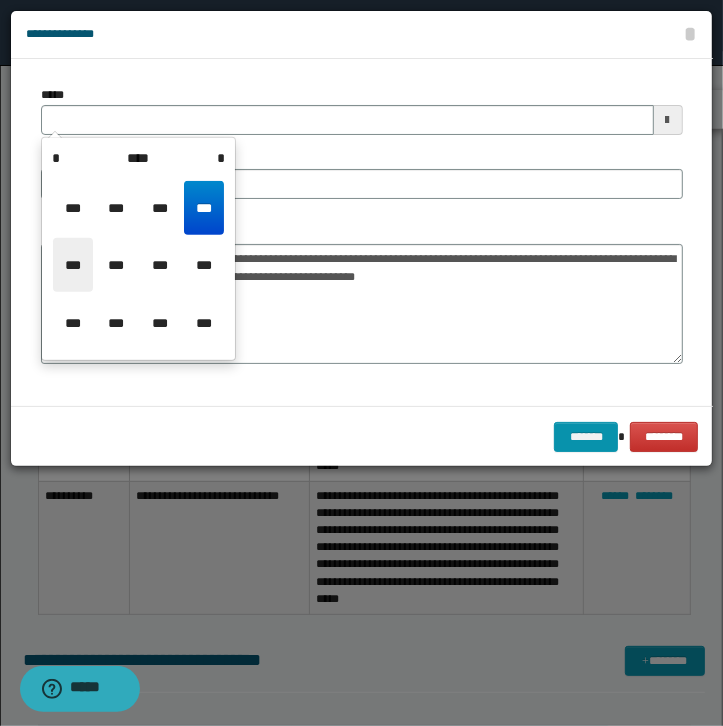 click on "***" at bounding box center [73, 265] 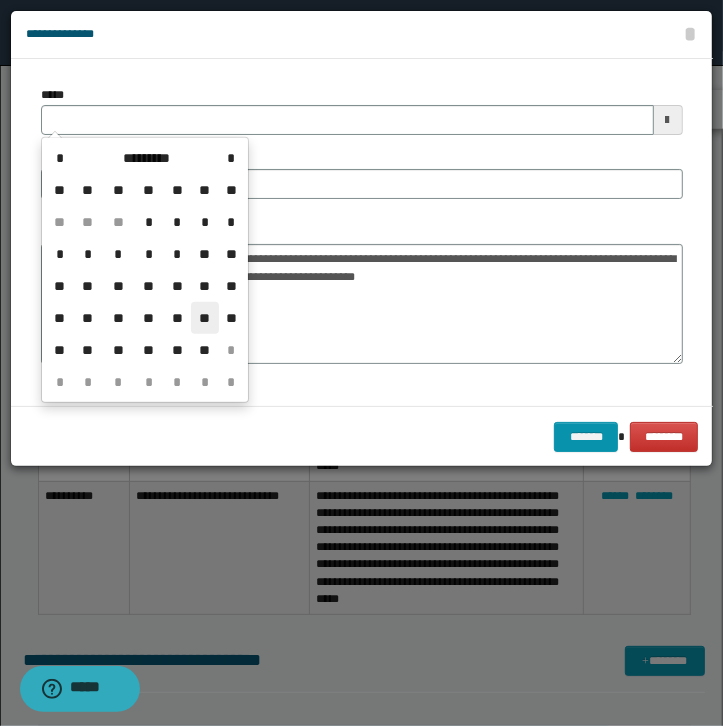 click on "**" at bounding box center [205, 318] 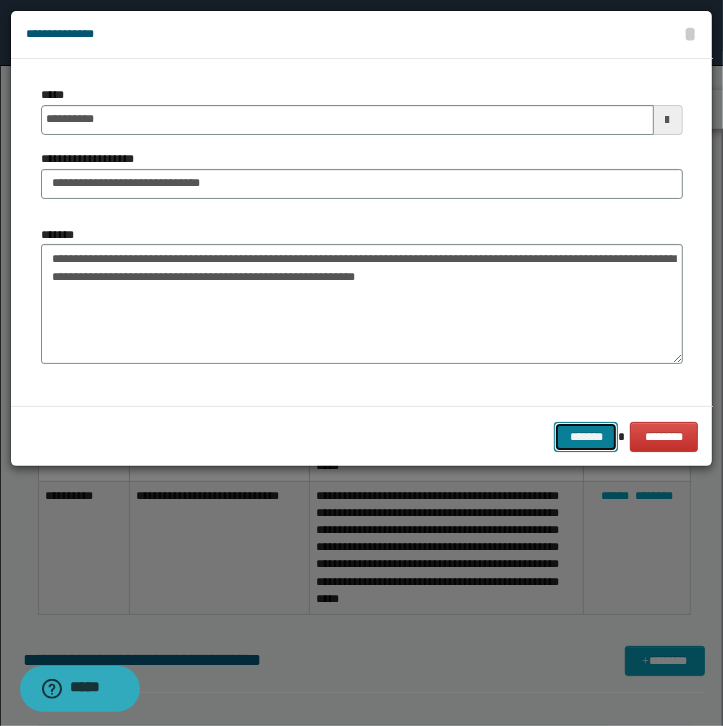 click on "*******" at bounding box center (586, 437) 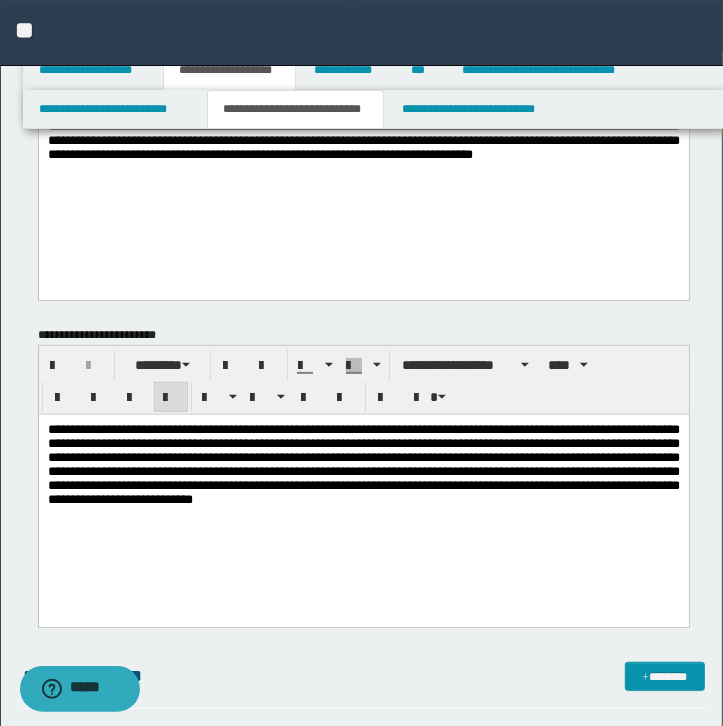 scroll, scrollTop: 86, scrollLeft: 0, axis: vertical 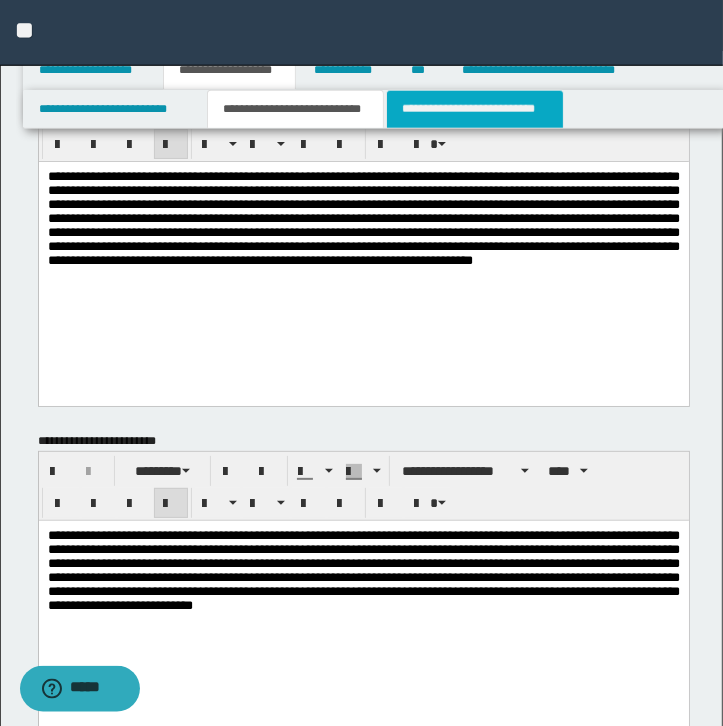 click on "**********" at bounding box center [475, 109] 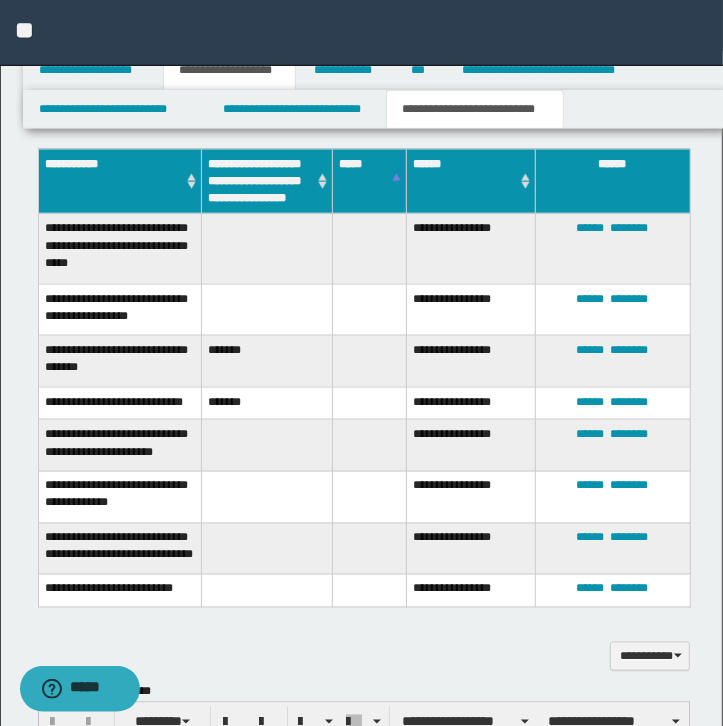 scroll, scrollTop: 1354, scrollLeft: 0, axis: vertical 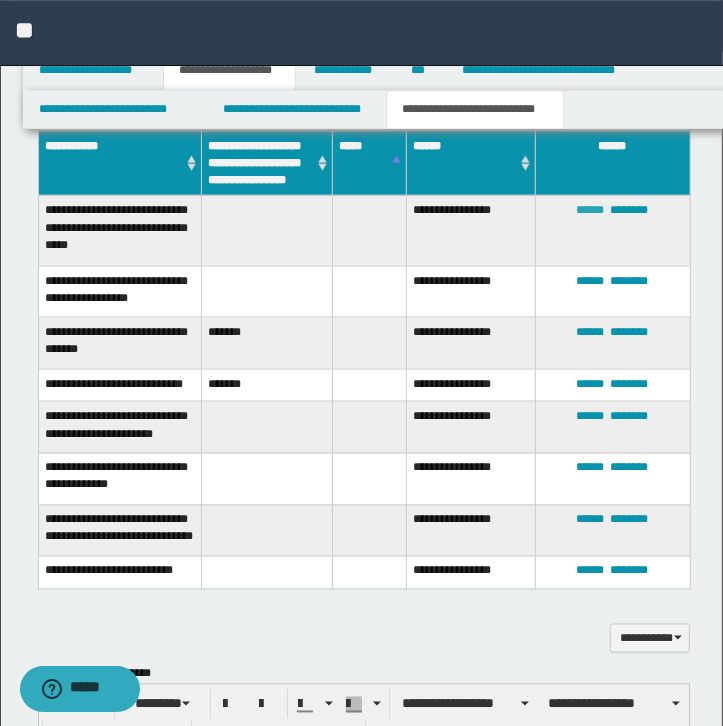 click on "******" at bounding box center [591, 209] 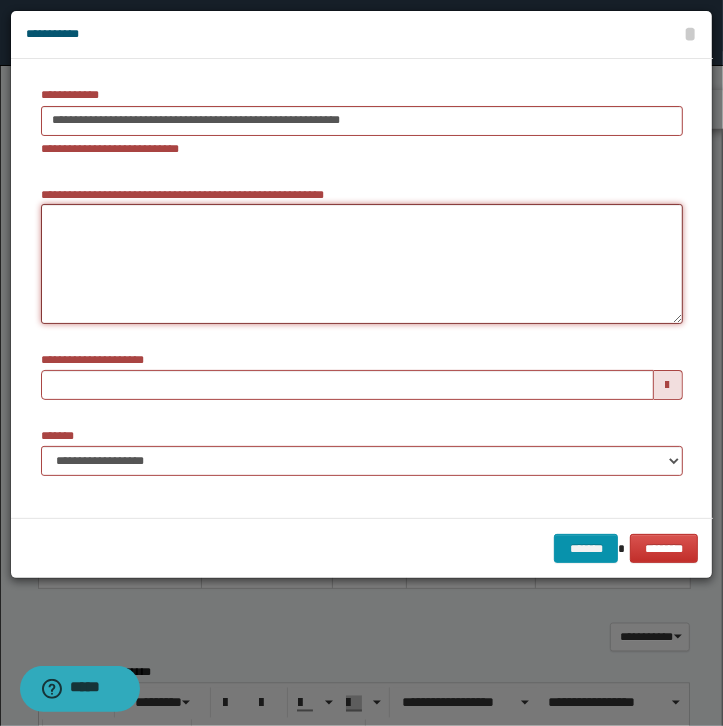 click on "**********" at bounding box center (362, 264) 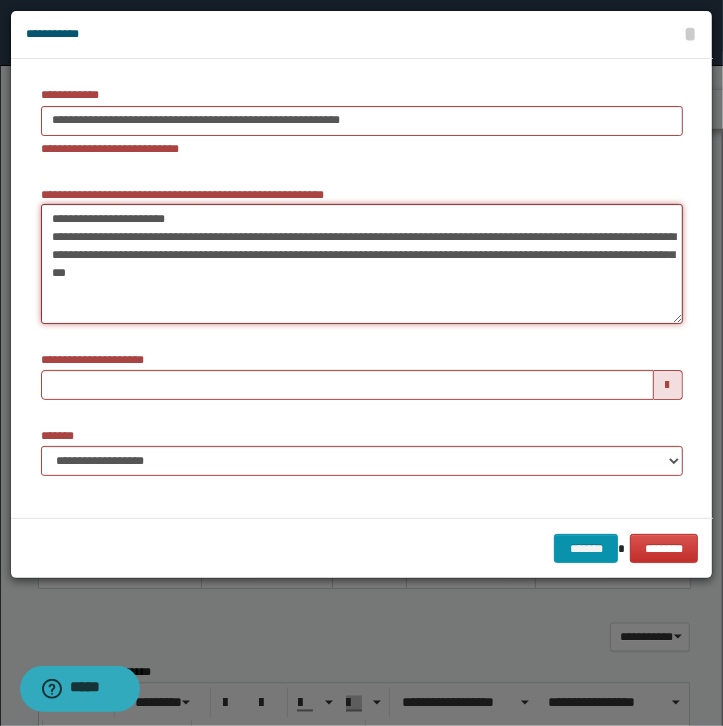 click on "**********" at bounding box center [362, 264] 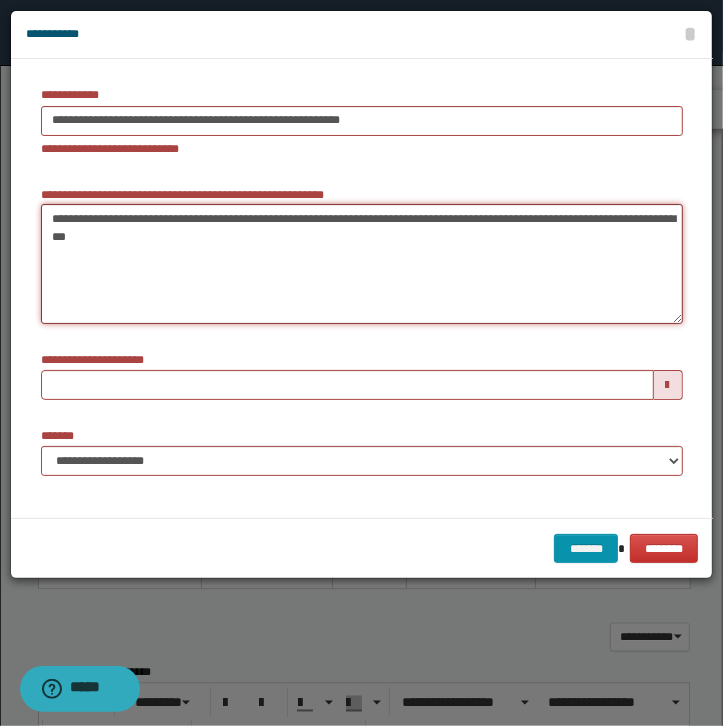click on "**********" at bounding box center (362, 264) 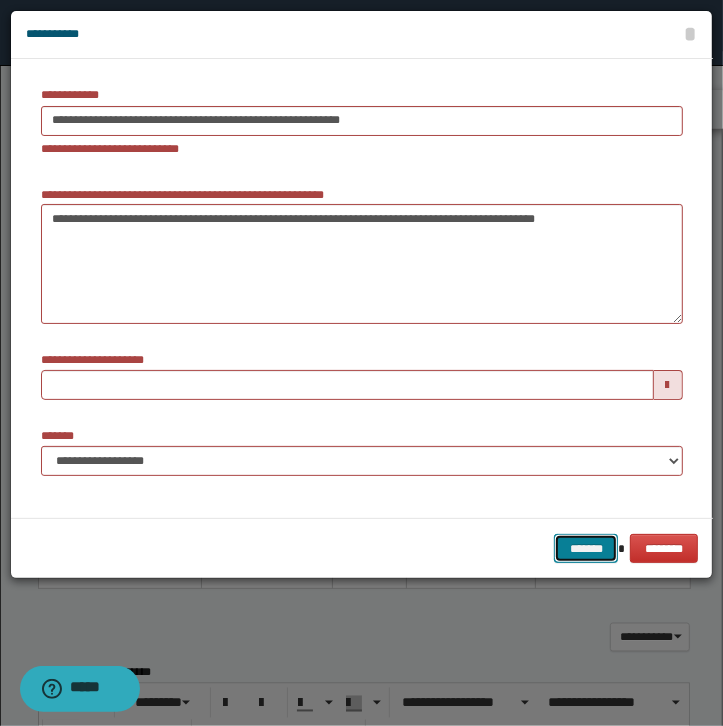 click on "*******" at bounding box center [586, 549] 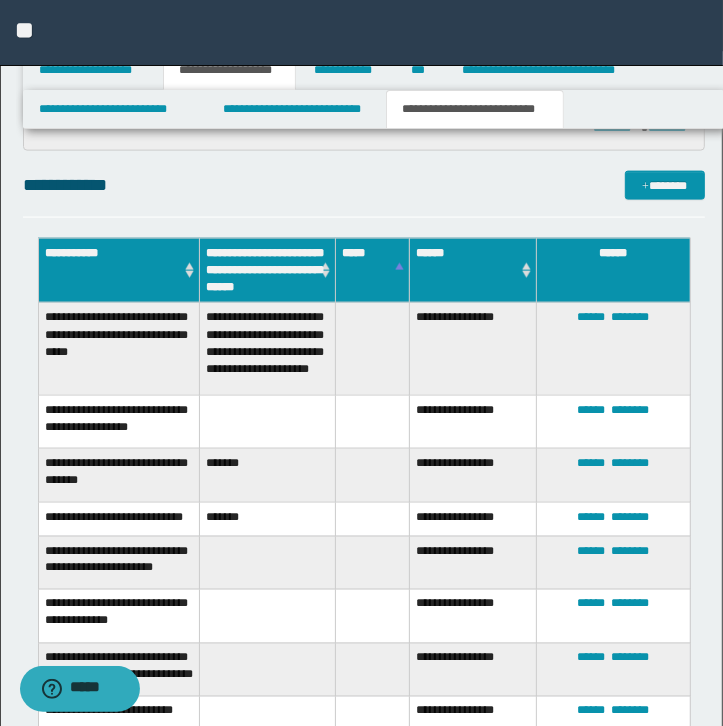 scroll, scrollTop: 1243, scrollLeft: 0, axis: vertical 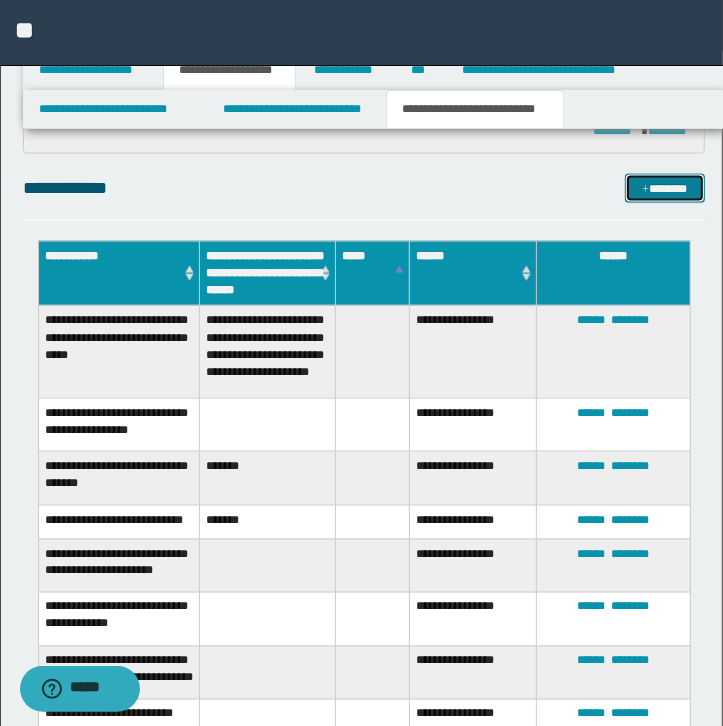 click on "*******" at bounding box center [665, 189] 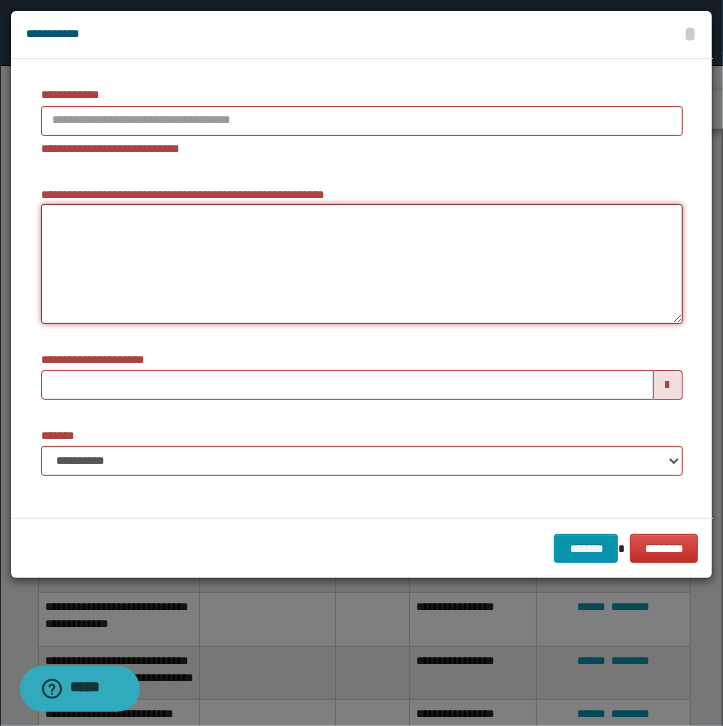 click on "**********" at bounding box center (362, 264) 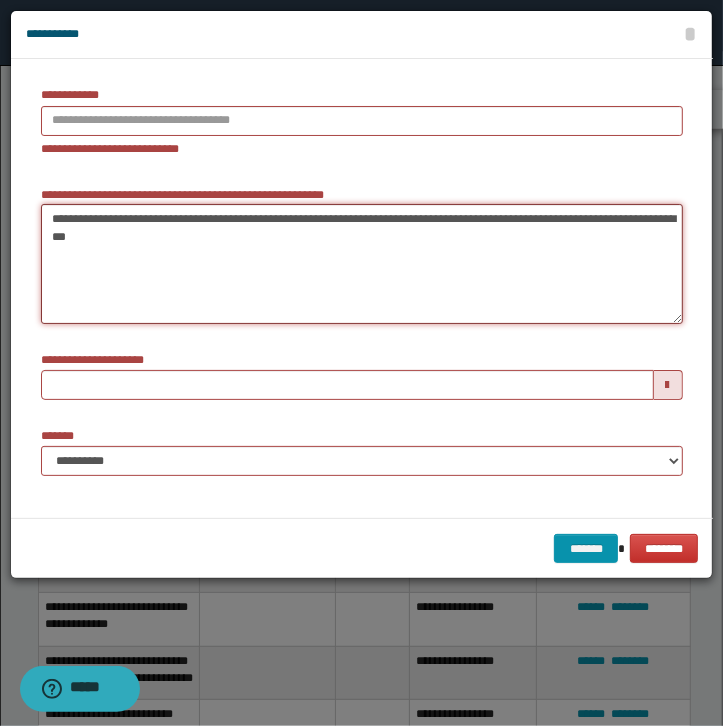 type on "**********" 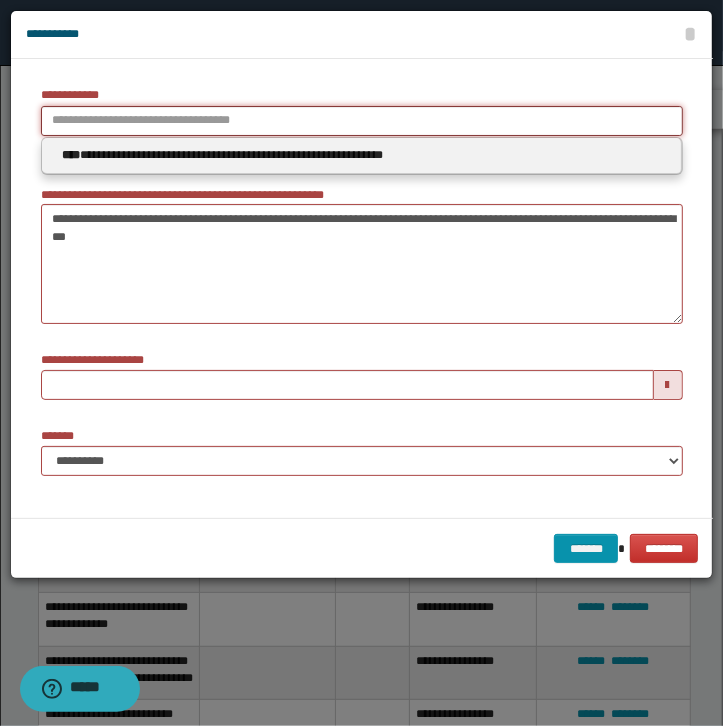 type on "**********" 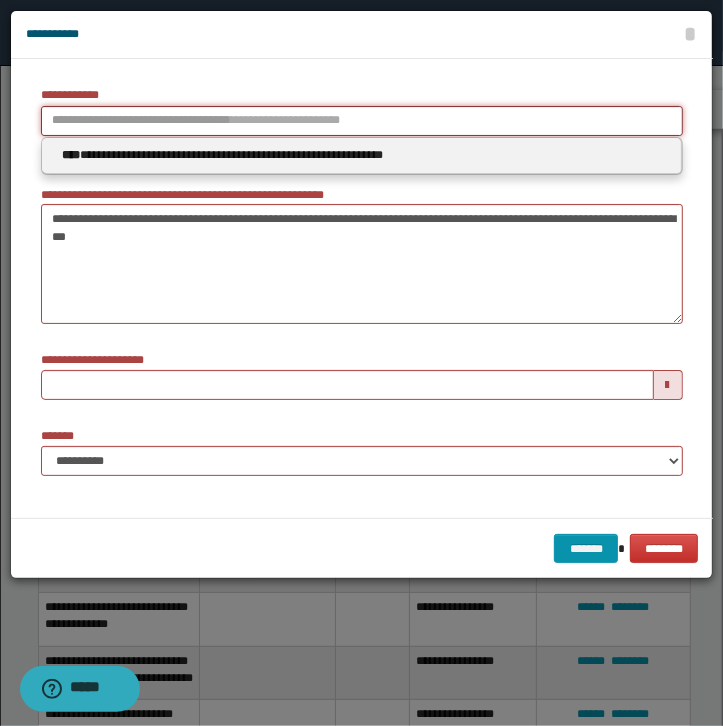 click on "**********" at bounding box center (362, 121) 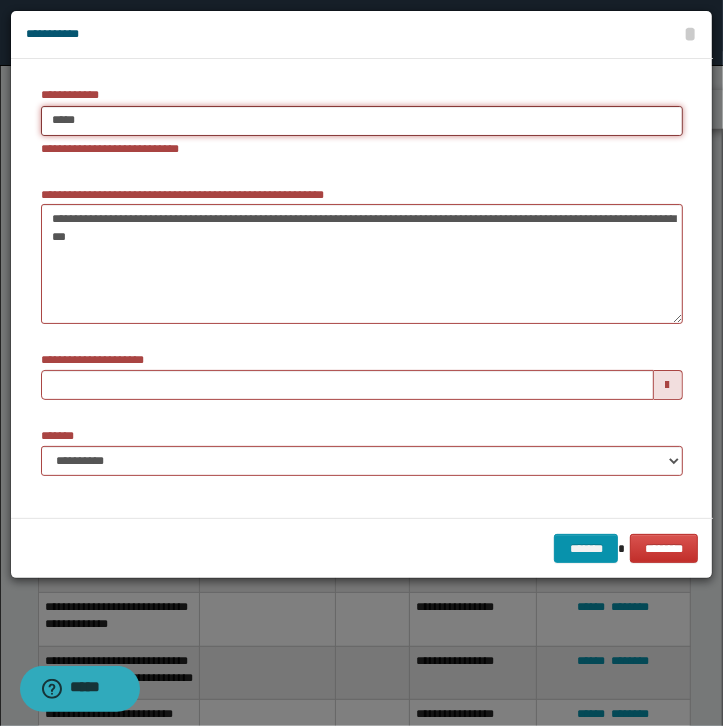 type on "****" 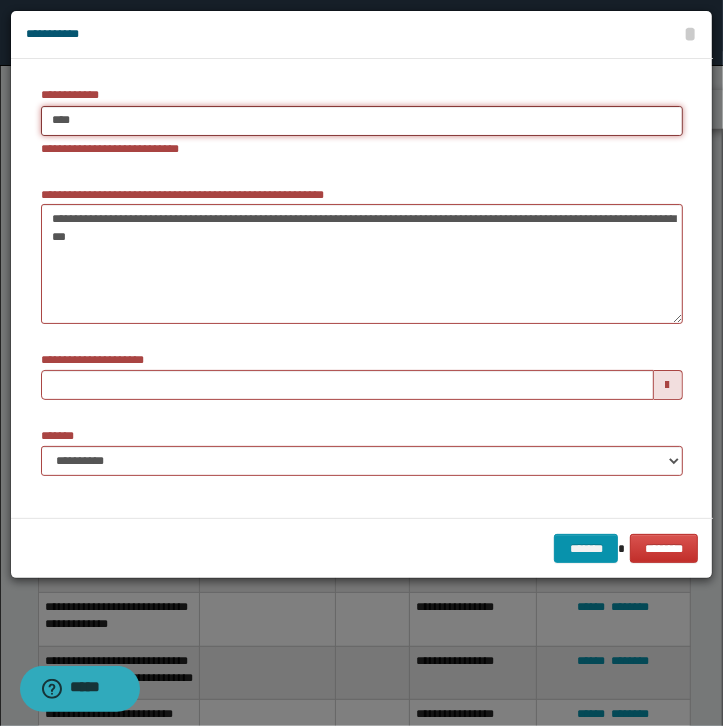 type on "****" 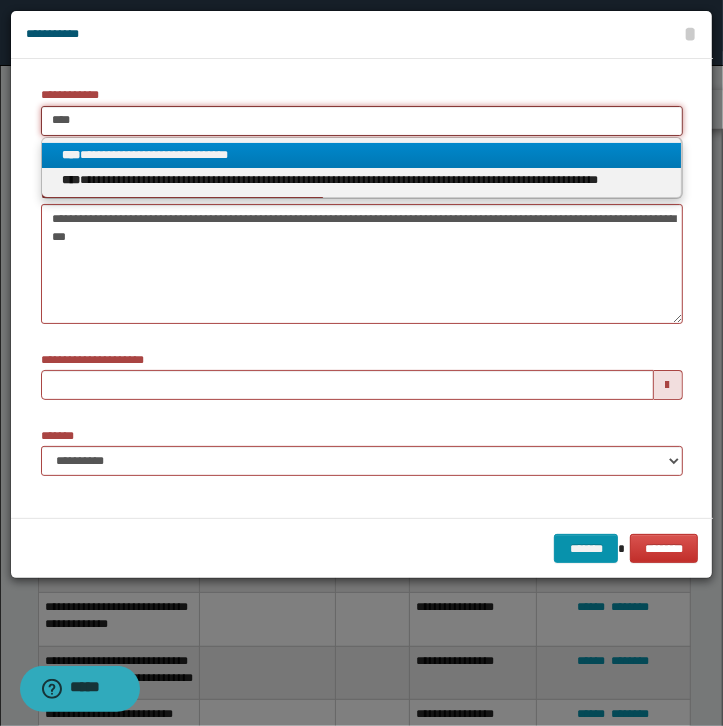 type on "****" 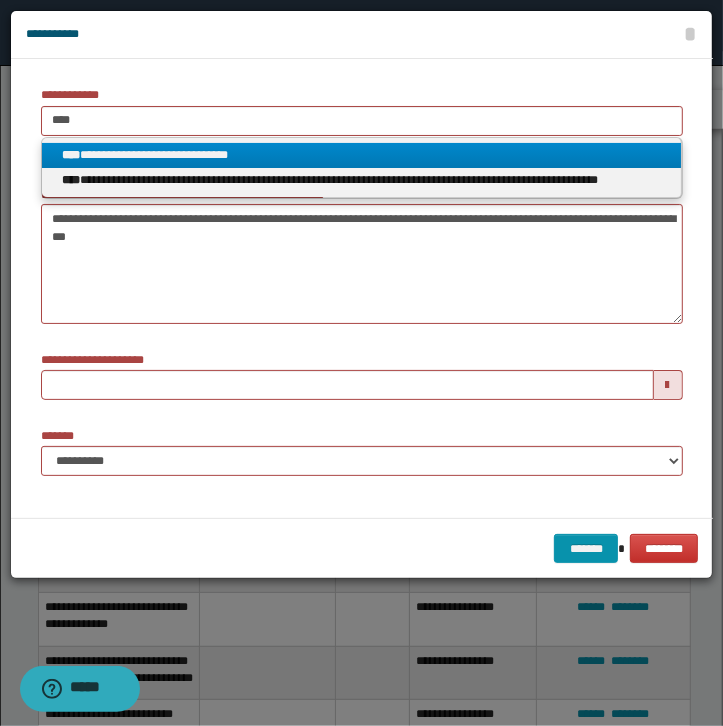 click on "**********" at bounding box center (361, 155) 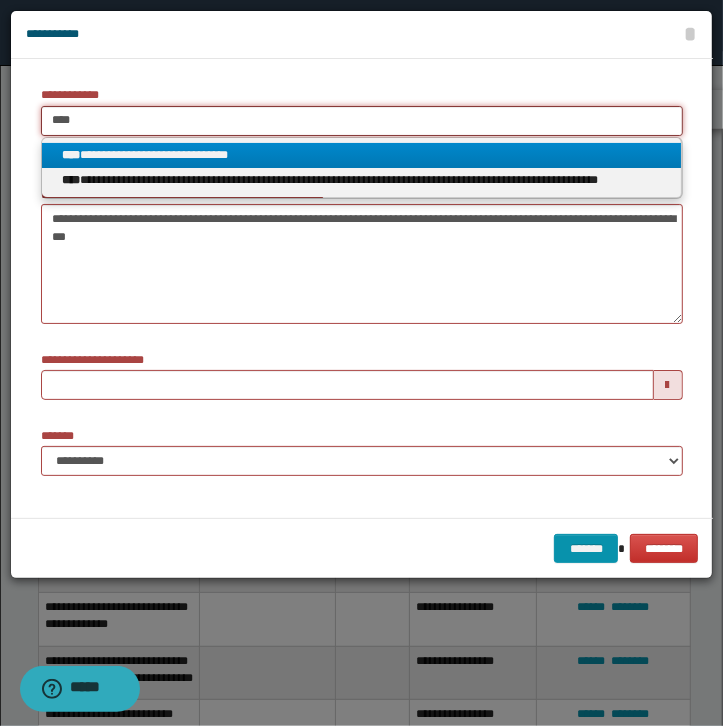 type 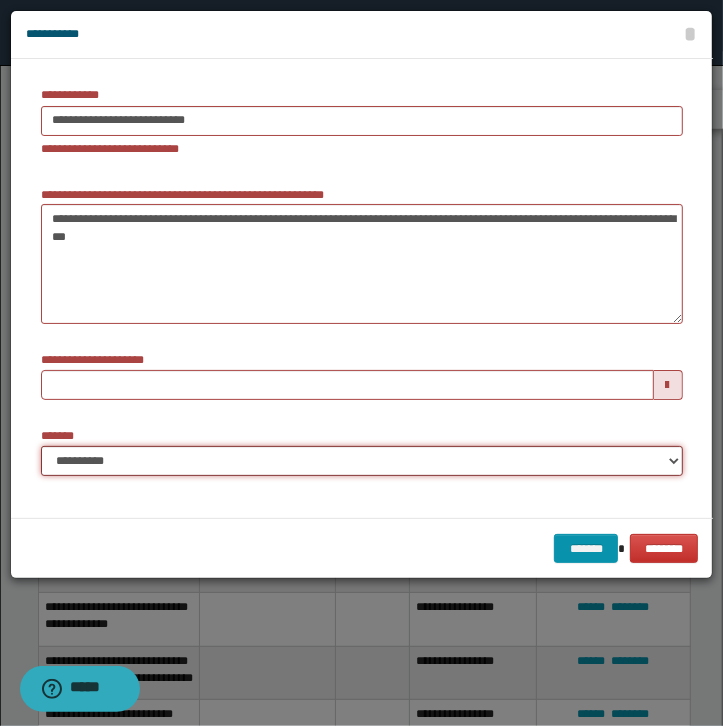 click on "**********" at bounding box center (362, 461) 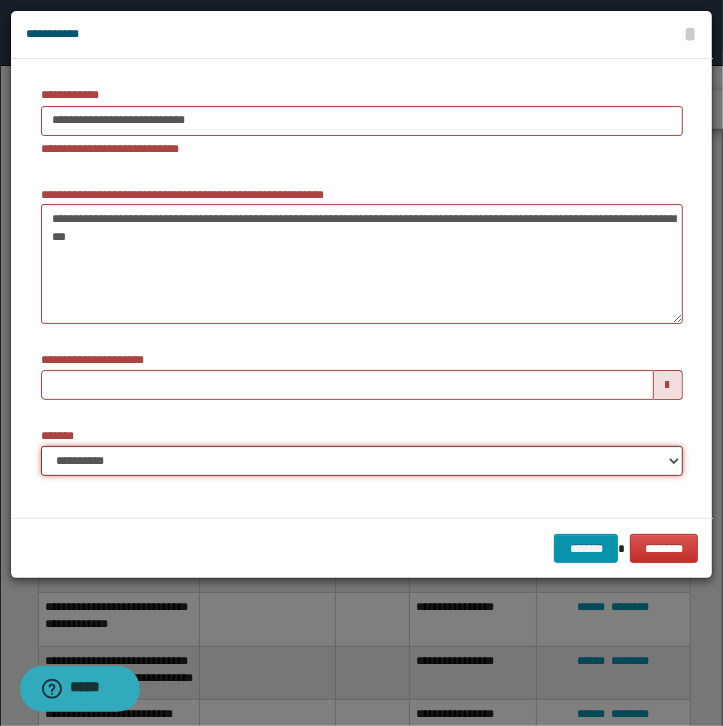 select on "*" 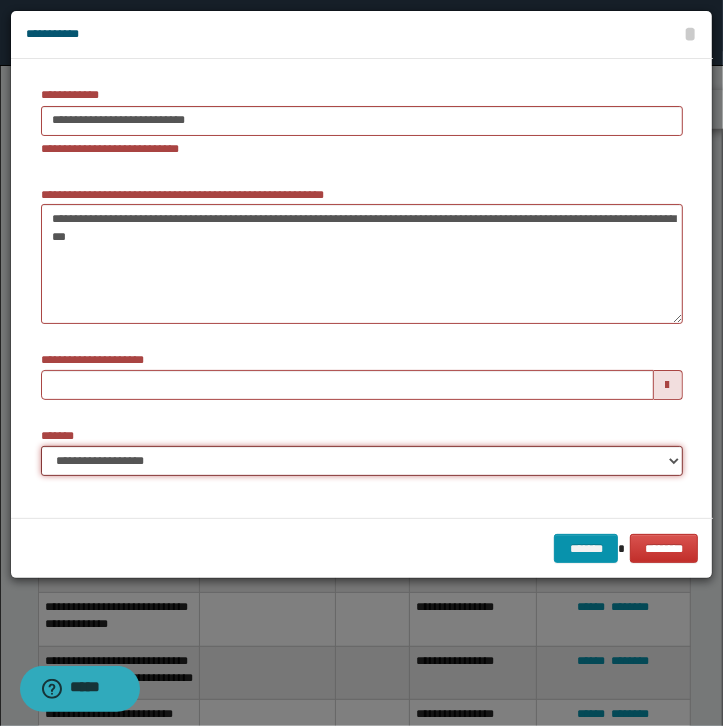 click on "**********" at bounding box center [0, 0] 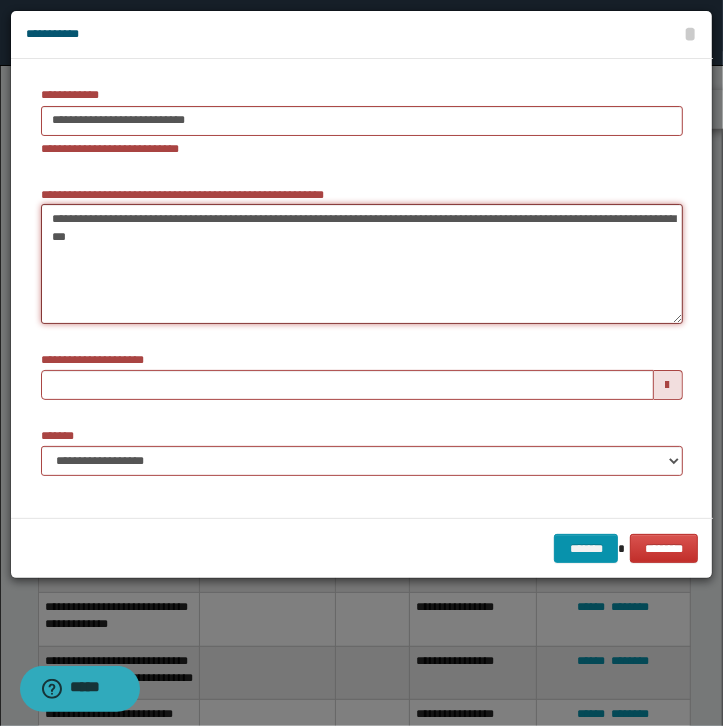 click on "**********" at bounding box center [362, 264] 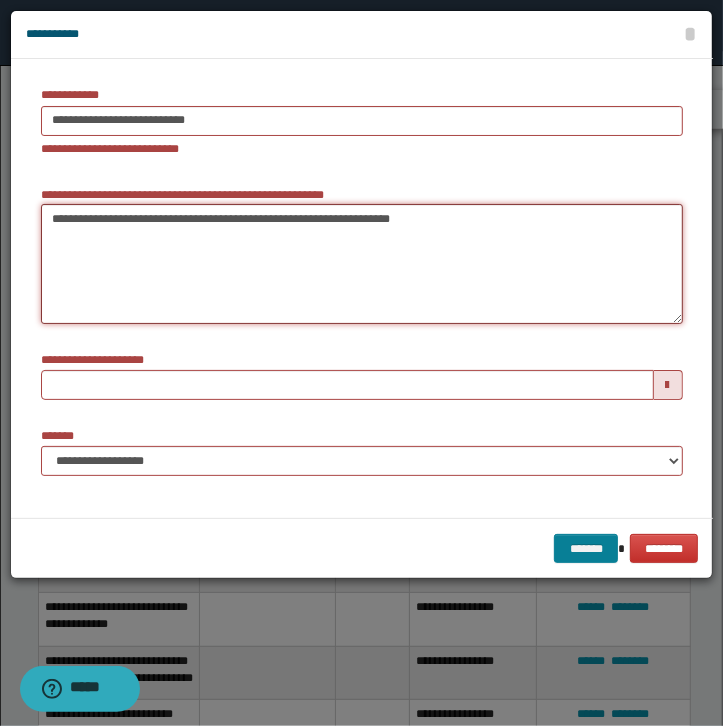 type on "**********" 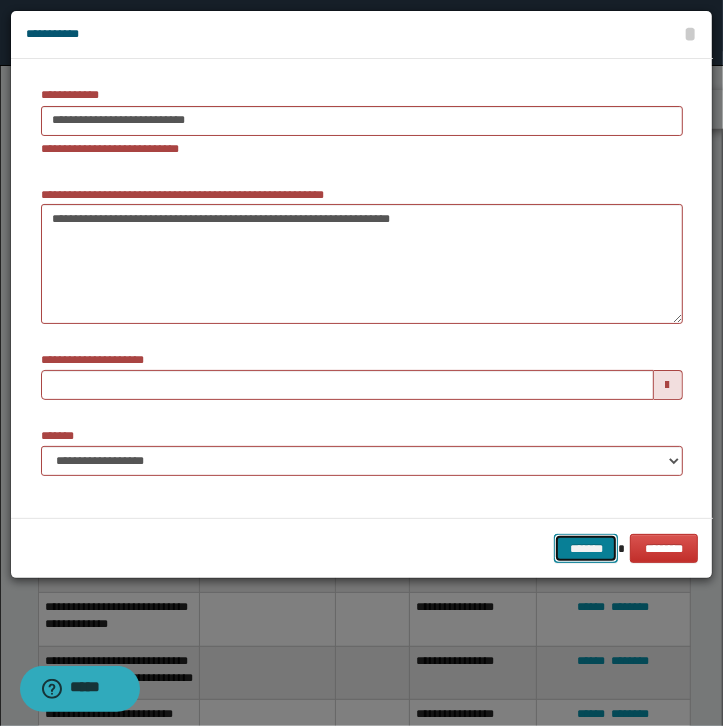 click on "*******" at bounding box center (586, 549) 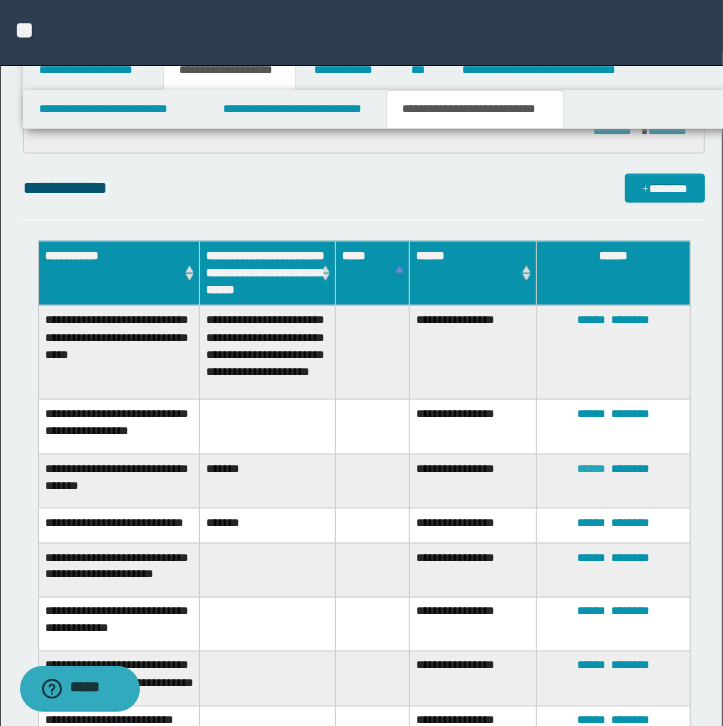 click on "******" at bounding box center (591, 469) 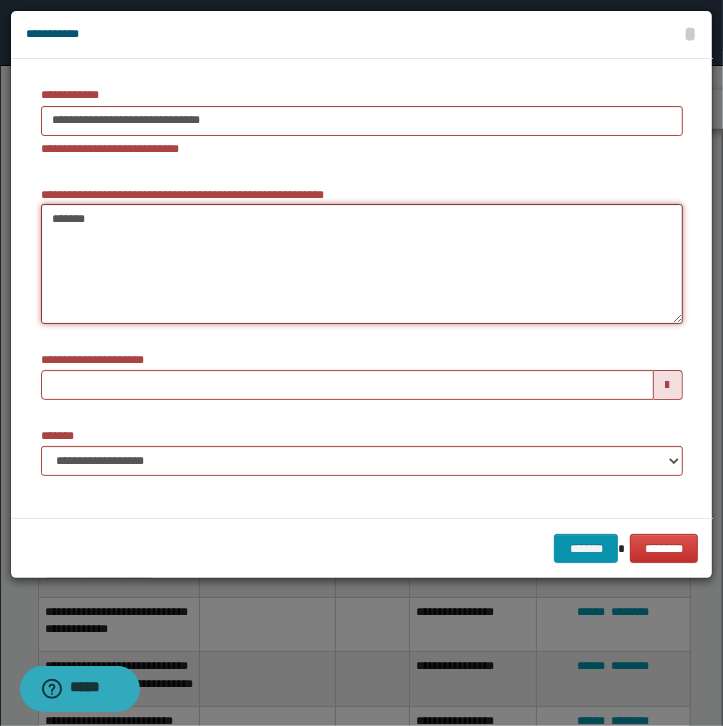 click on "*******" at bounding box center [362, 264] 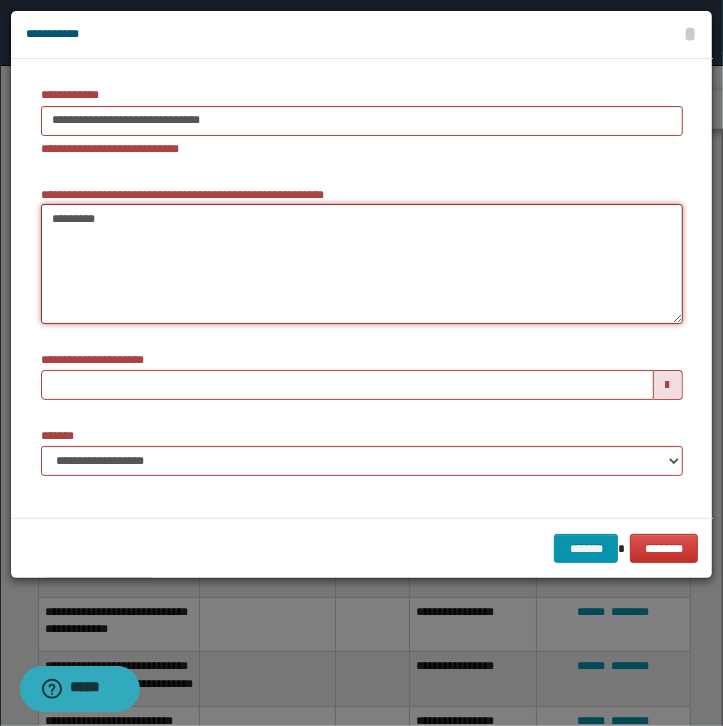 paste on "**********" 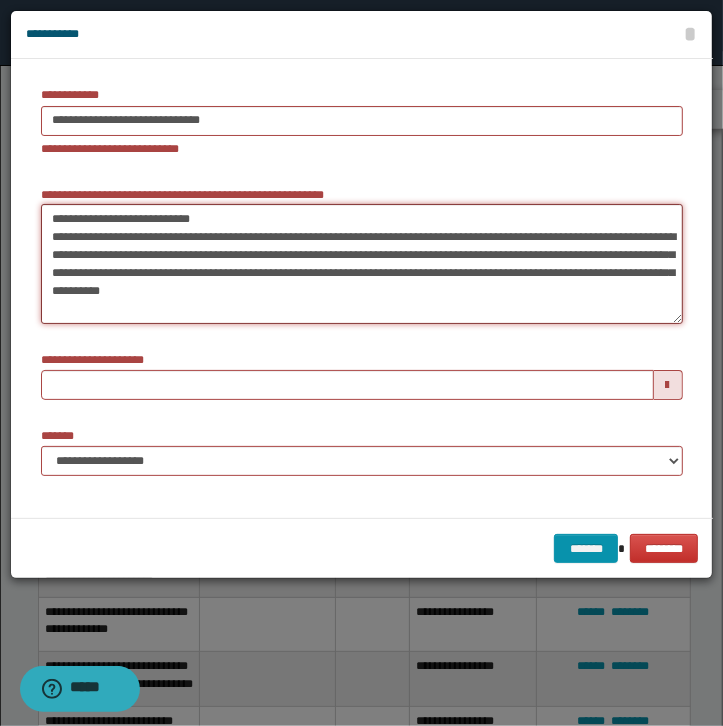 click on "**********" at bounding box center [362, 264] 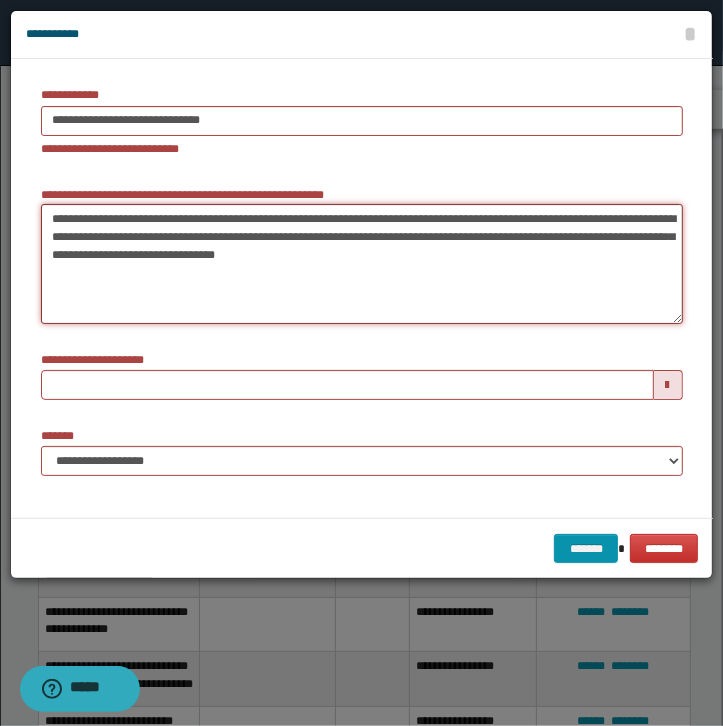 click on "**********" at bounding box center [362, 264] 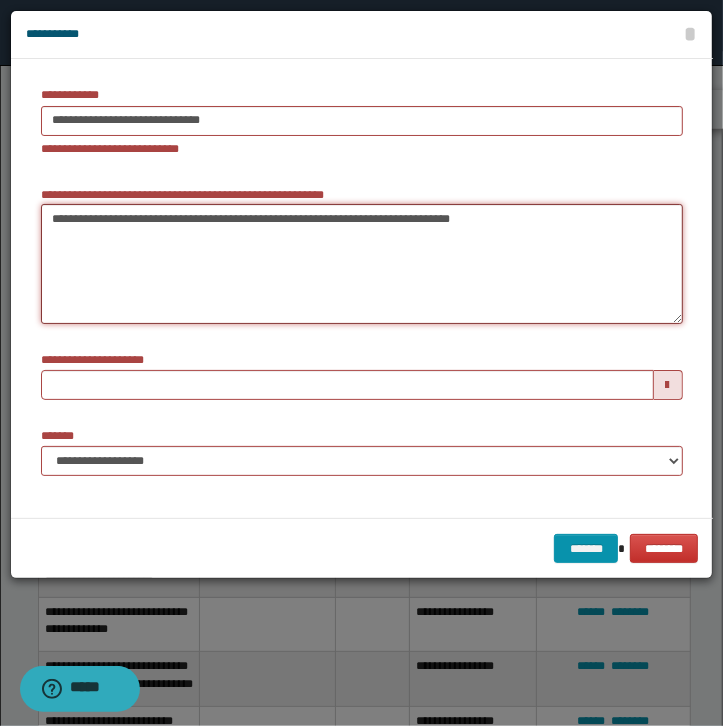click on "**********" at bounding box center [362, 264] 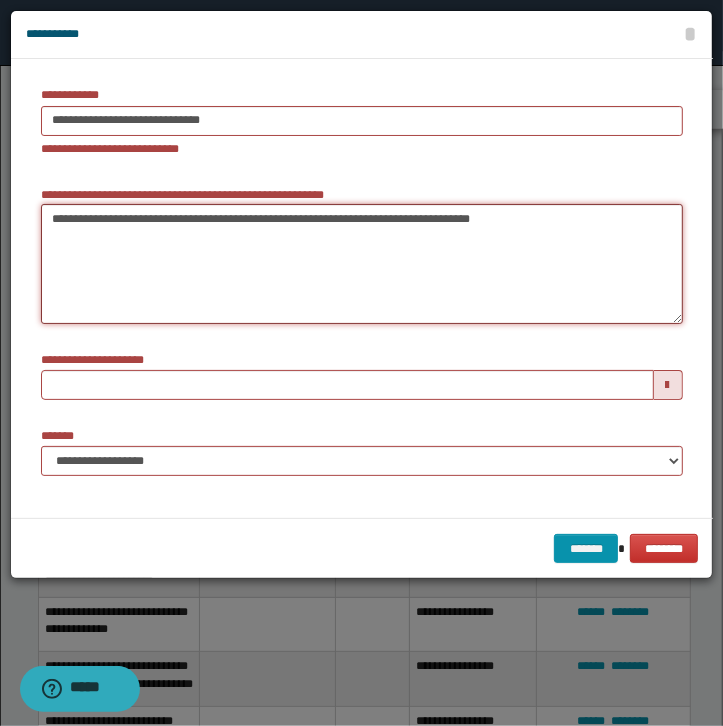 paste on "**********" 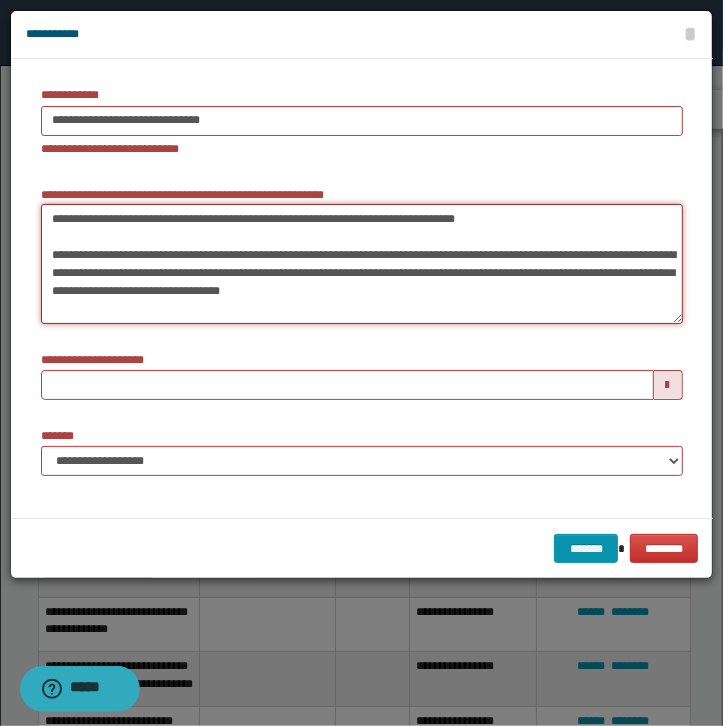 click on "**********" at bounding box center [362, 264] 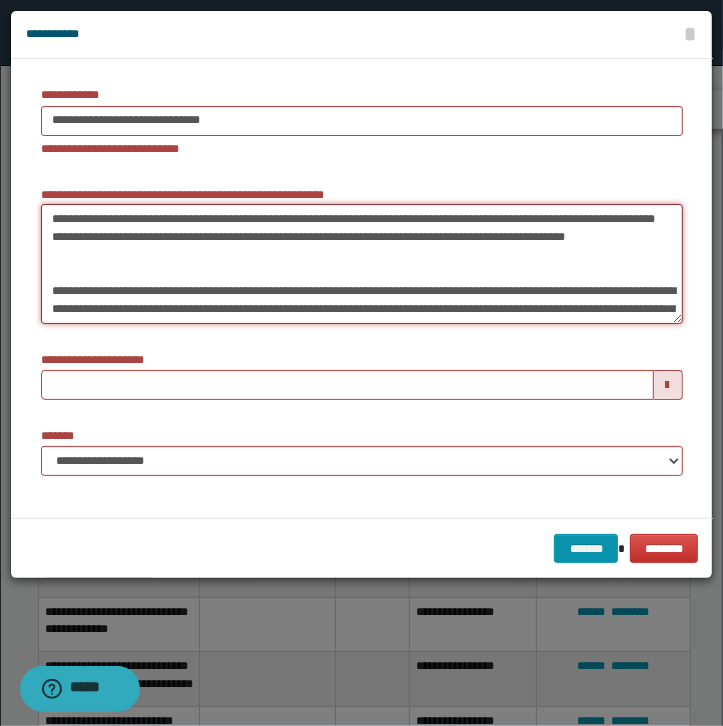 click on "**********" at bounding box center [362, 264] 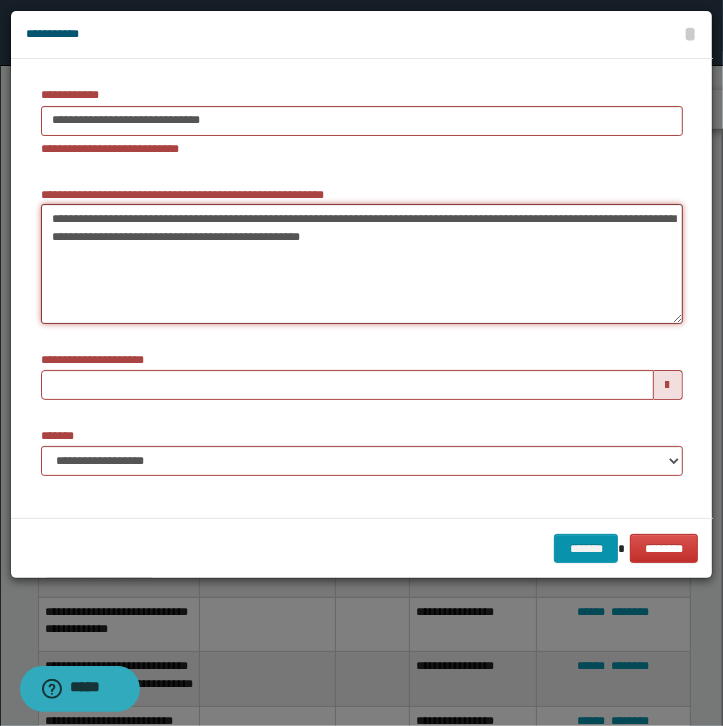 scroll, scrollTop: 0, scrollLeft: 0, axis: both 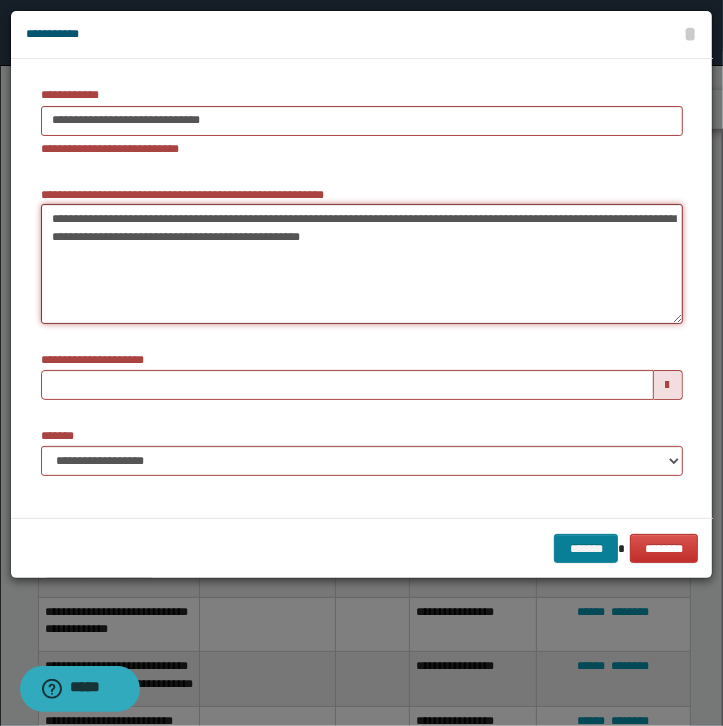 type on "**********" 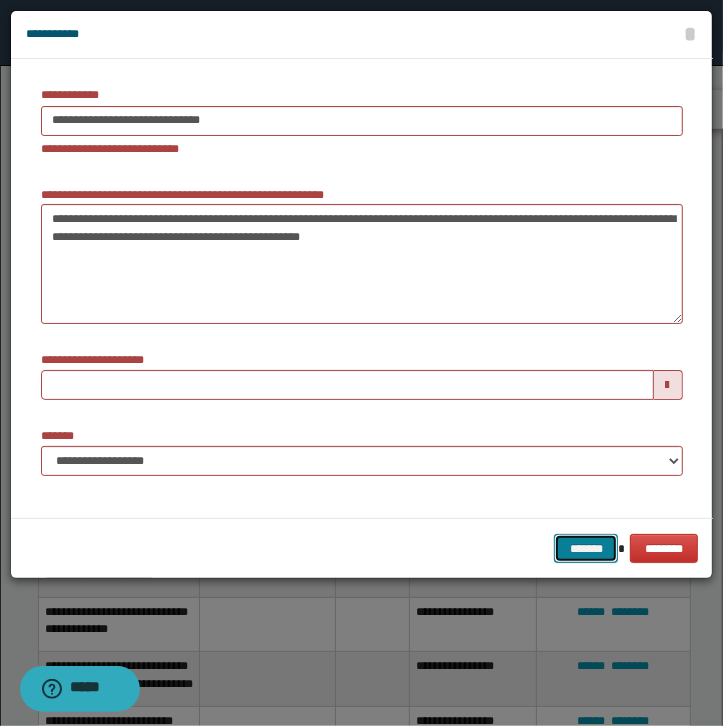 click on "*******" at bounding box center [586, 549] 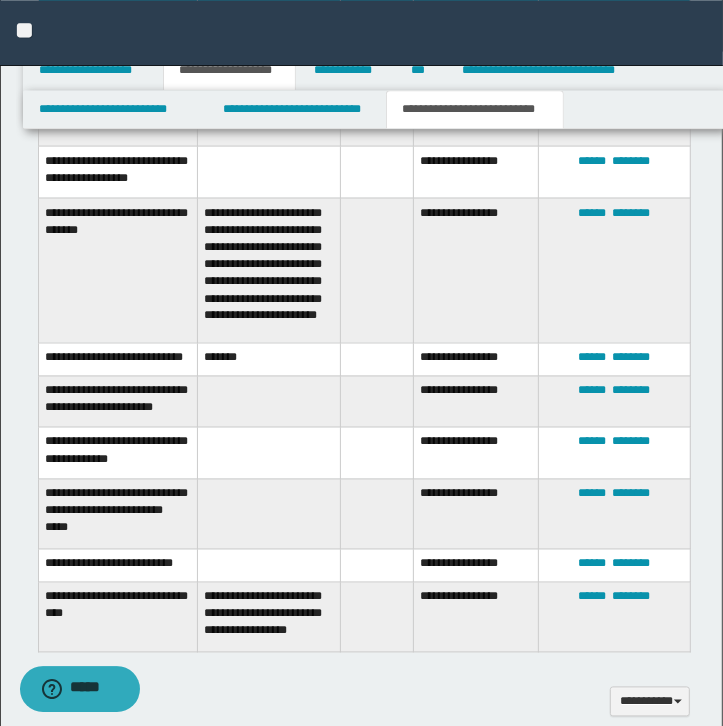 scroll, scrollTop: 1495, scrollLeft: 0, axis: vertical 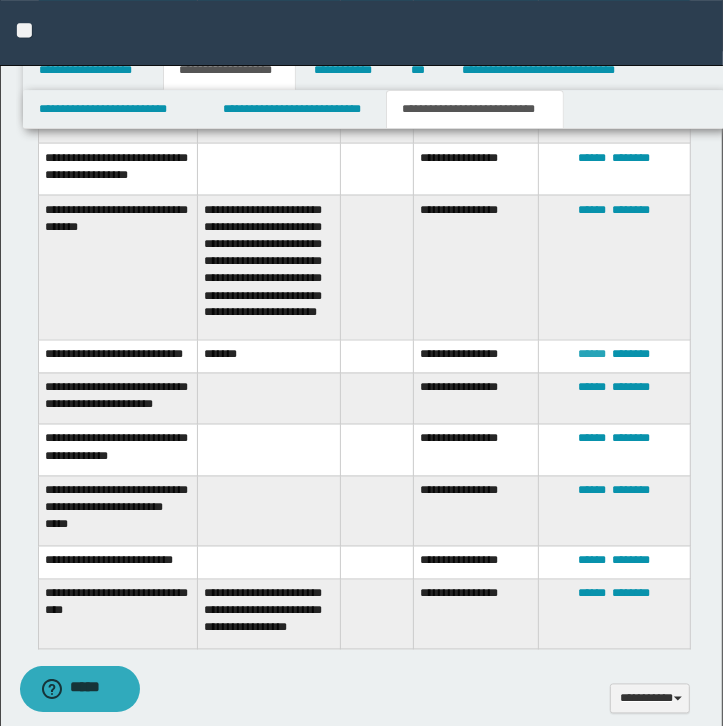 click on "******" at bounding box center [592, 354] 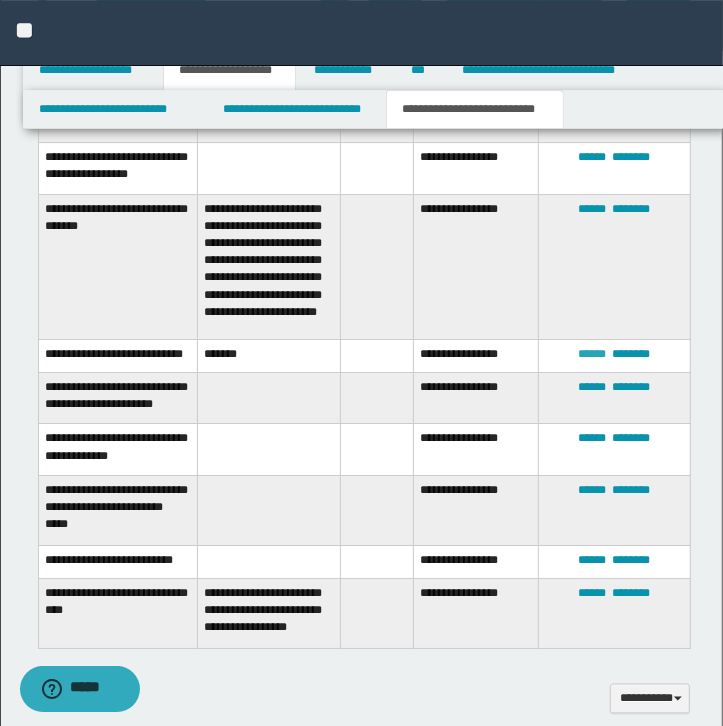 type on "**********" 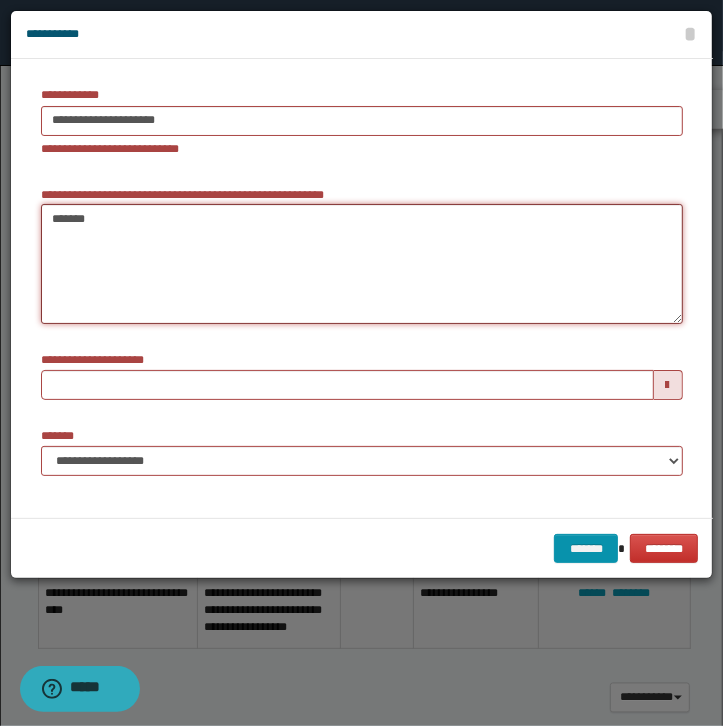 click on "*******" at bounding box center (362, 264) 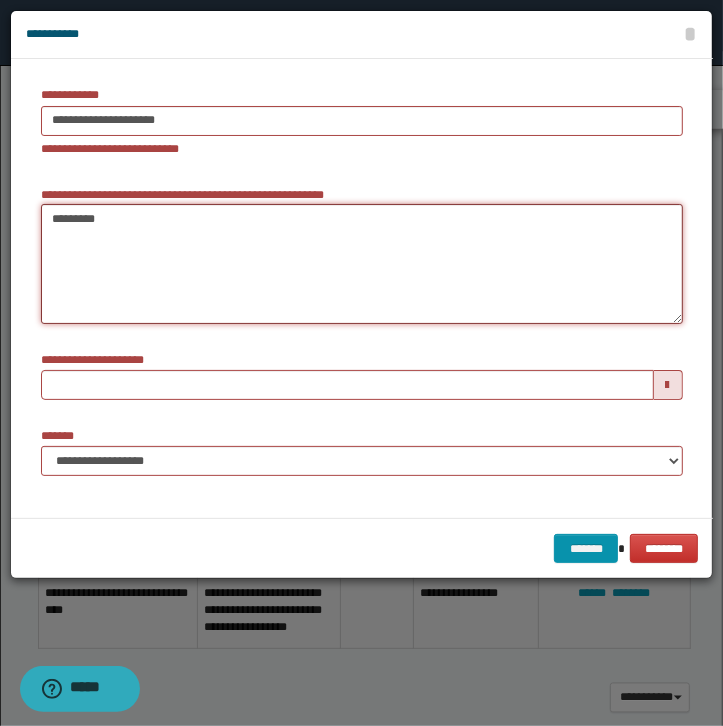 paste on "**********" 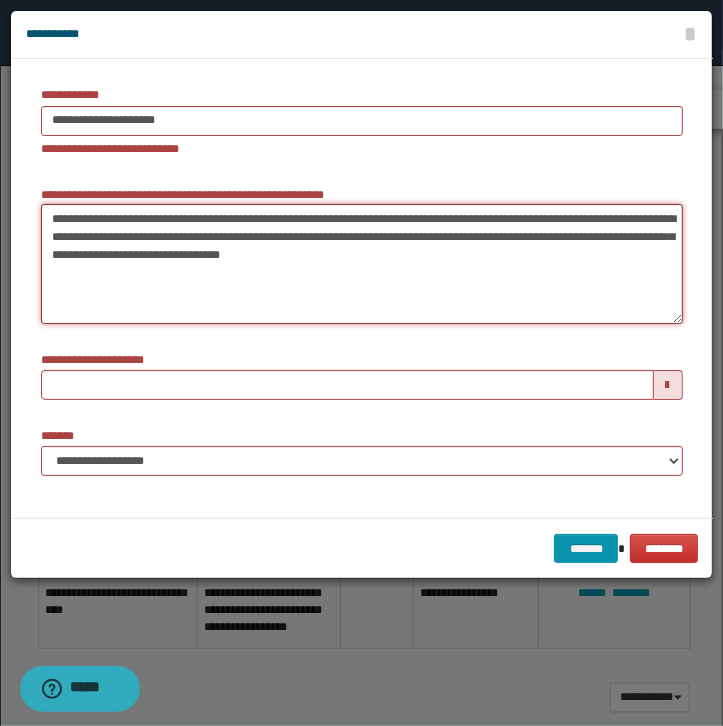 click on "**********" at bounding box center (362, 264) 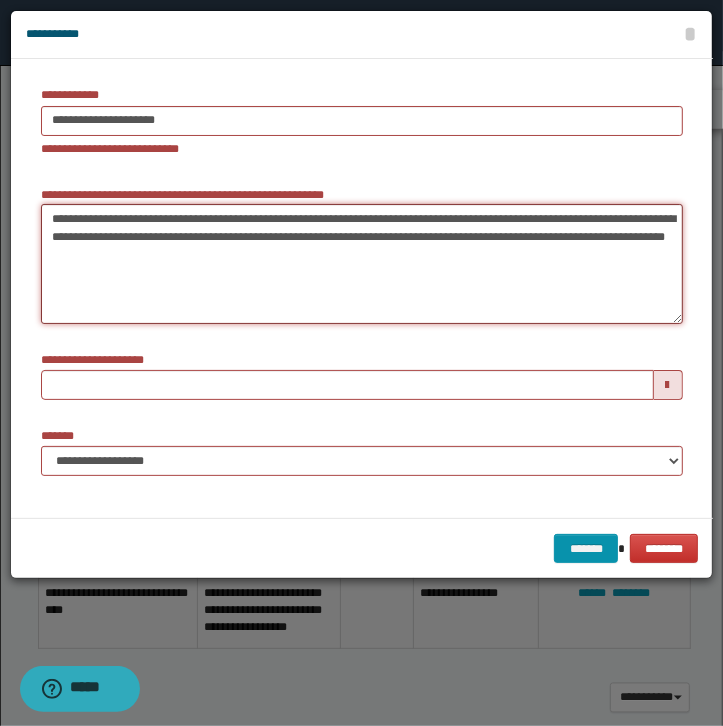 drag, startPoint x: 144, startPoint y: 253, endPoint x: 103, endPoint y: 220, distance: 52.63079 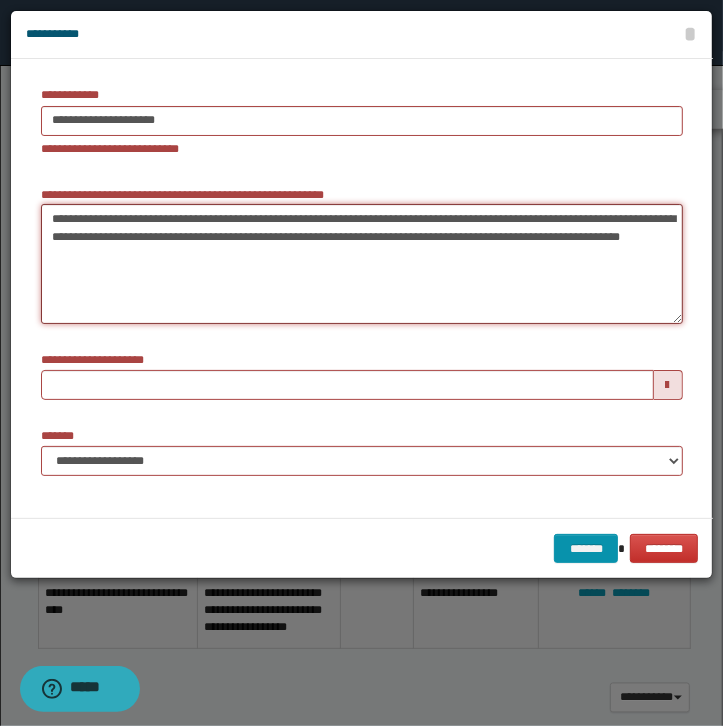 click on "**********" at bounding box center [362, 264] 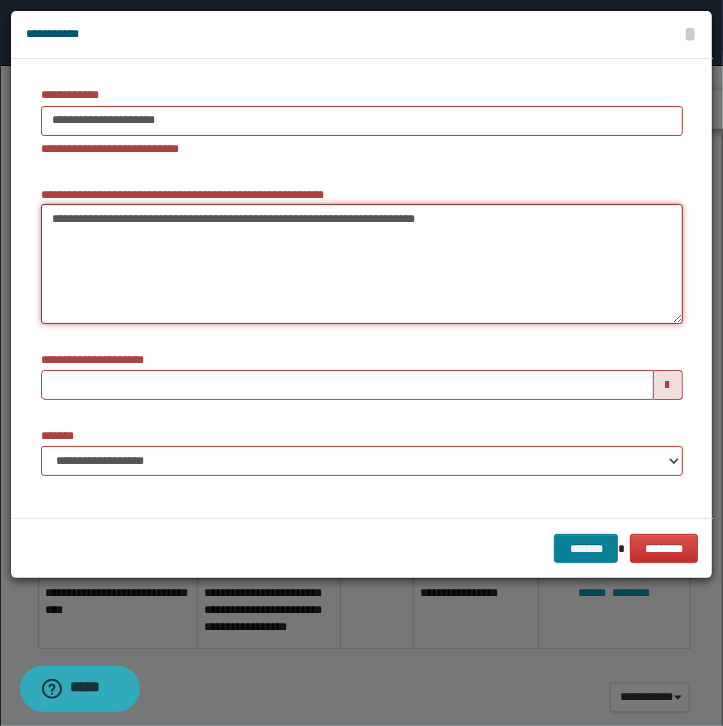 type on "**********" 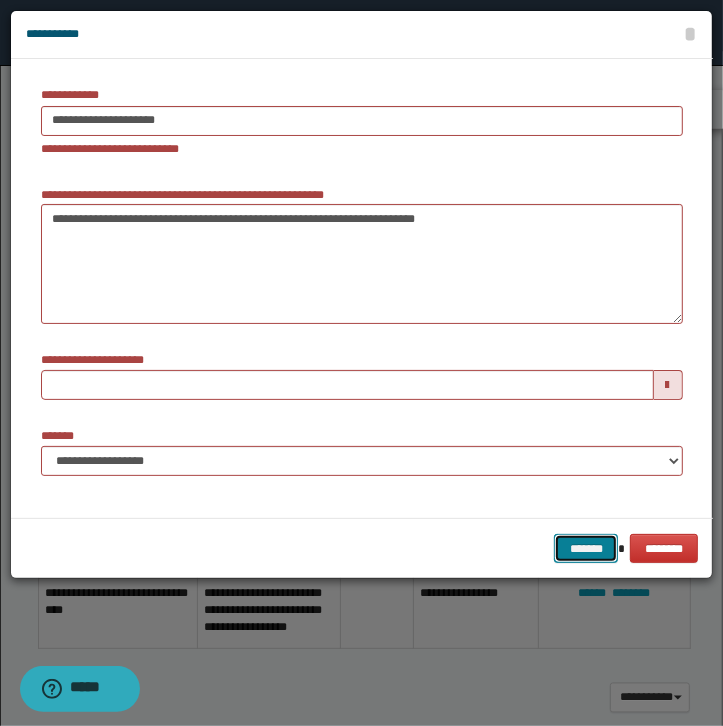 click on "*******" at bounding box center (586, 549) 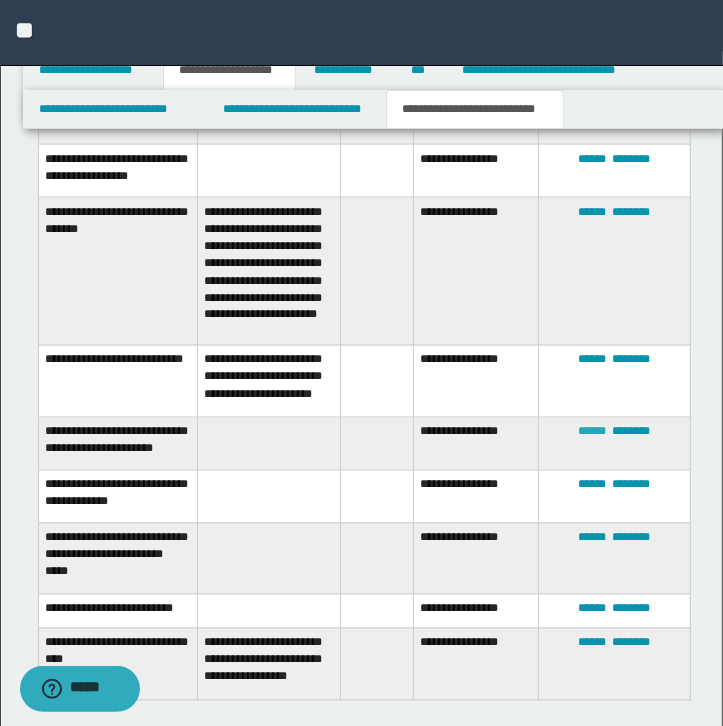 click on "******" at bounding box center (592, 432) 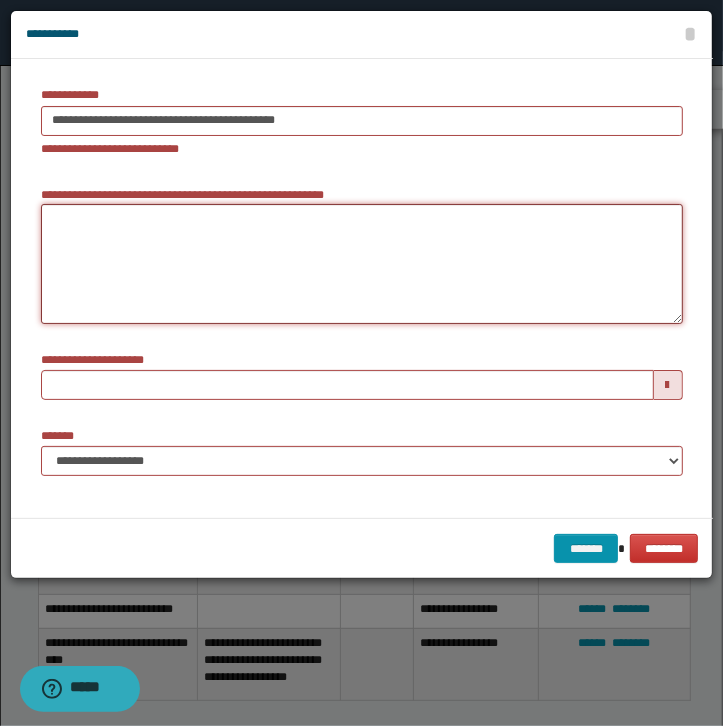 click on "**********" at bounding box center [362, 264] 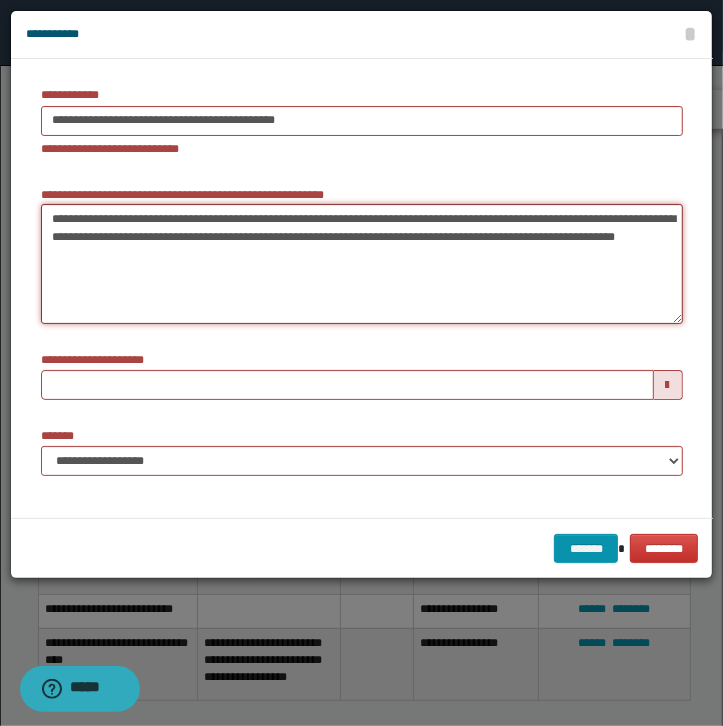 click on "**********" at bounding box center (362, 264) 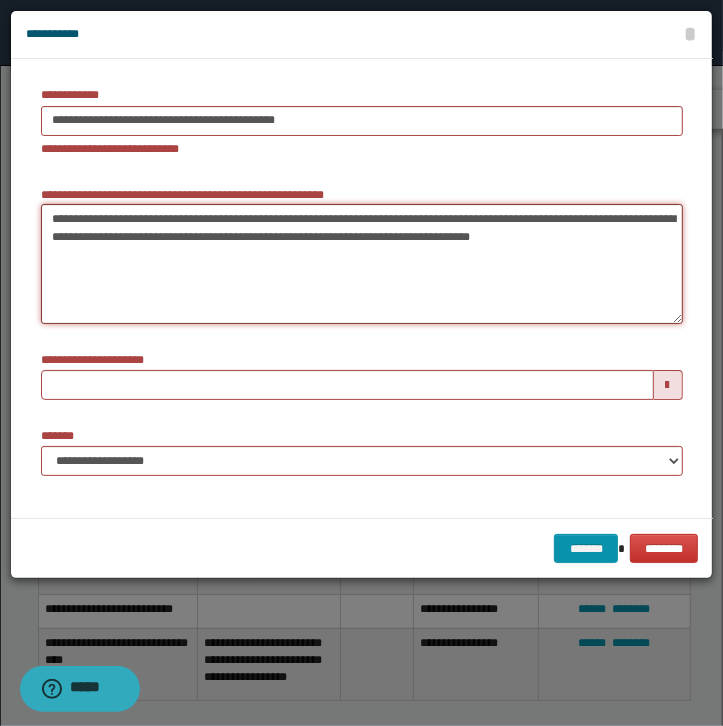 click on "**********" at bounding box center (362, 264) 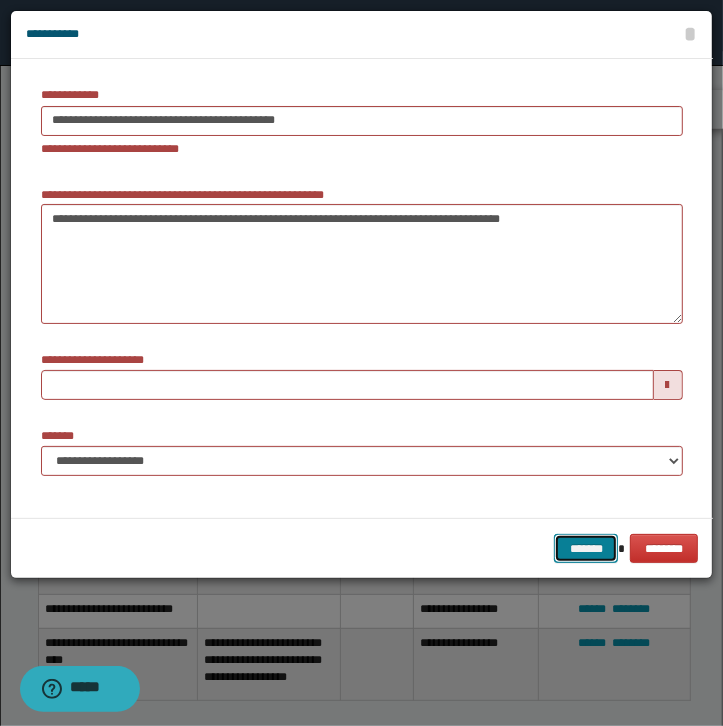click on "*******" at bounding box center (586, 549) 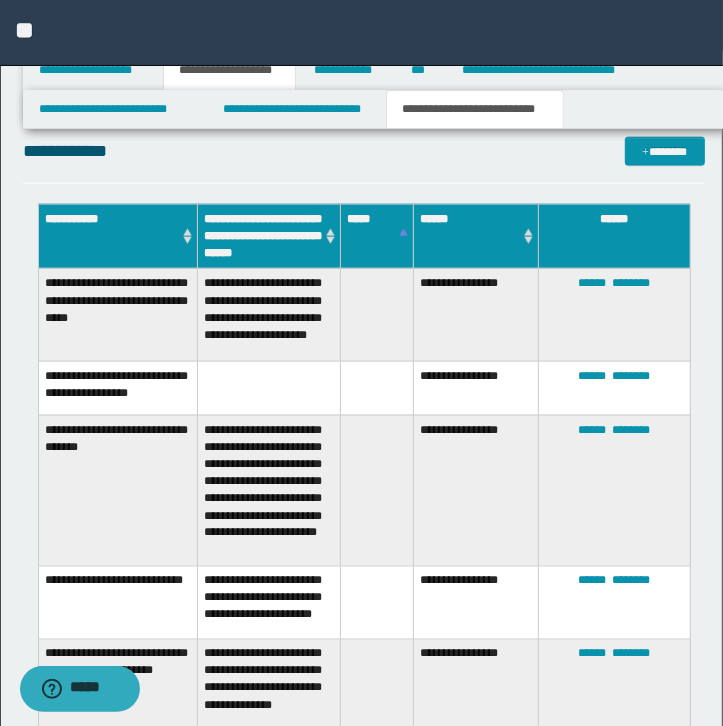scroll, scrollTop: 1277, scrollLeft: 0, axis: vertical 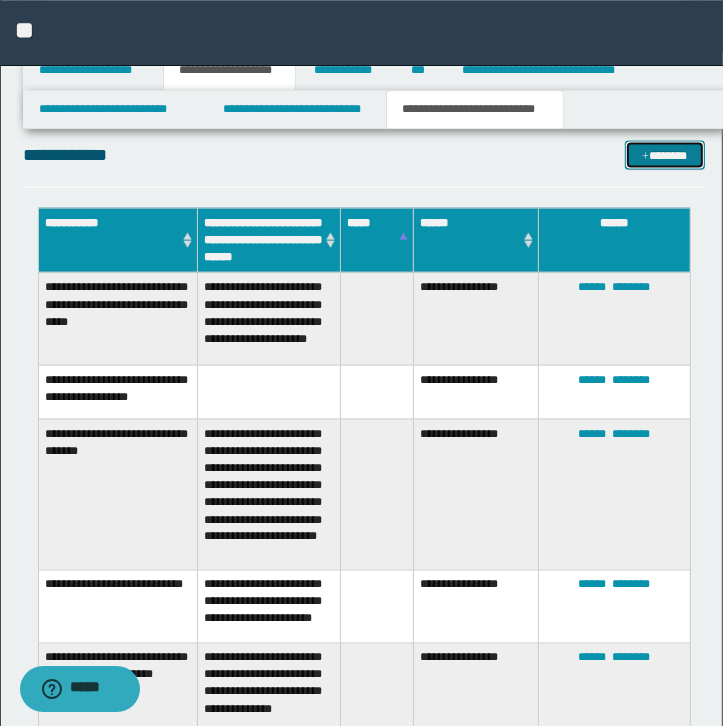 click on "*******" at bounding box center [665, 155] 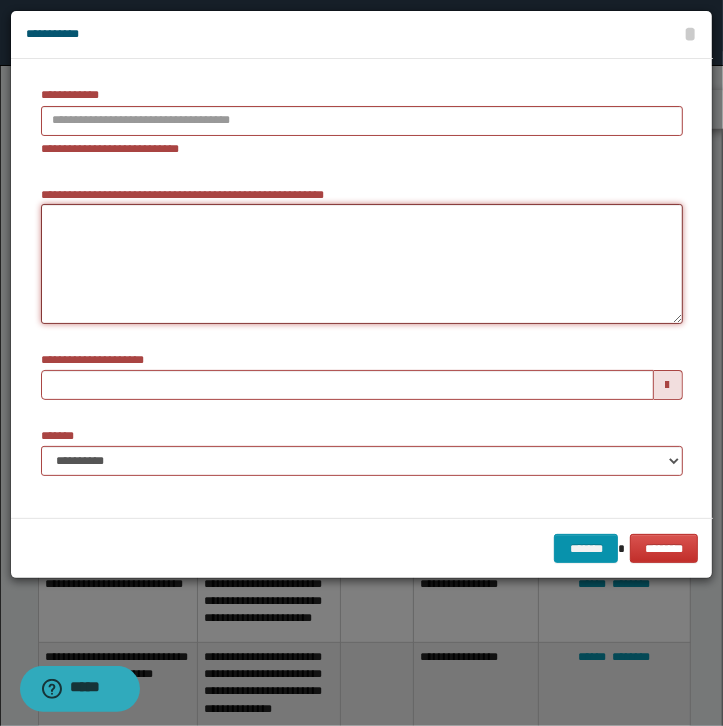 click on "**********" at bounding box center [362, 264] 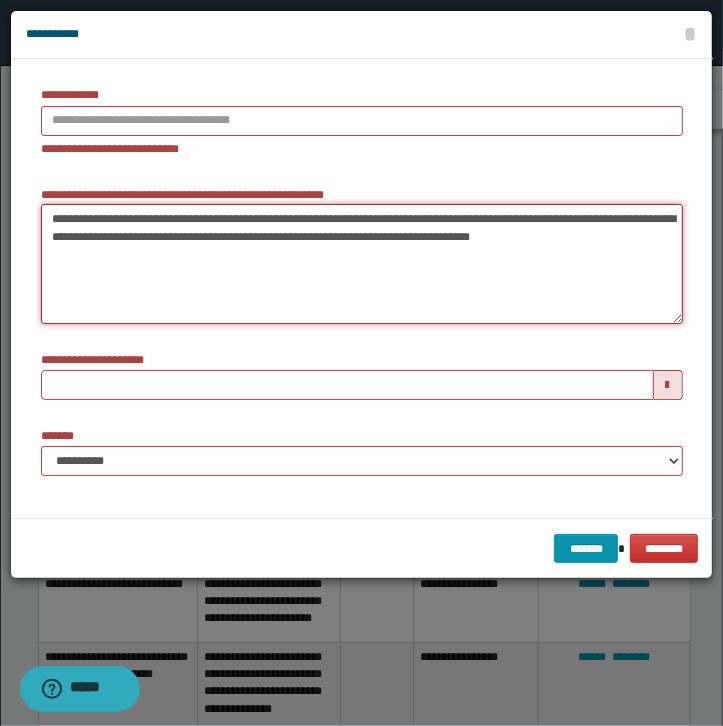 click on "**********" at bounding box center [362, 264] 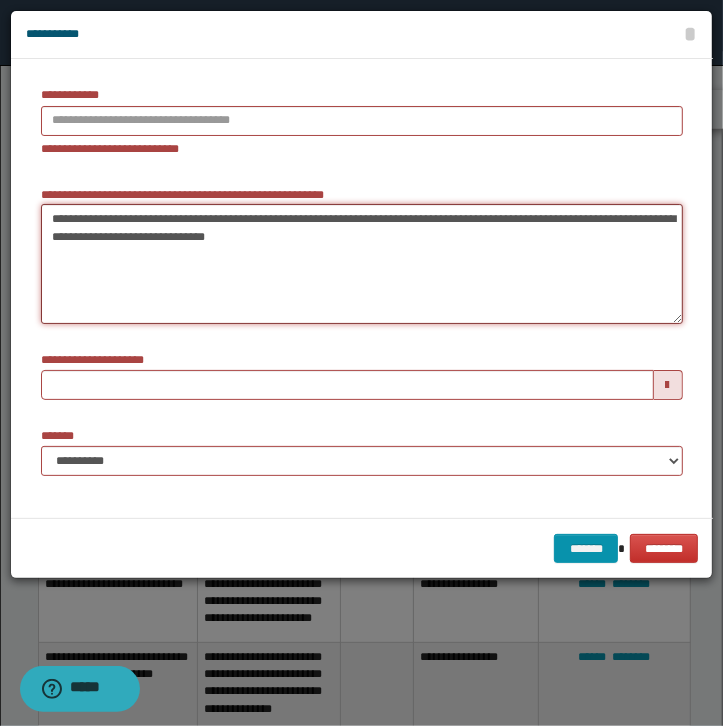 click on "**********" at bounding box center [362, 264] 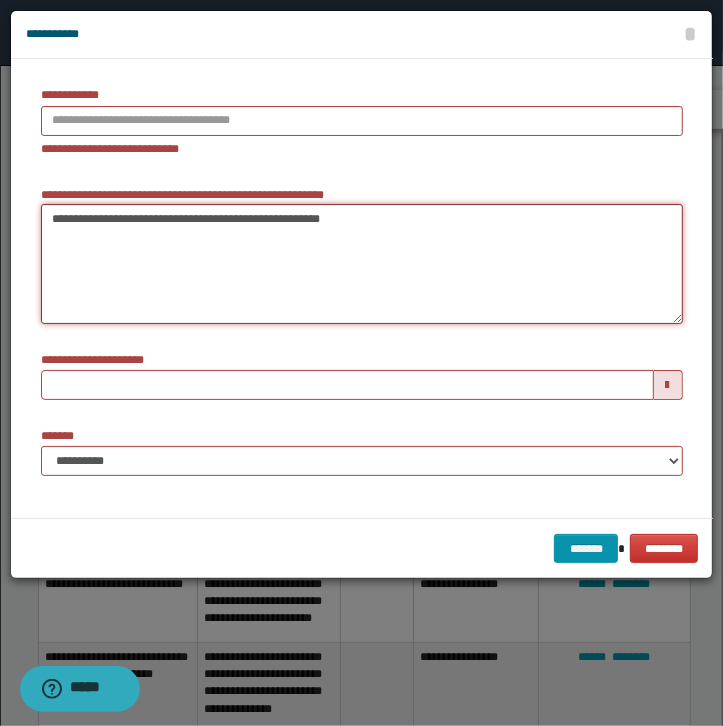 type on "**********" 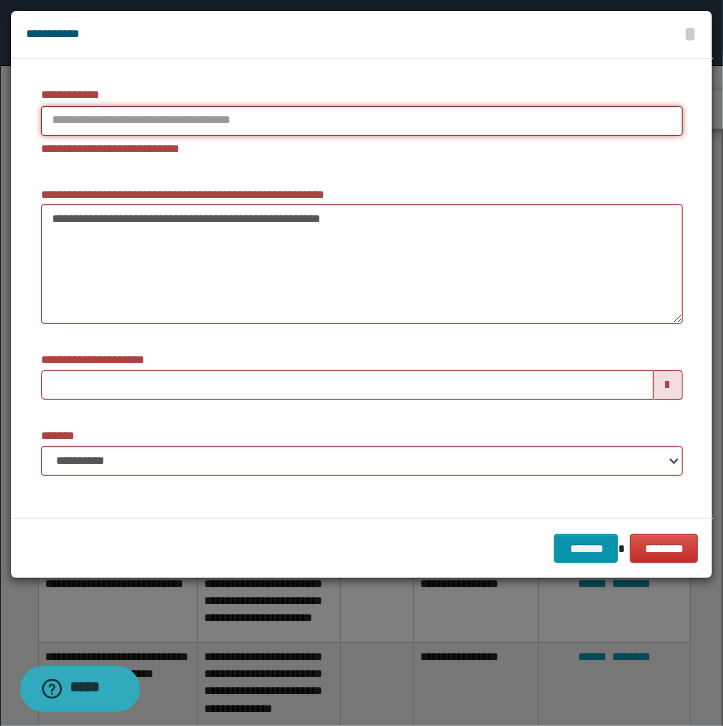 type on "**********" 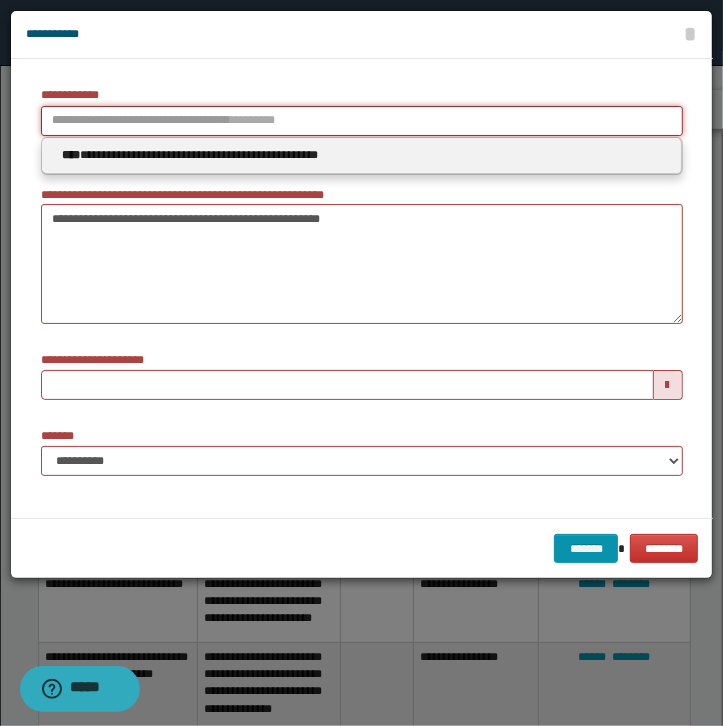 click on "**********" at bounding box center (362, 121) 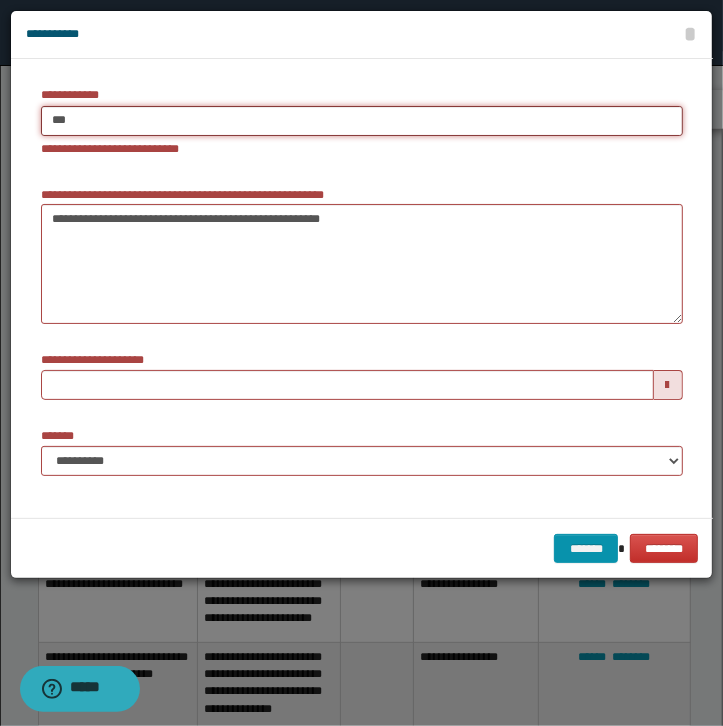 type on "****" 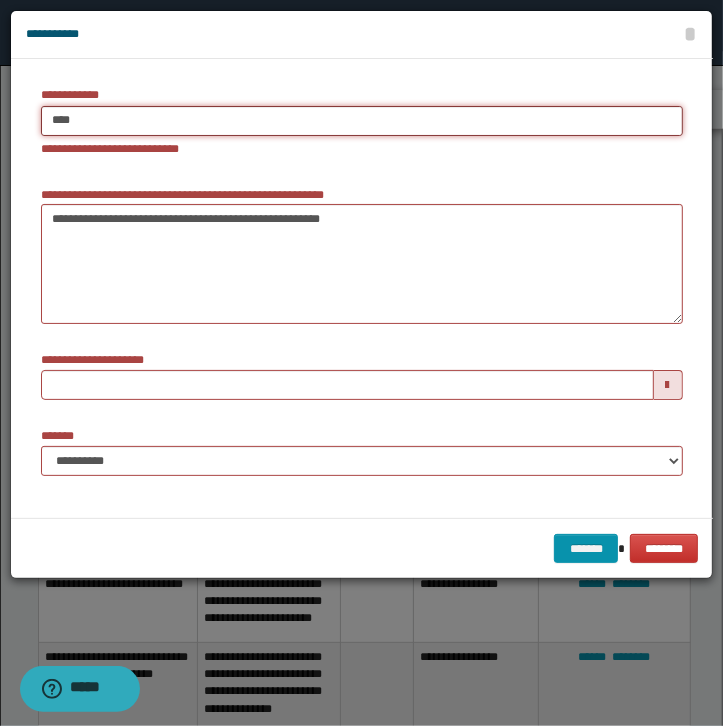 type on "****" 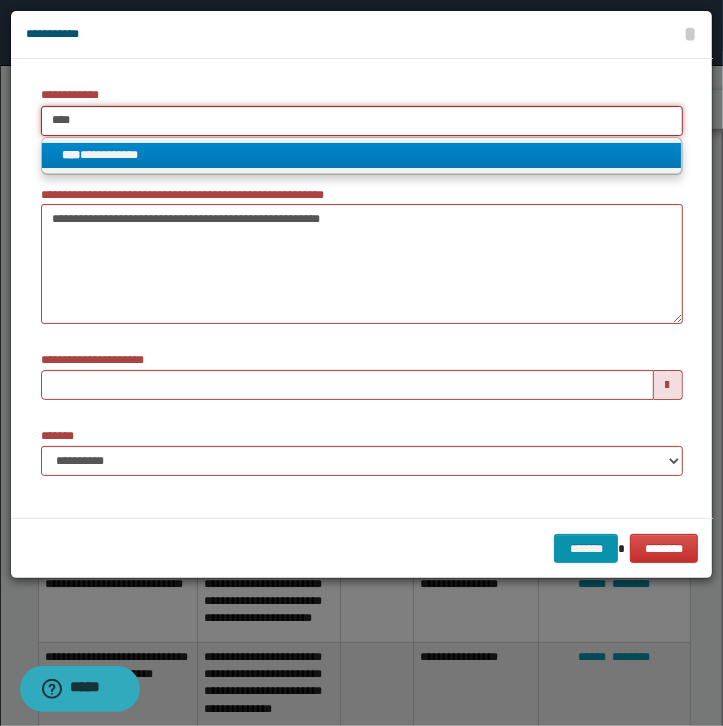 type on "****" 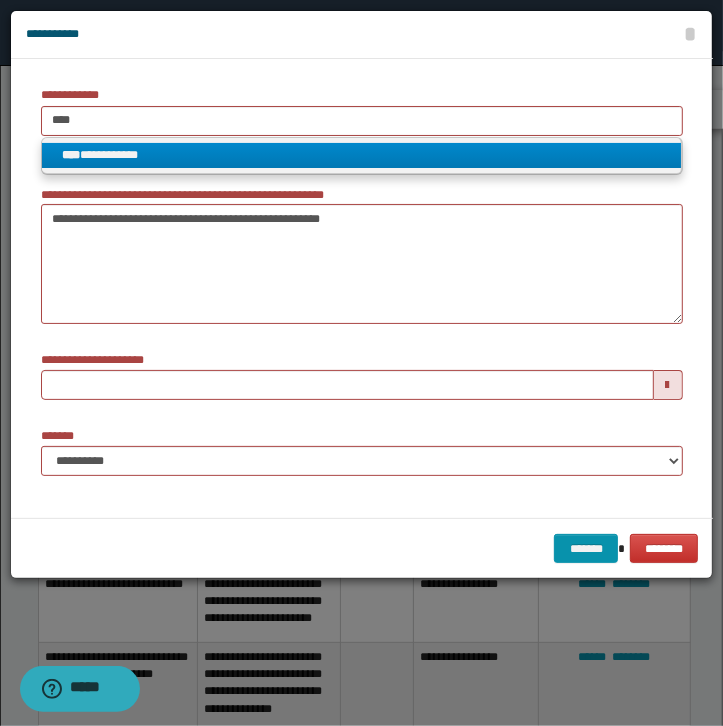 click on "**********" at bounding box center [361, 155] 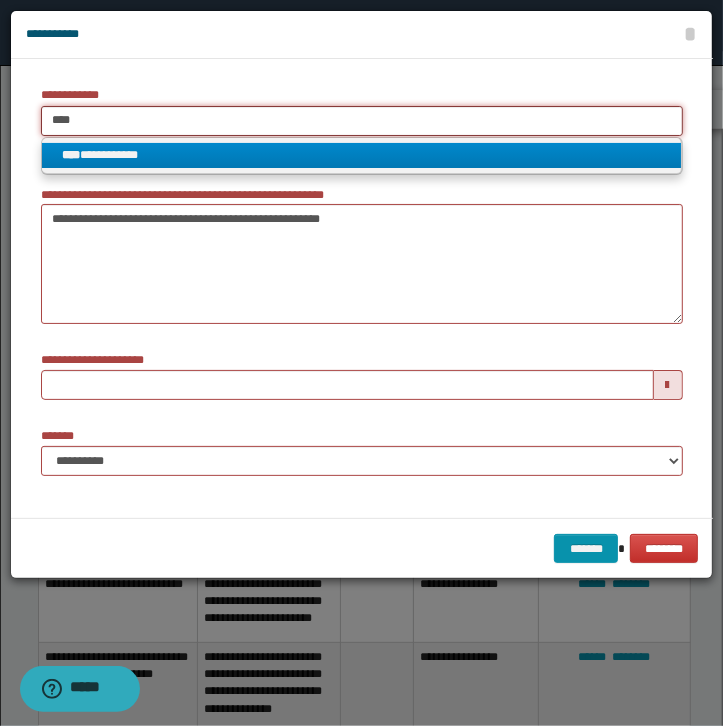 type 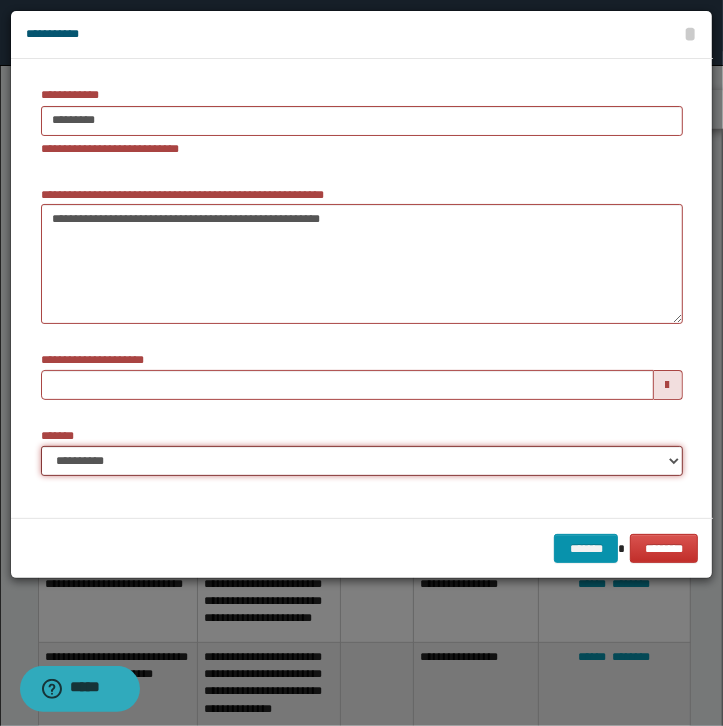 click on "**********" at bounding box center (362, 461) 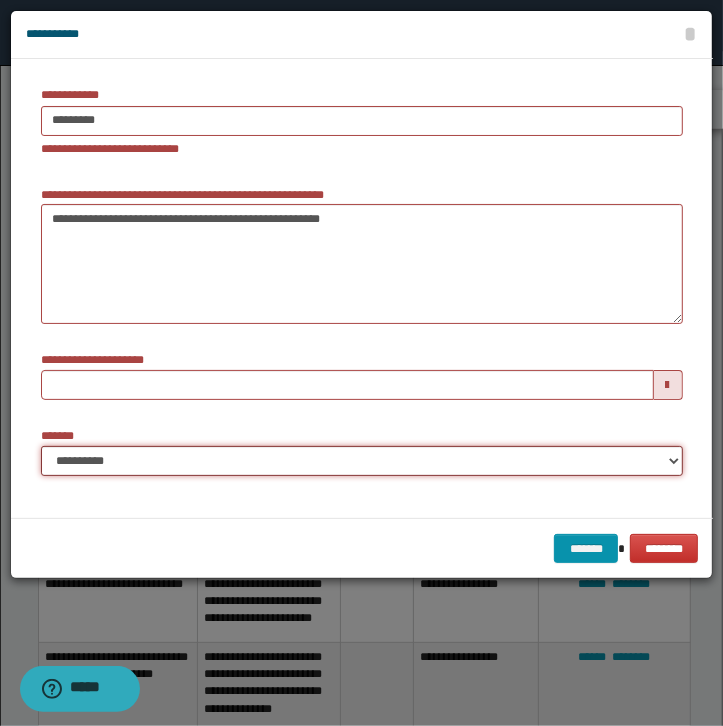 select on "*" 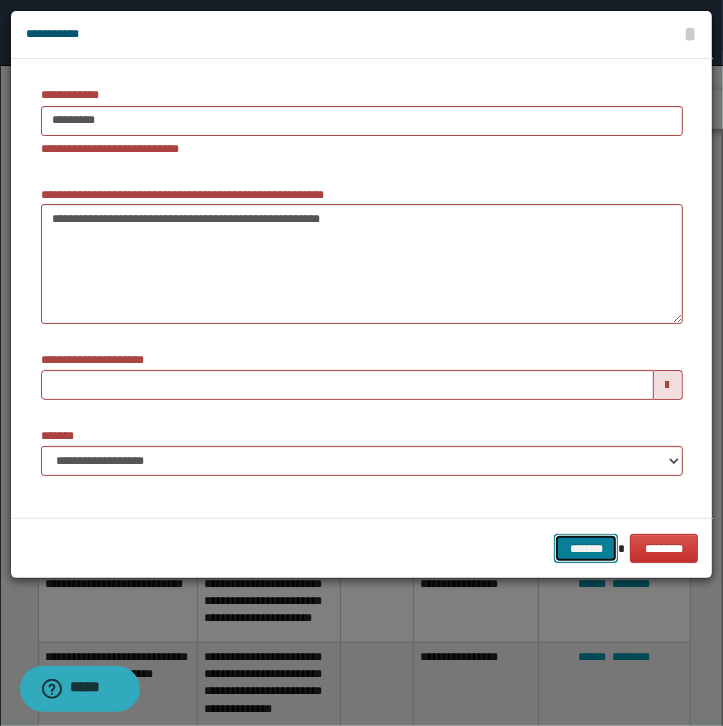 click on "*******" at bounding box center (586, 549) 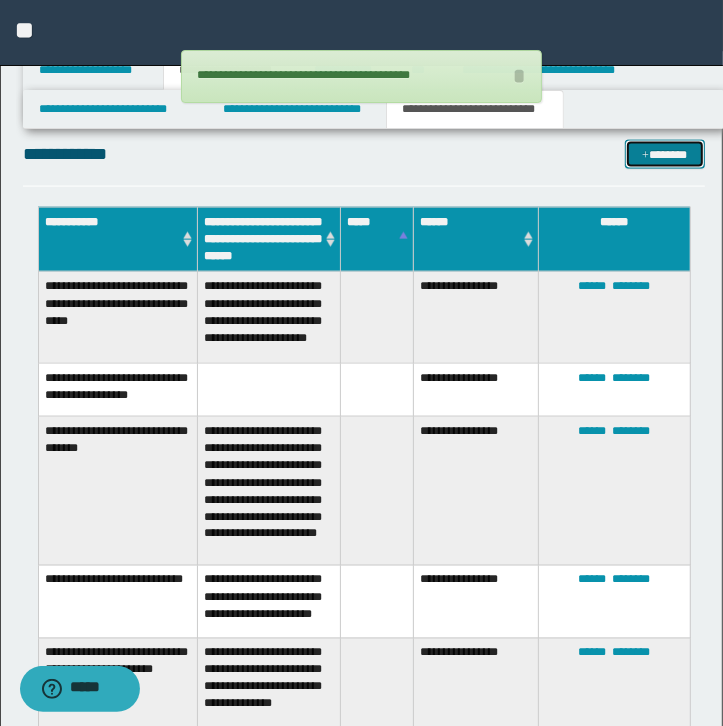 click on "*******" at bounding box center [665, 155] 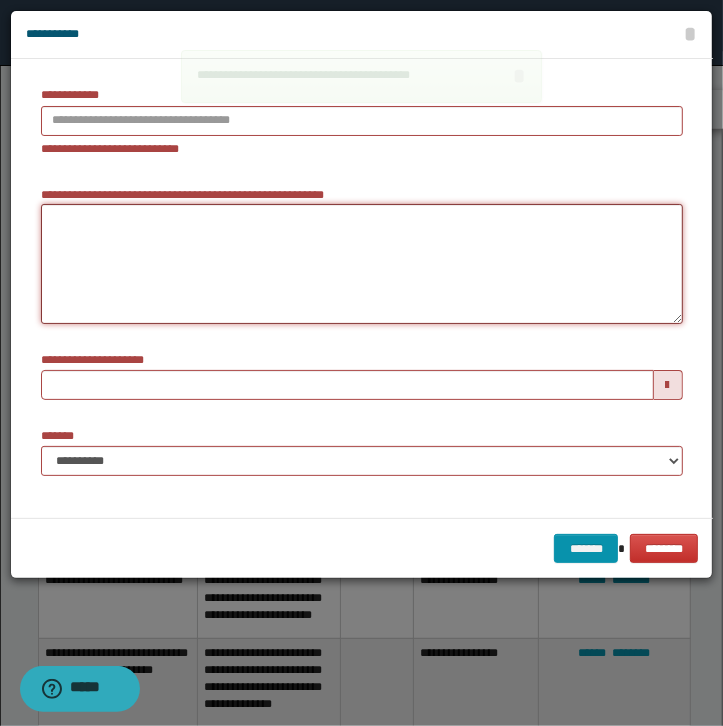 click on "**********" at bounding box center [362, 264] 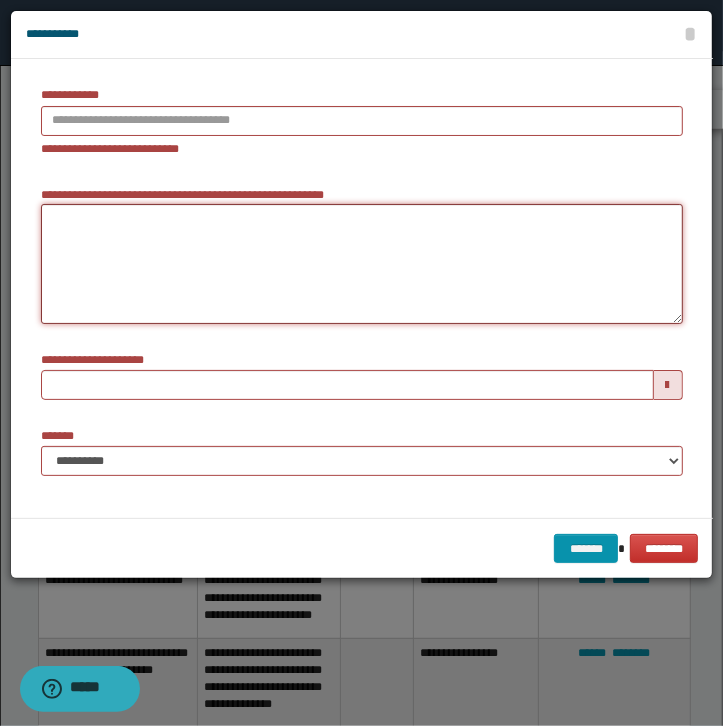 paste on "**********" 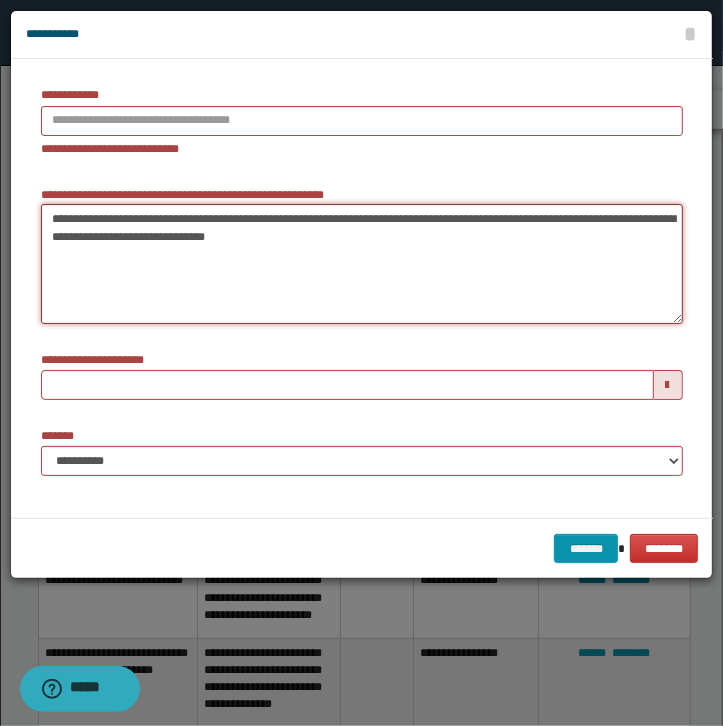 type on "**********" 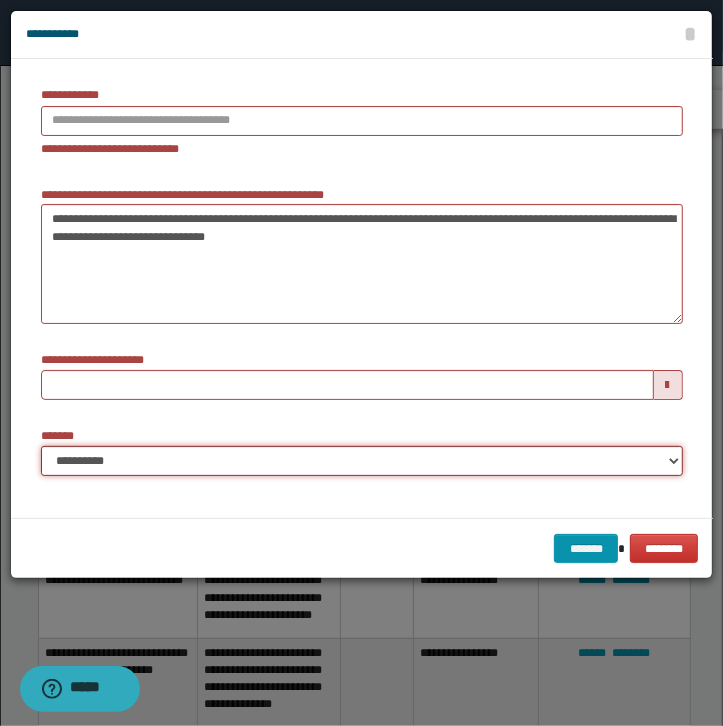 click on "**********" at bounding box center (0, 0) 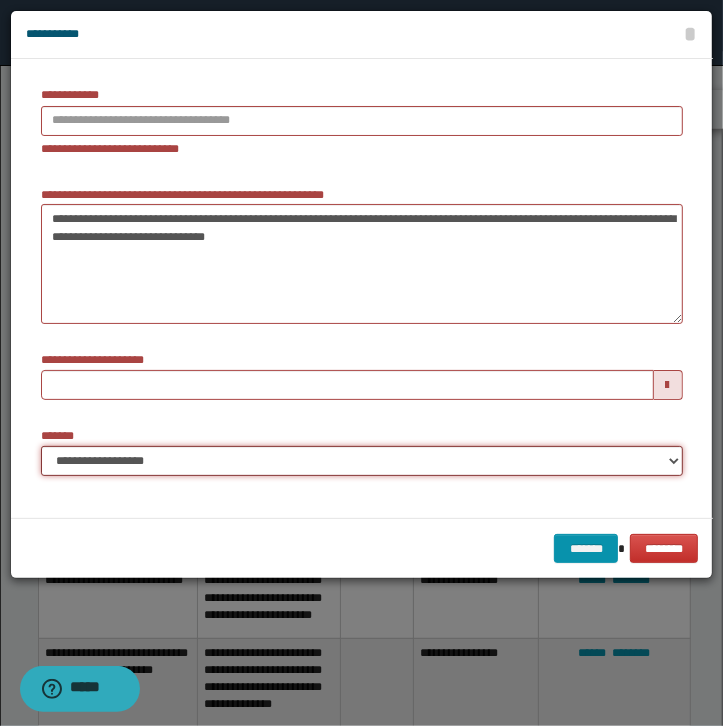 click on "**********" at bounding box center (362, 461) 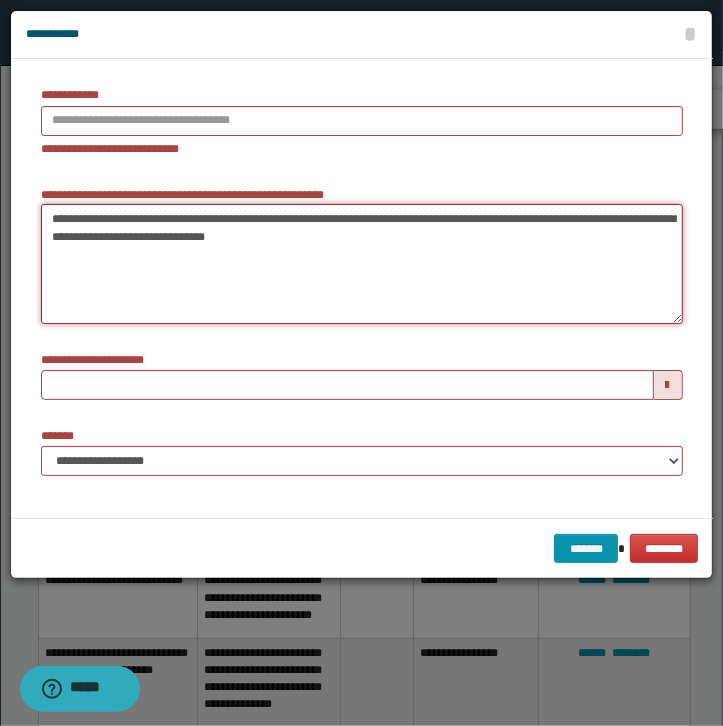 click on "**********" at bounding box center [362, 264] 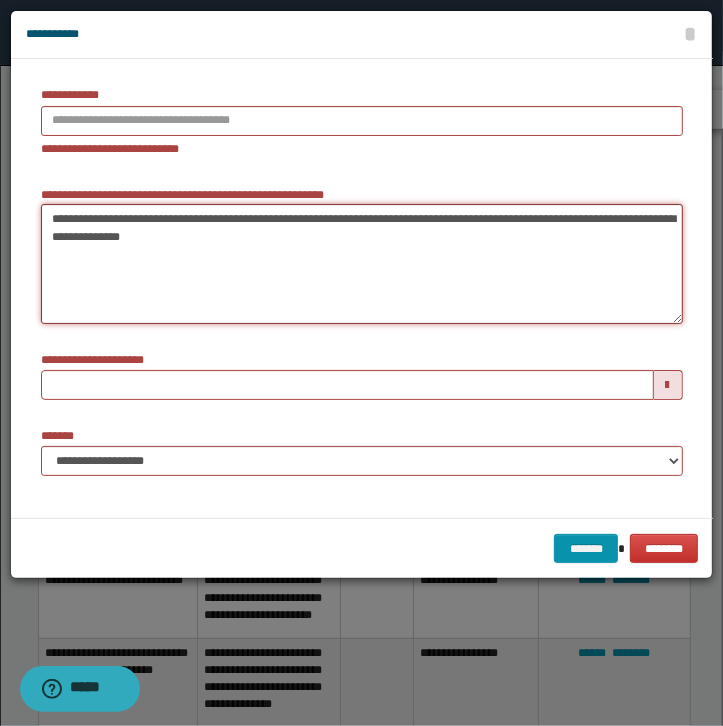 click on "**********" at bounding box center (362, 264) 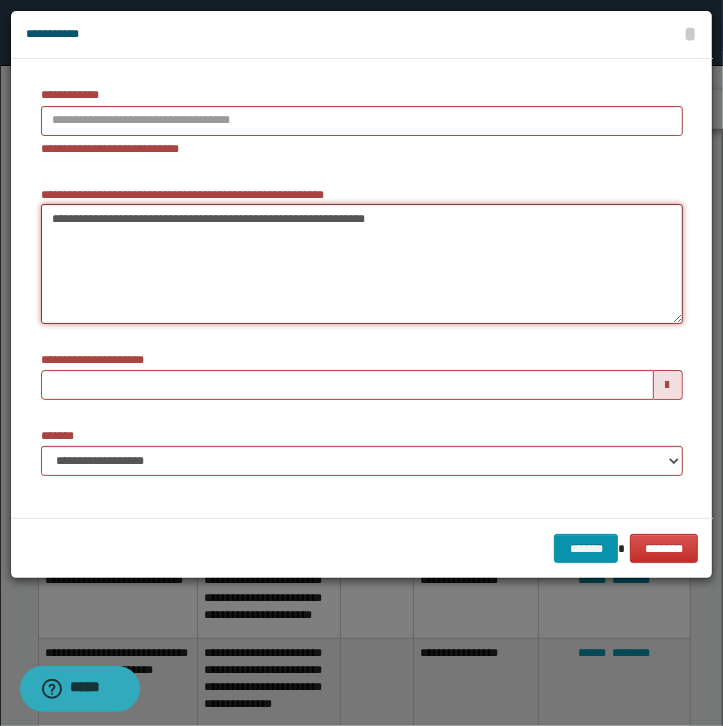type on "**********" 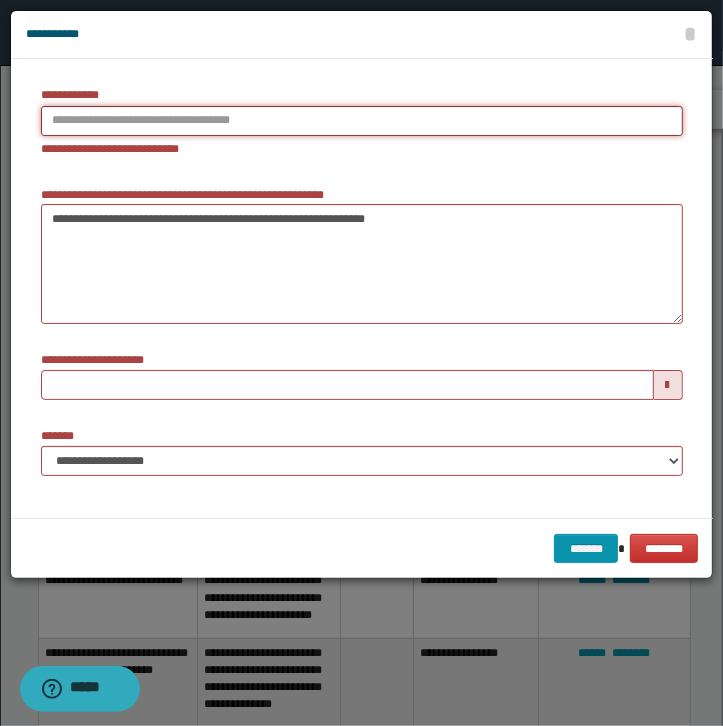 type on "*********" 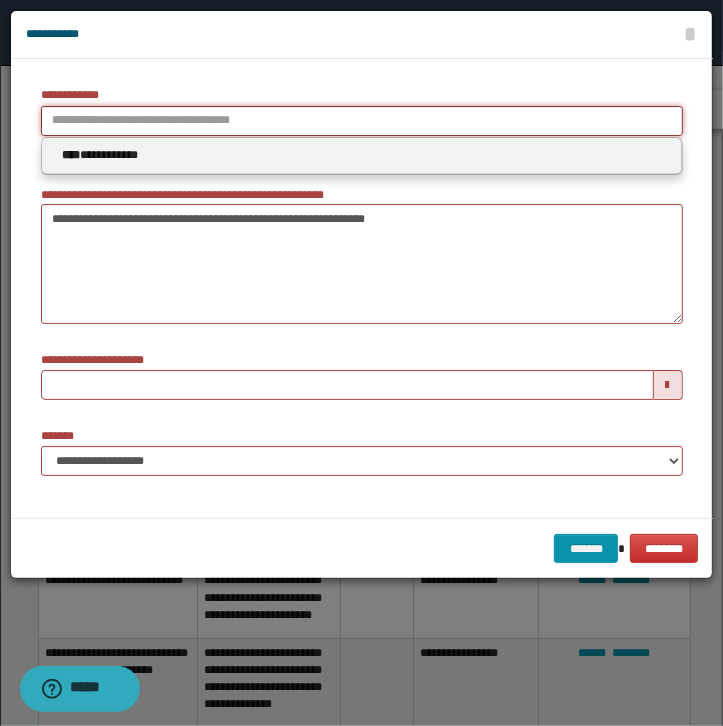 click on "**********" at bounding box center (362, 121) 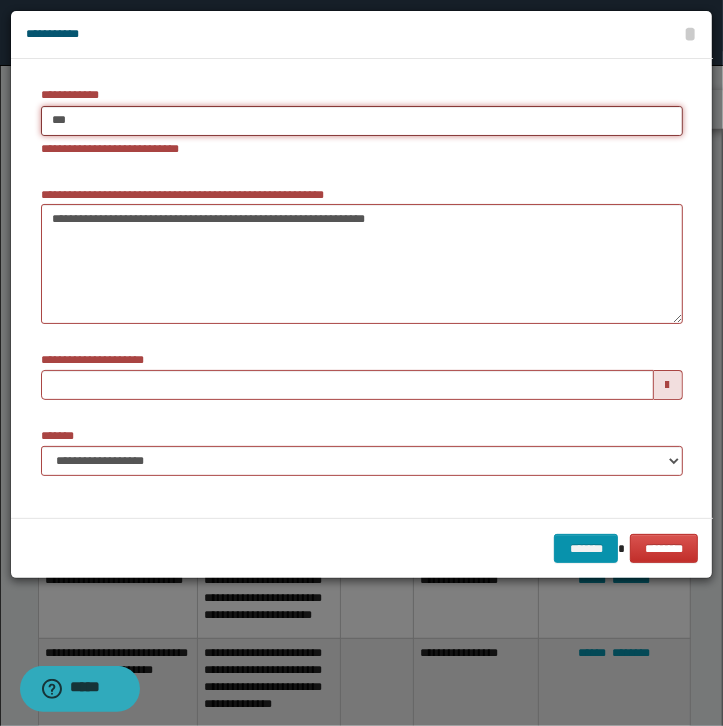 type on "****" 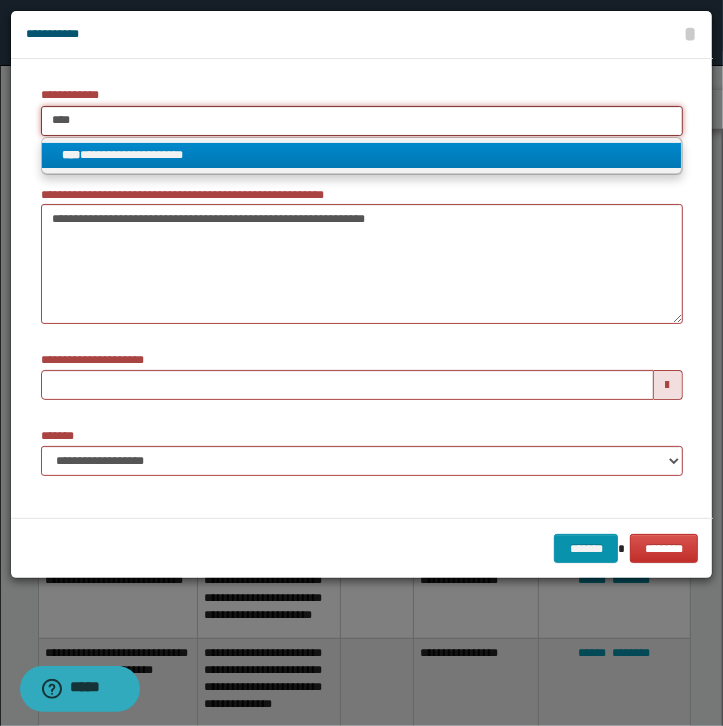 type on "****" 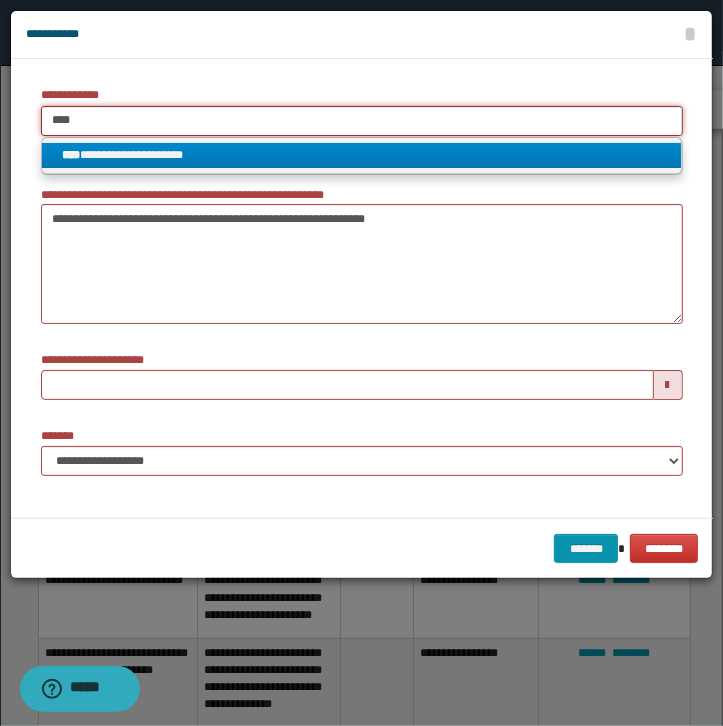 type on "****" 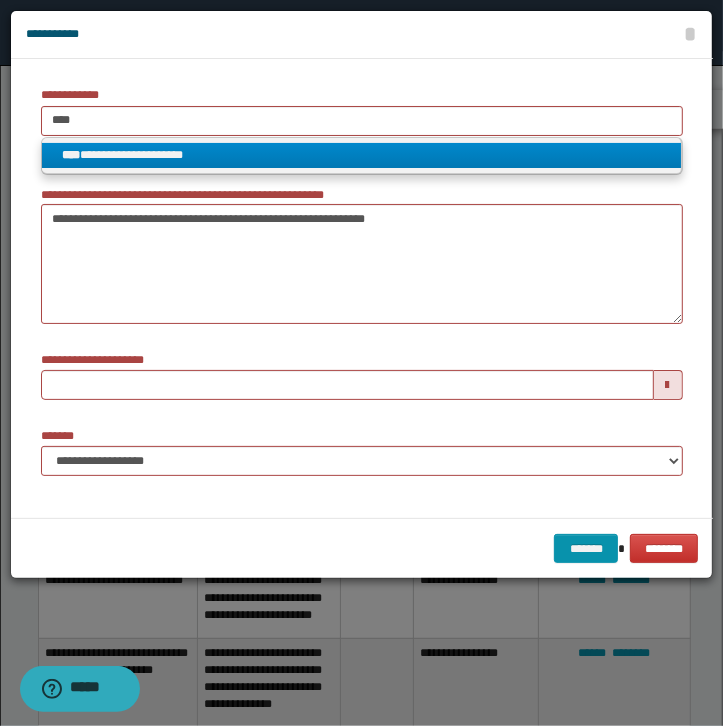 click on "**********" at bounding box center [361, 155] 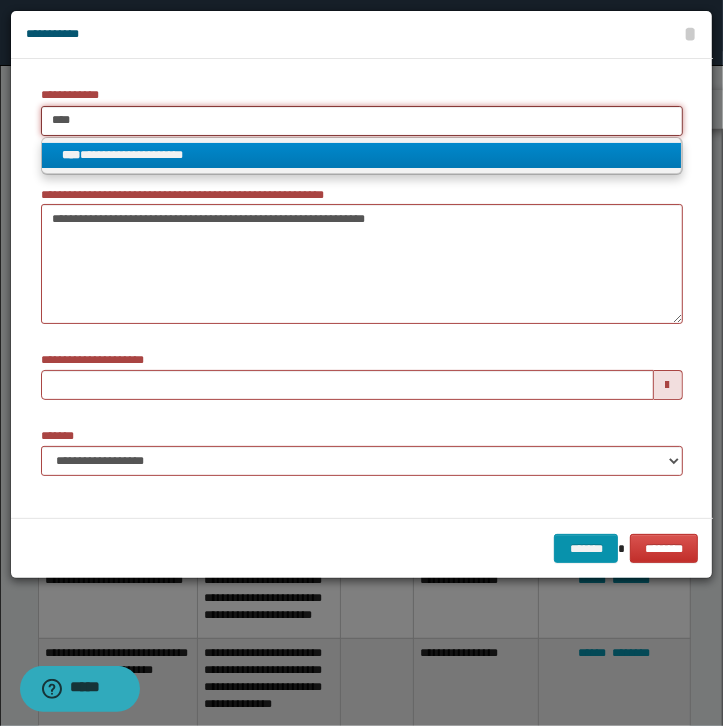 type 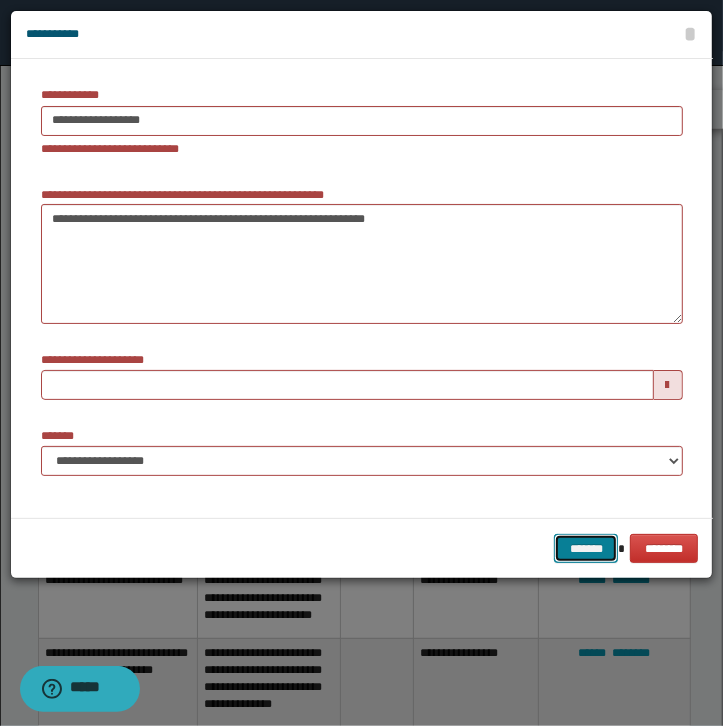 click on "*******" at bounding box center [586, 549] 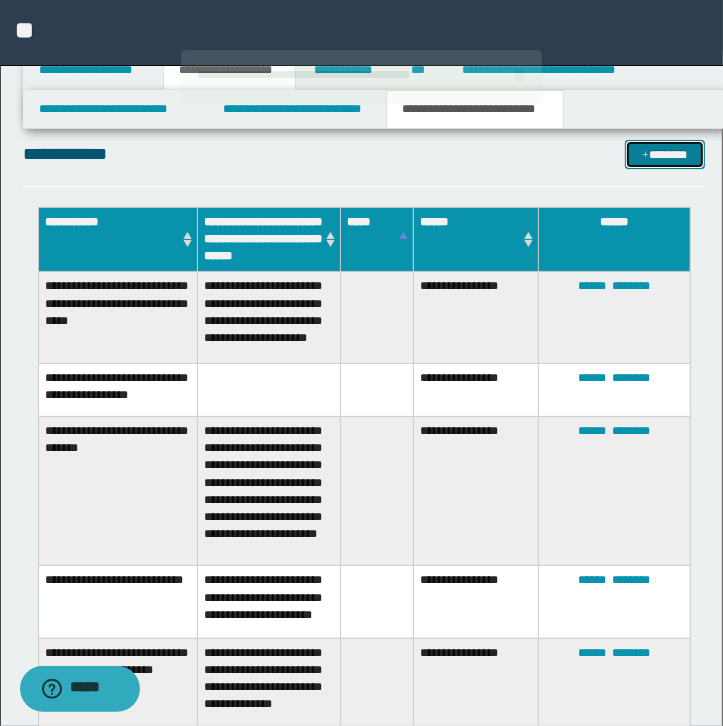 type 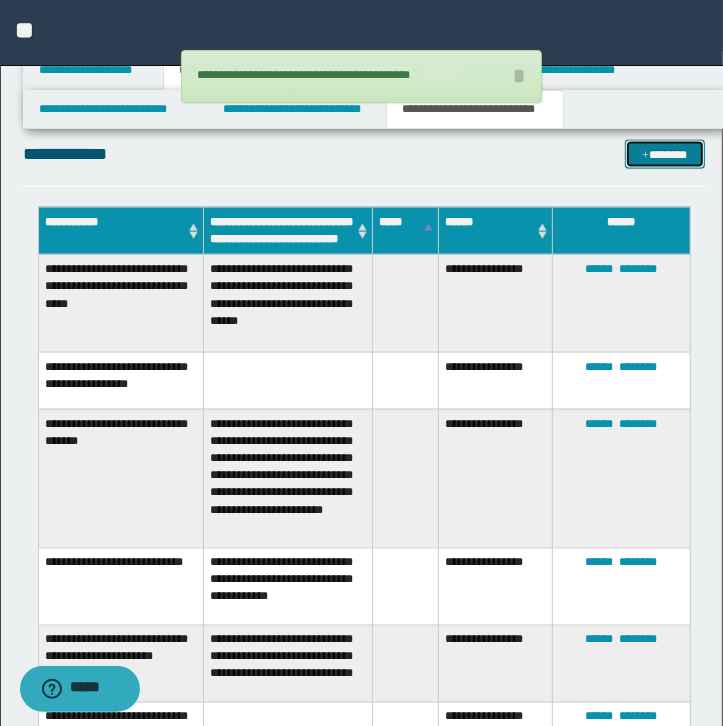click on "*******" at bounding box center [665, 155] 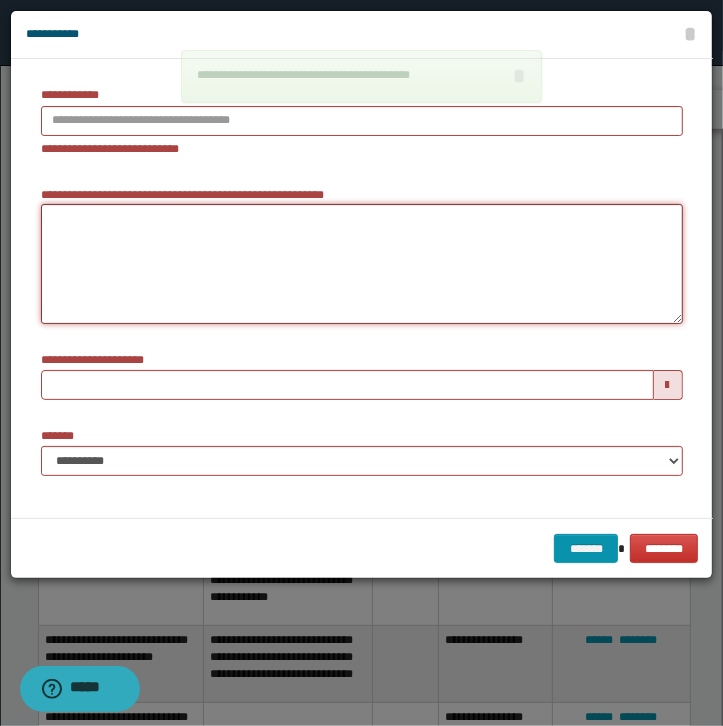 click on "**********" at bounding box center (362, 264) 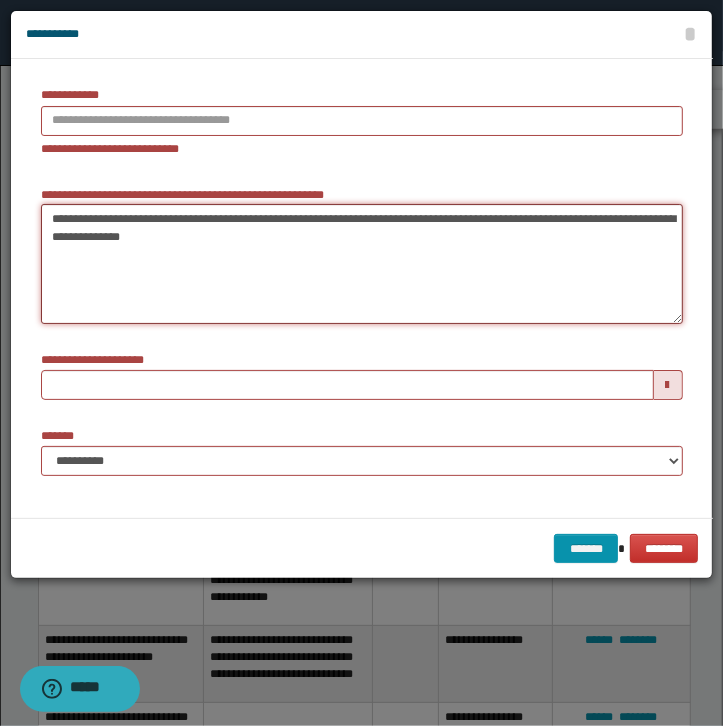 click on "**********" at bounding box center [362, 264] 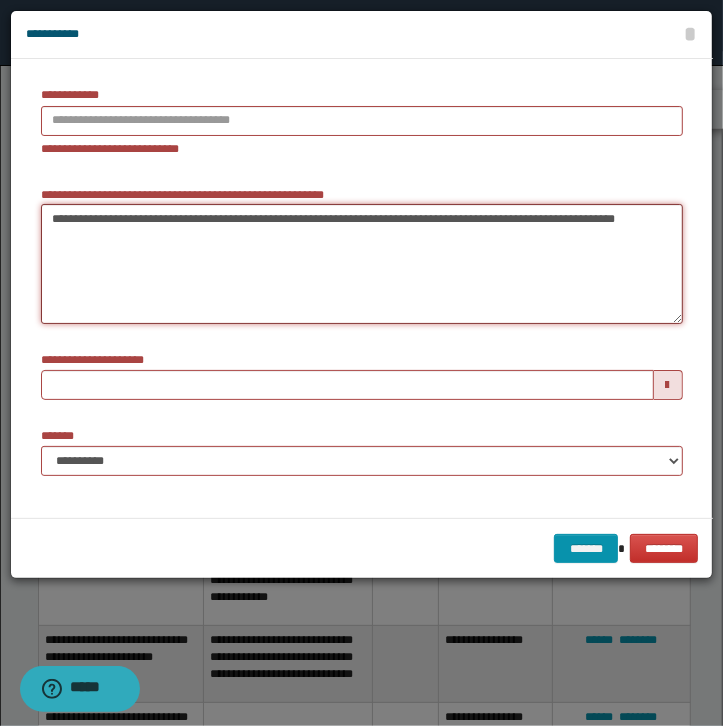 click on "**********" at bounding box center (362, 264) 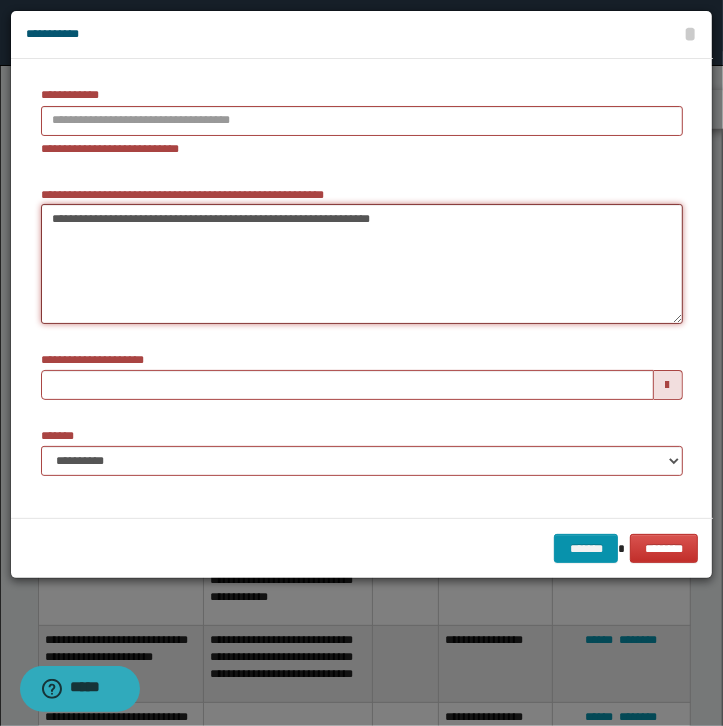 type on "**********" 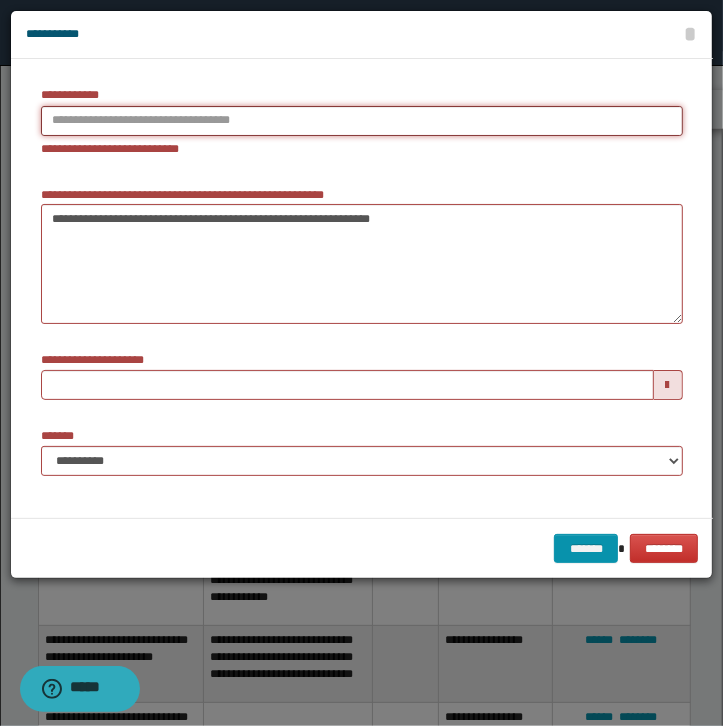 type on "**********" 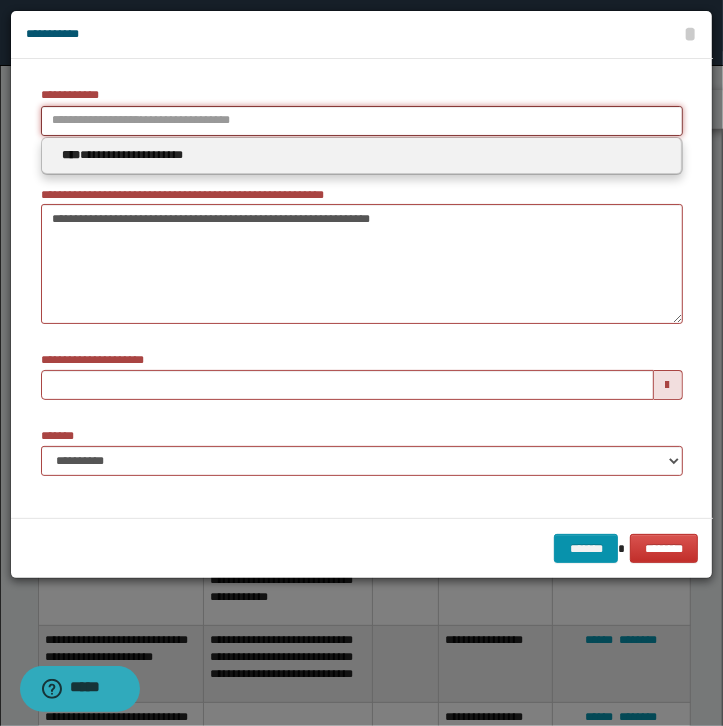 click on "**********" at bounding box center [362, 121] 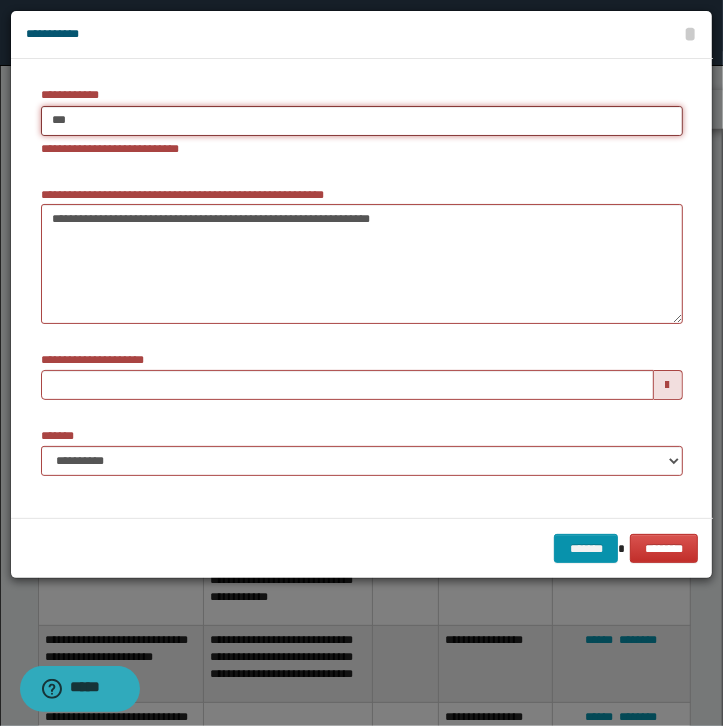 type on "****" 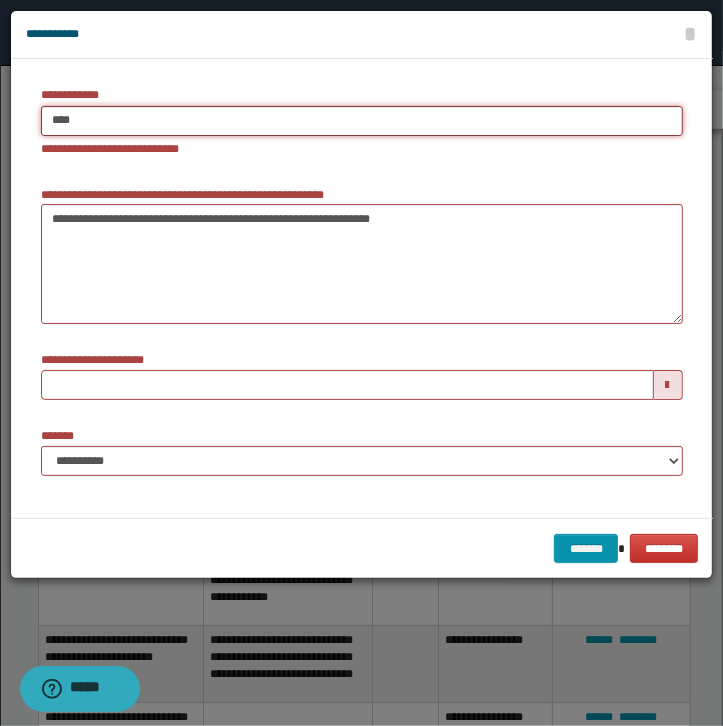 type on "****" 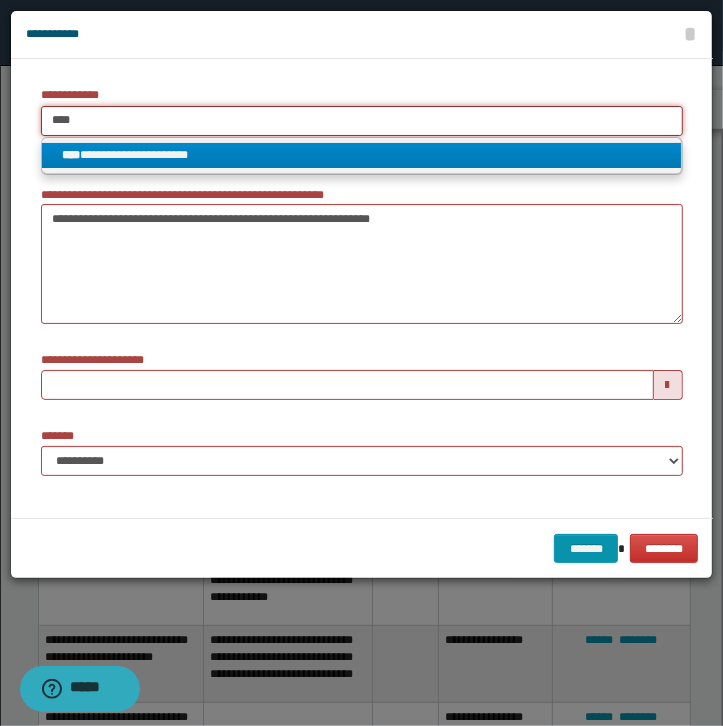 type on "****" 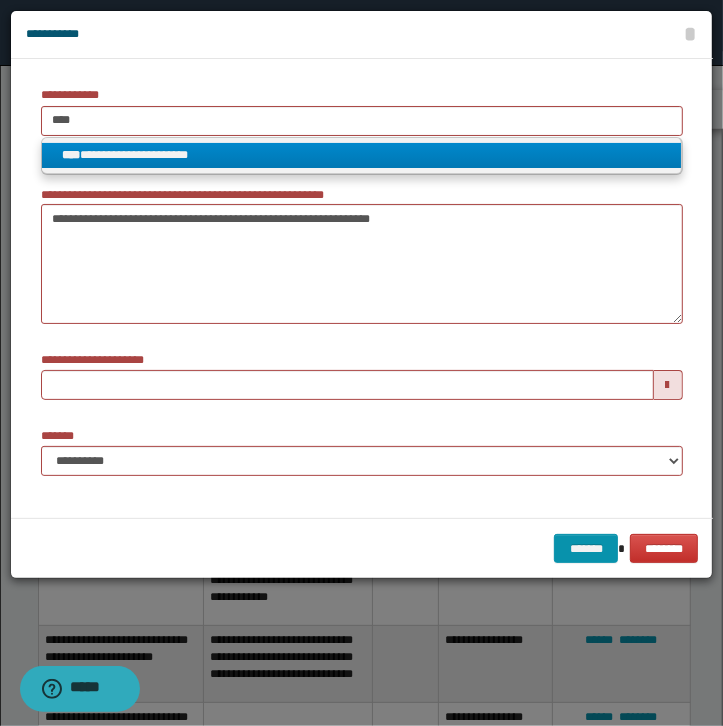 click on "**********" at bounding box center (361, 155) 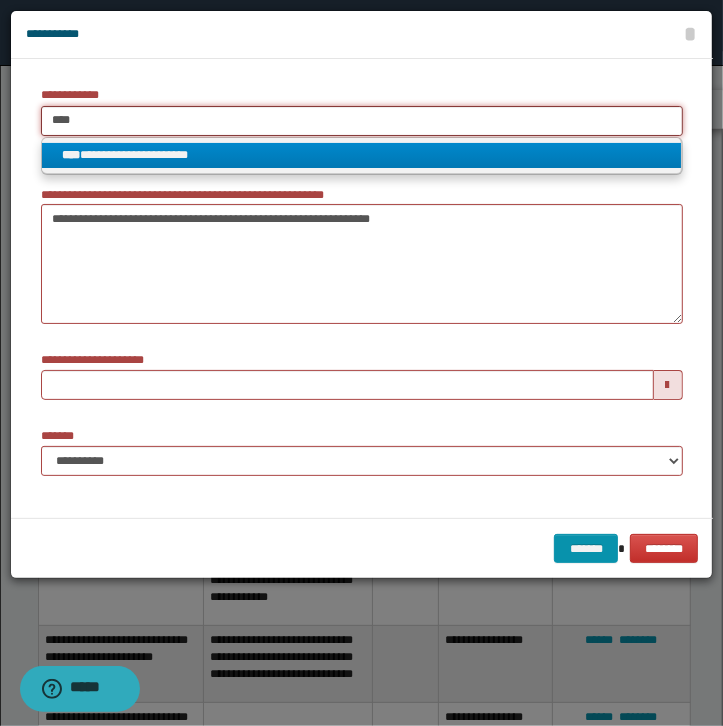 type 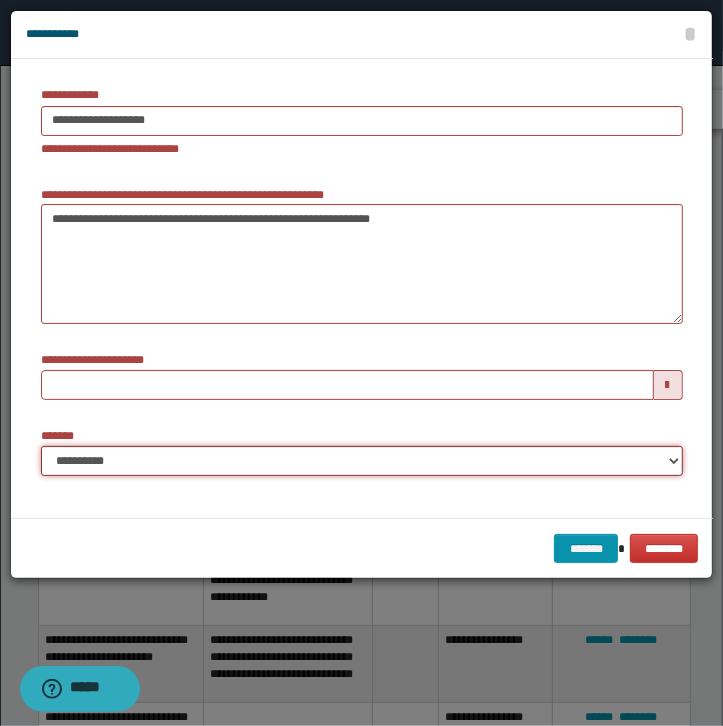 click on "**********" at bounding box center (362, 461) 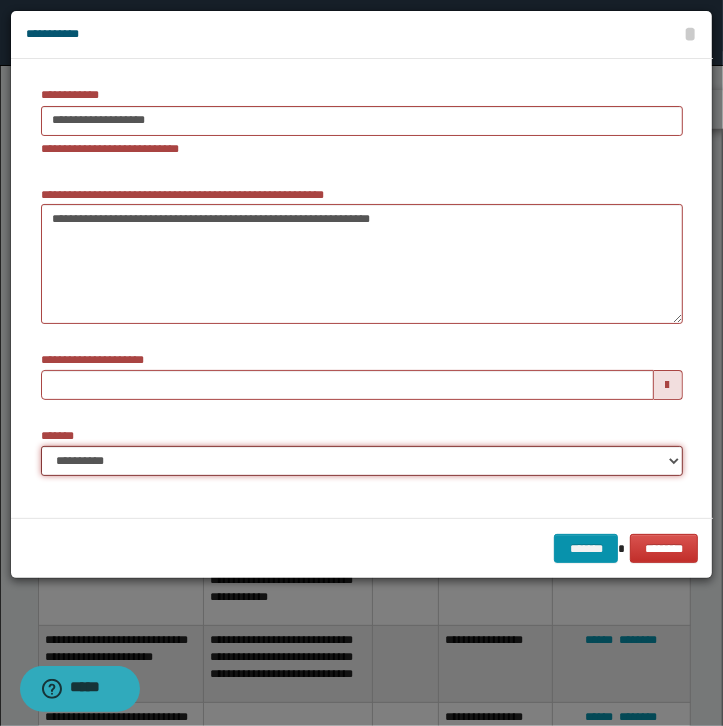 select on "*" 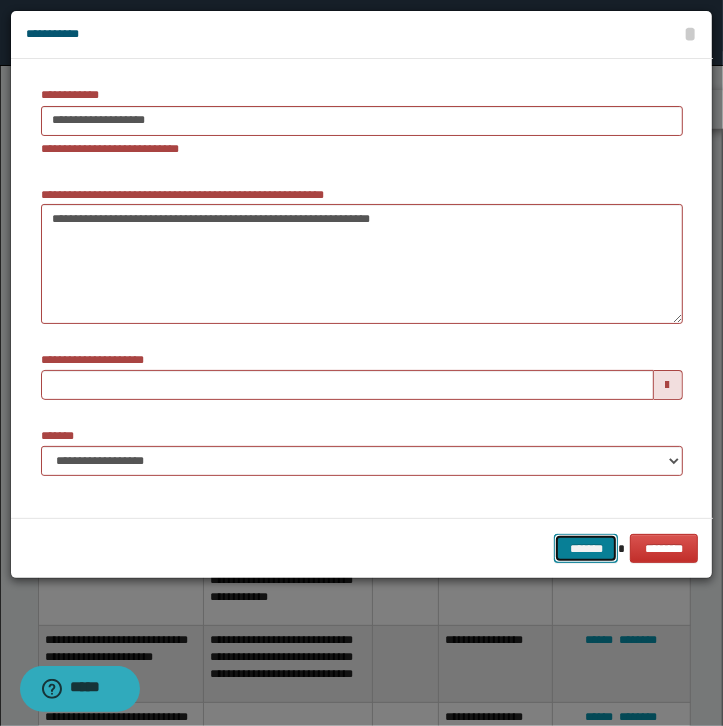 click on "*******" at bounding box center (586, 549) 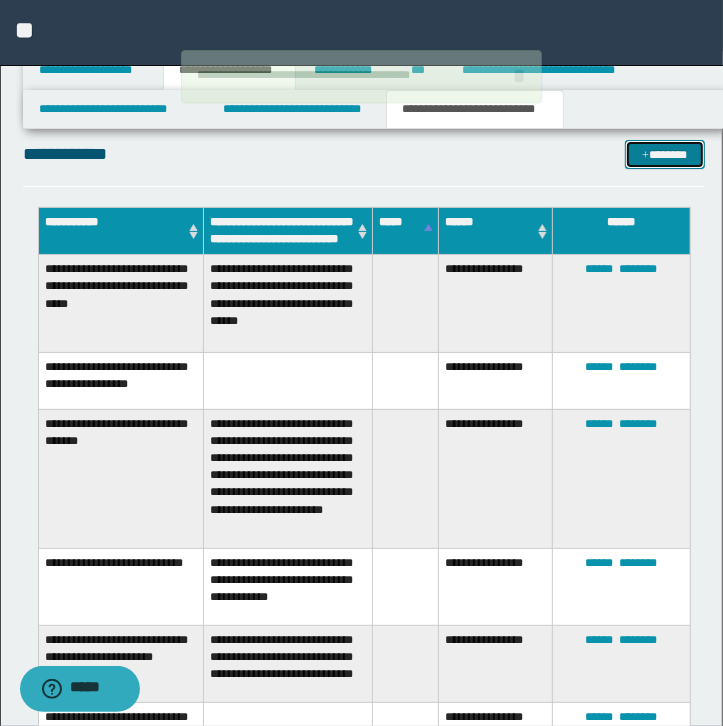 type 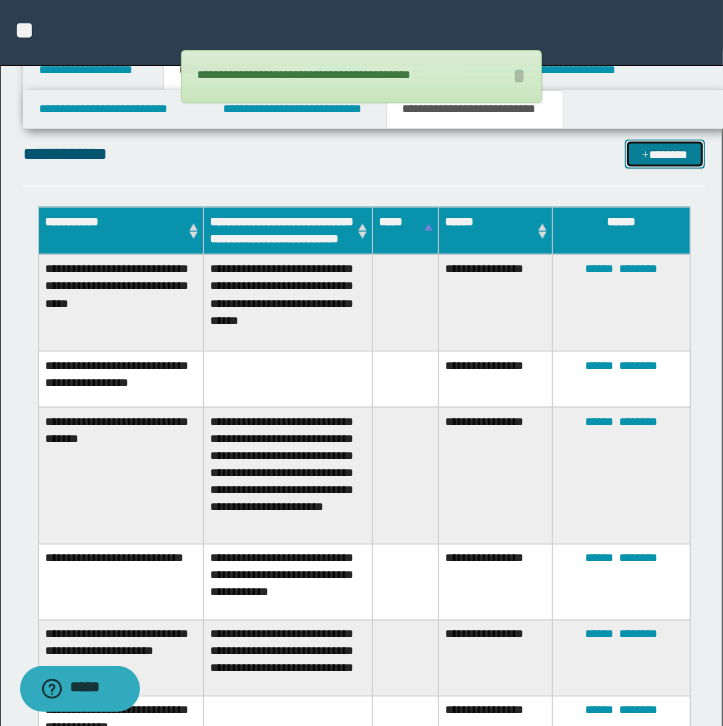 click on "*******" at bounding box center (665, 155) 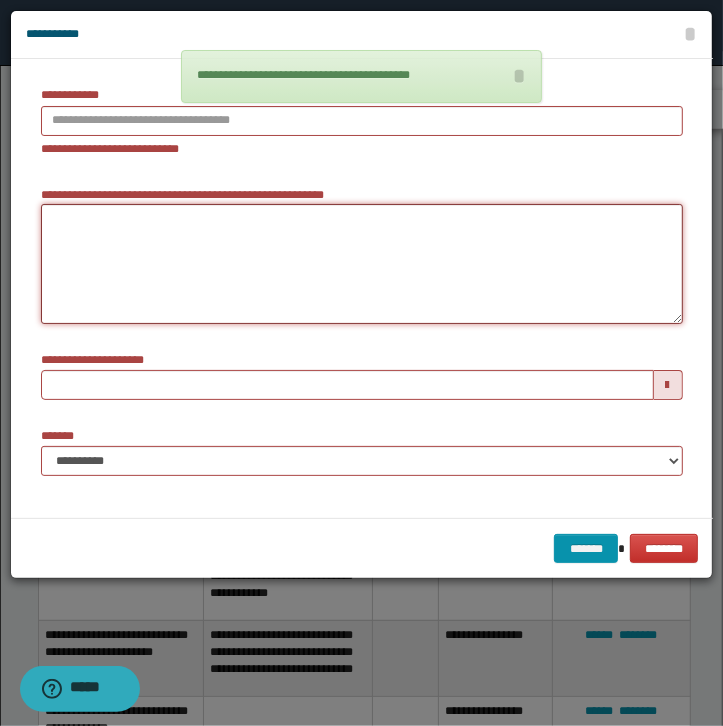 click on "**********" at bounding box center (362, 264) 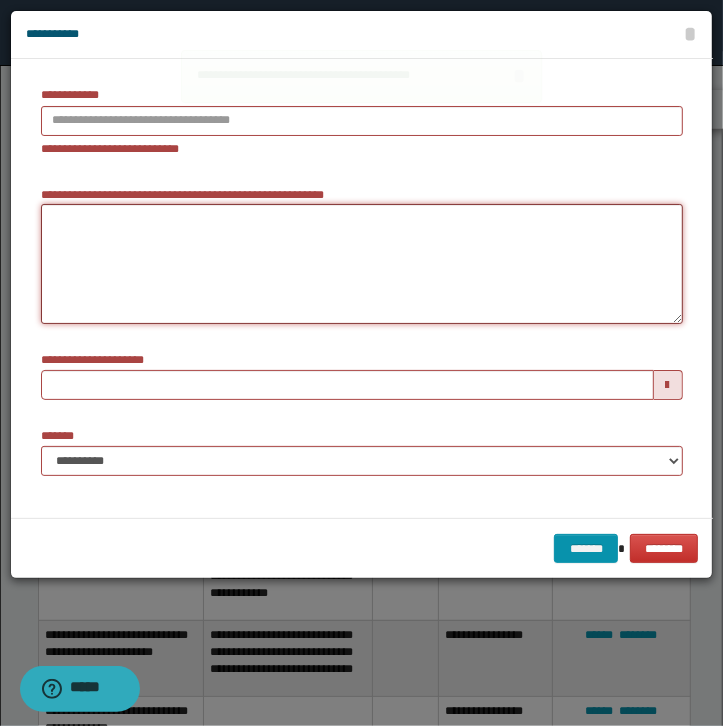 paste on "**********" 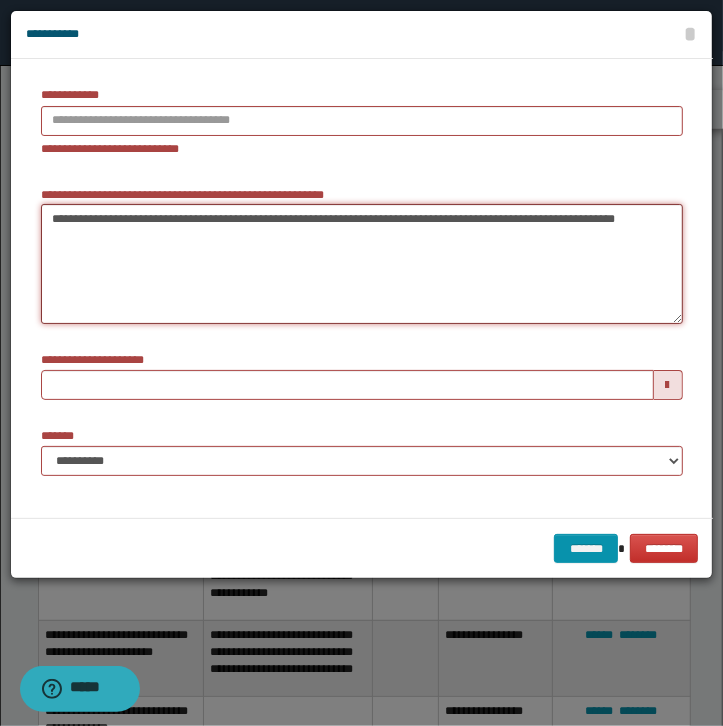 click on "**********" at bounding box center (362, 264) 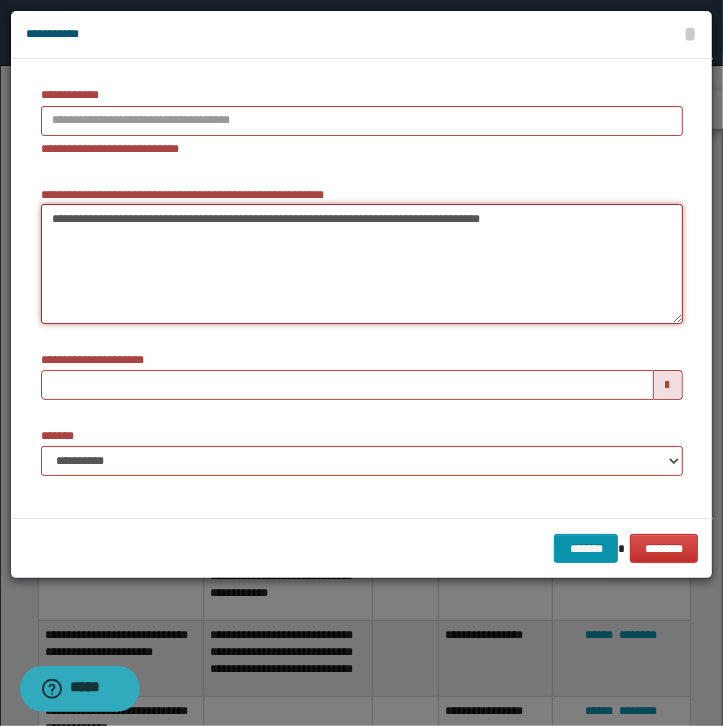 type on "**********" 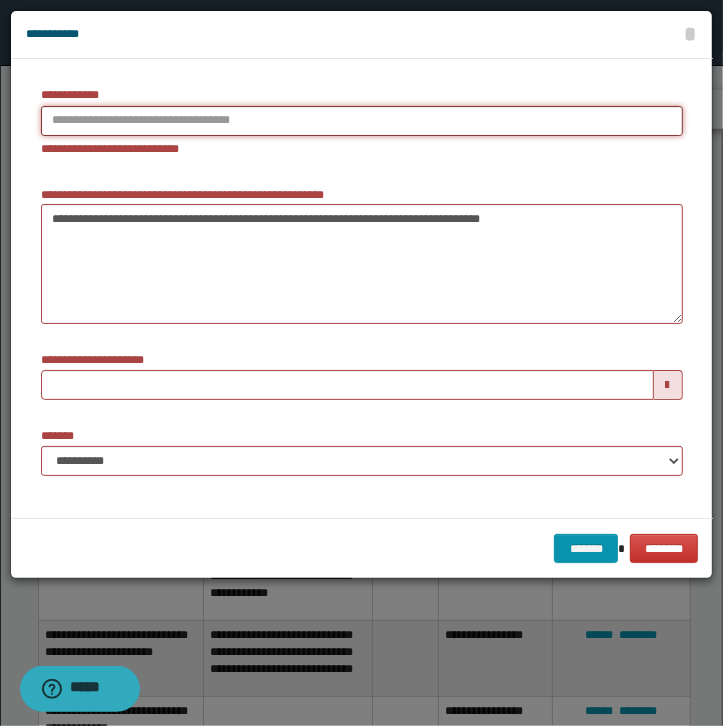 type on "**********" 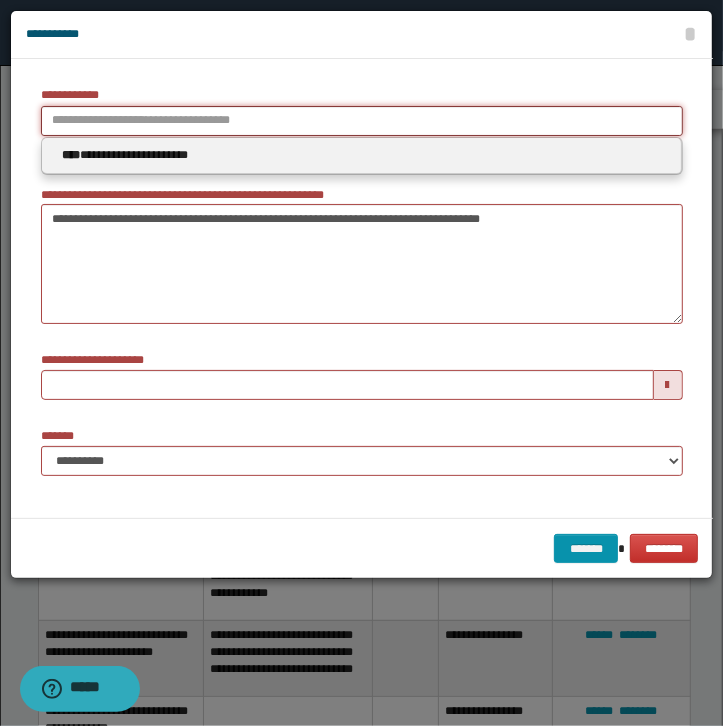 click on "**********" at bounding box center [362, 121] 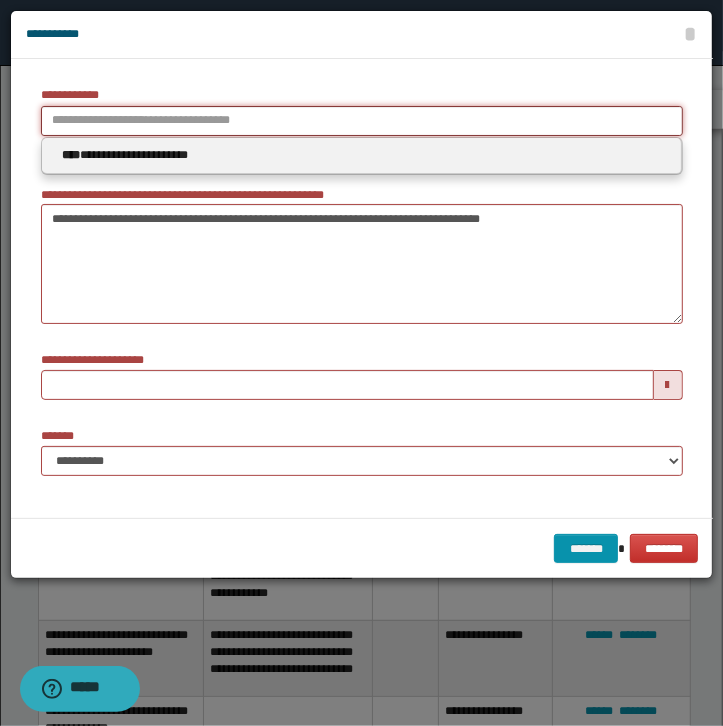type 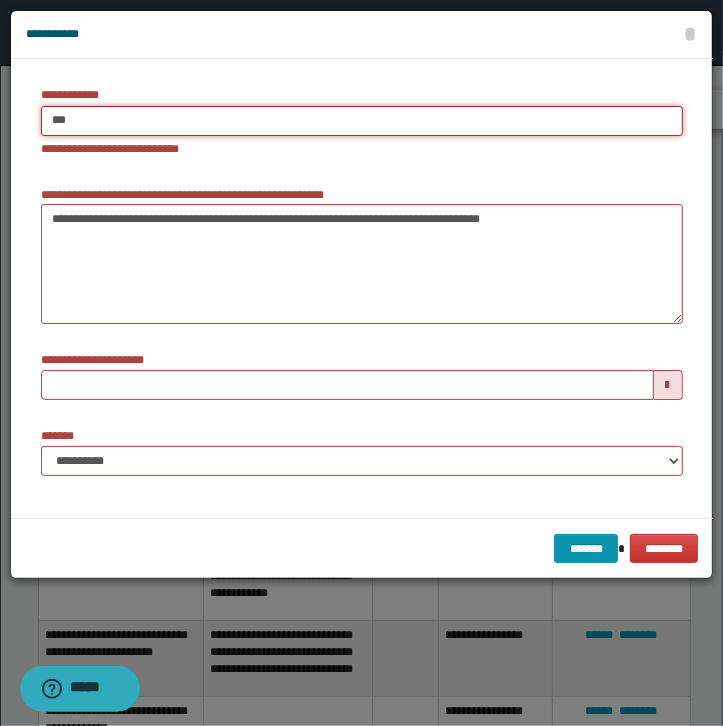 type on "****" 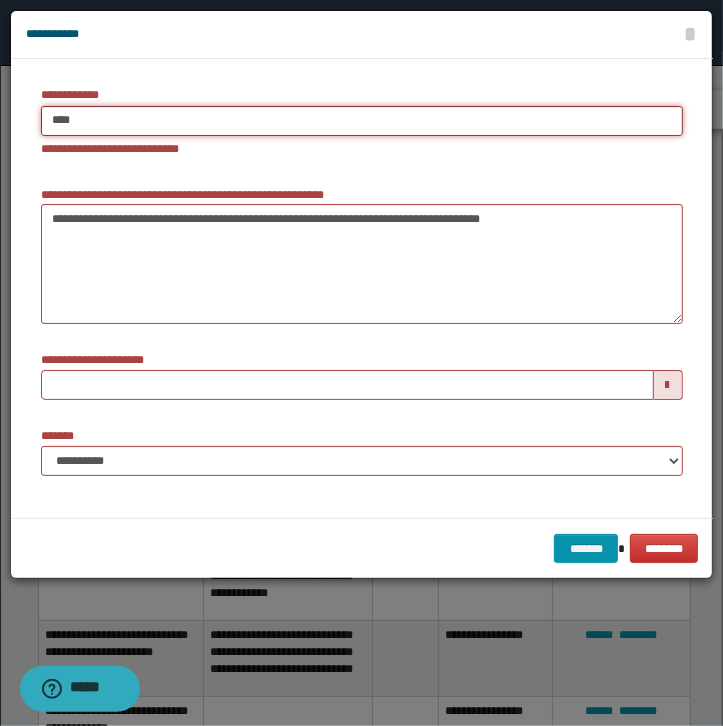 type on "****" 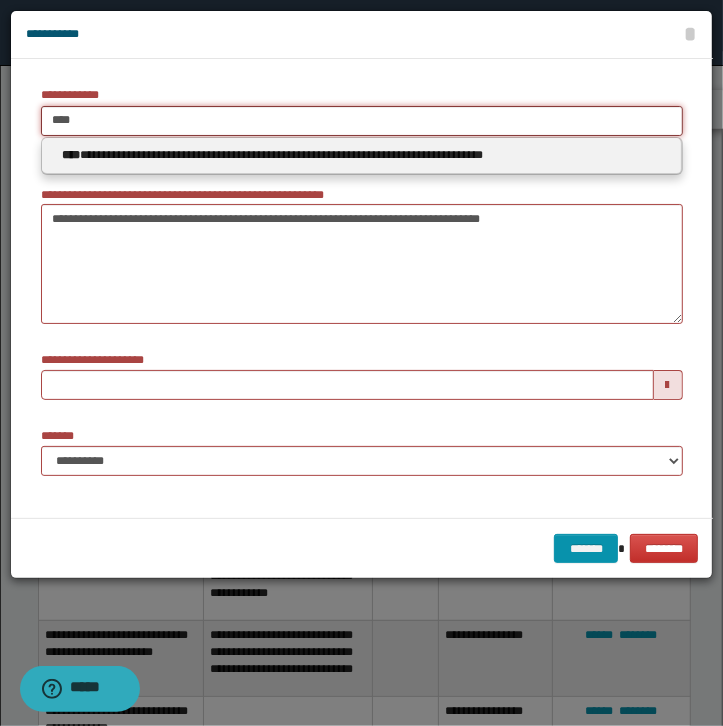 type 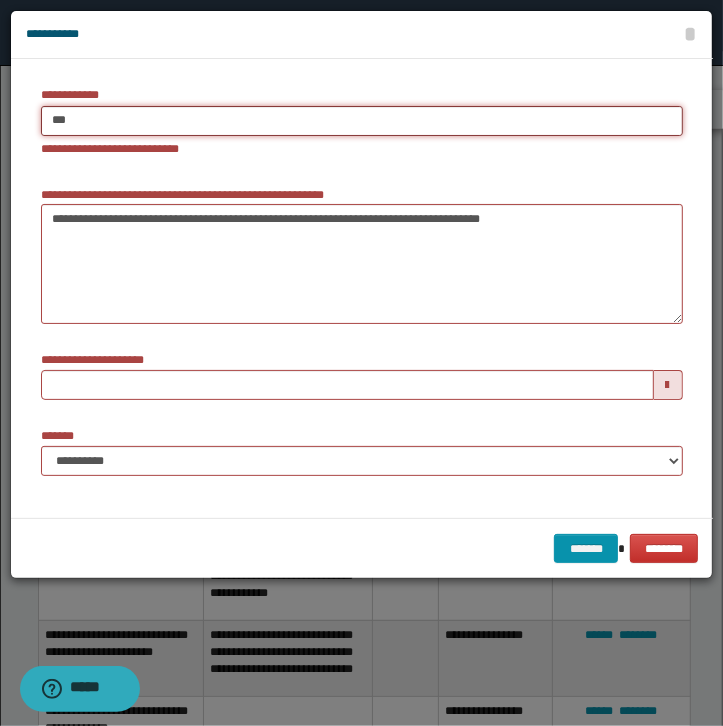 type on "****" 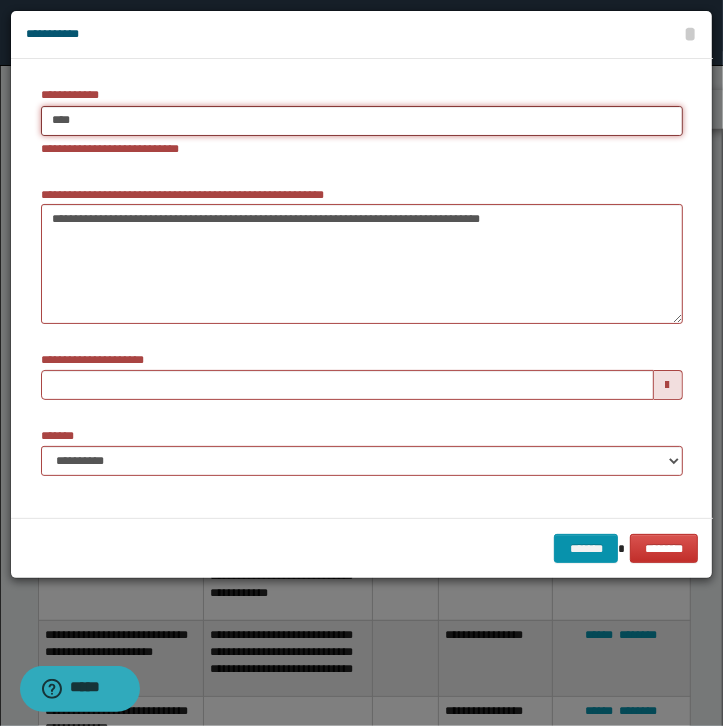 type on "****" 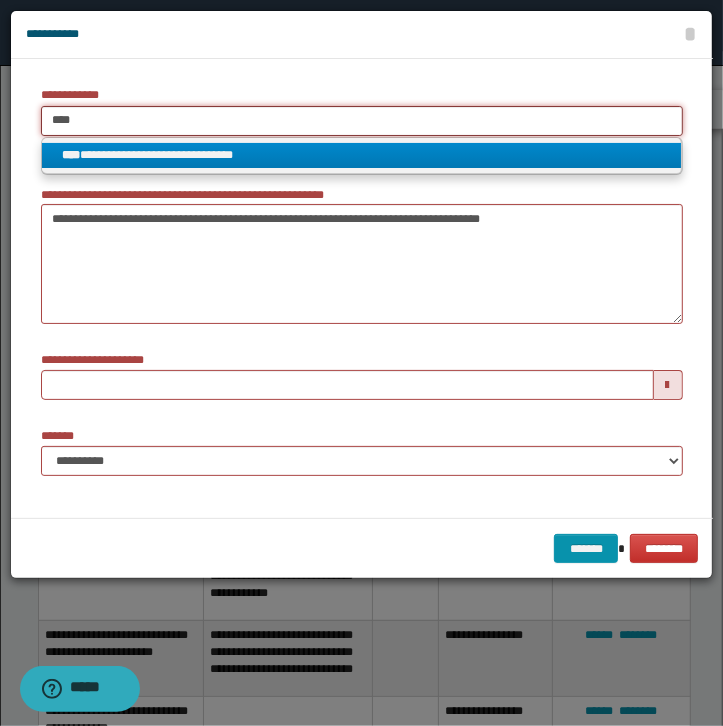 type on "****" 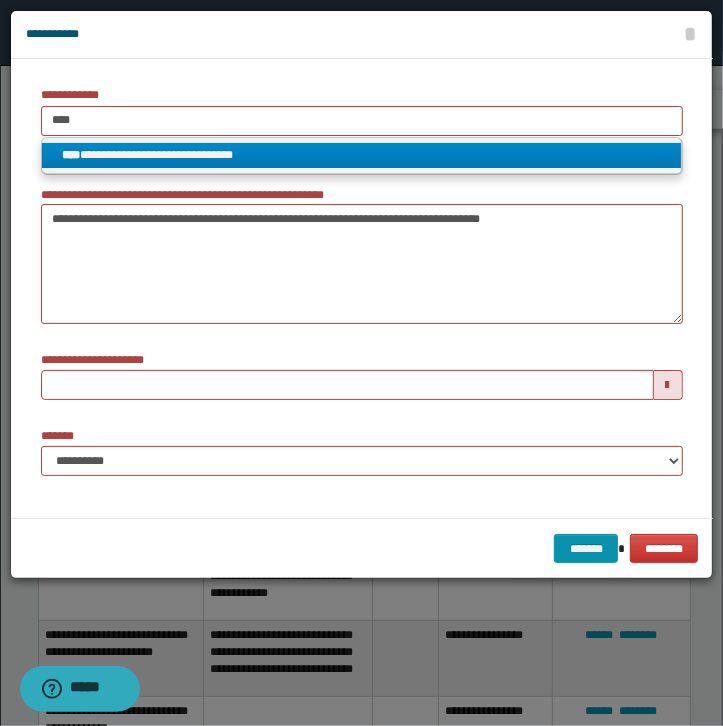 click on "**********" at bounding box center (361, 155) 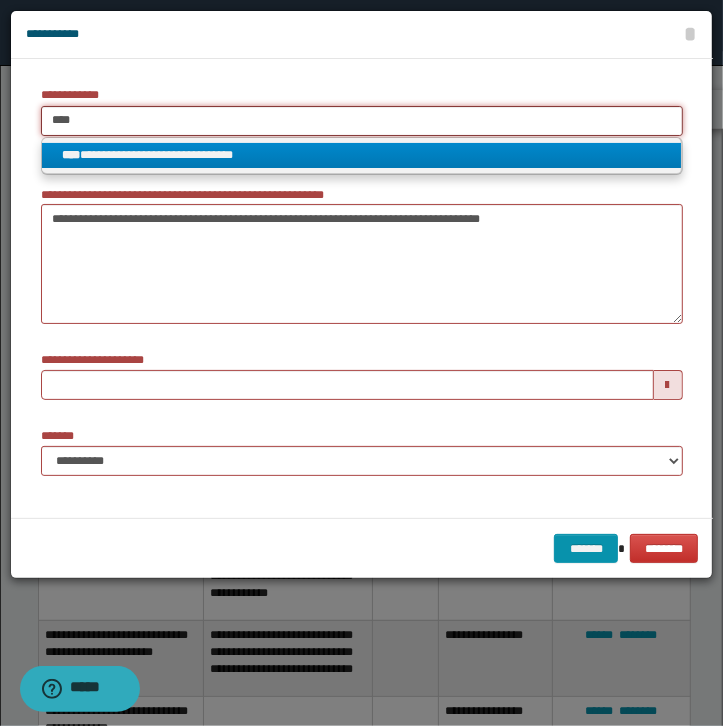 type 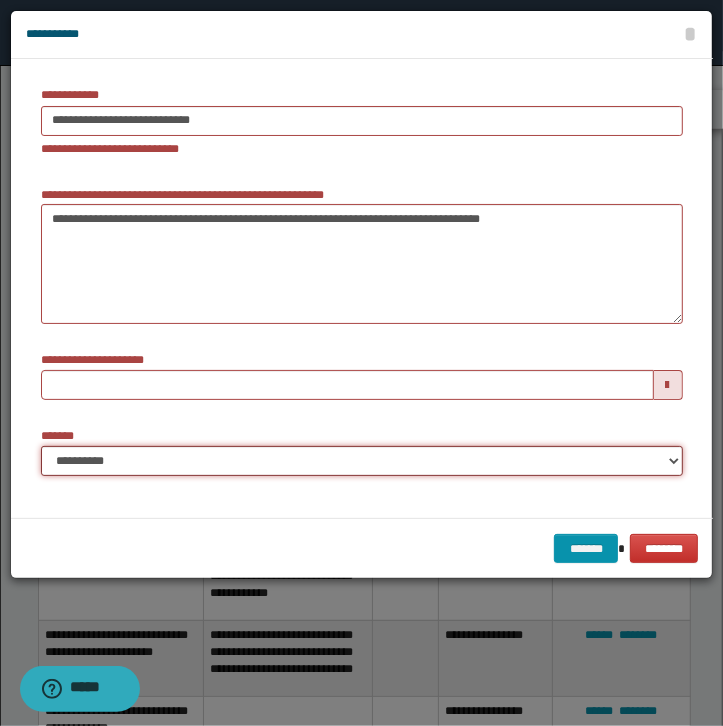 click on "**********" at bounding box center (362, 461) 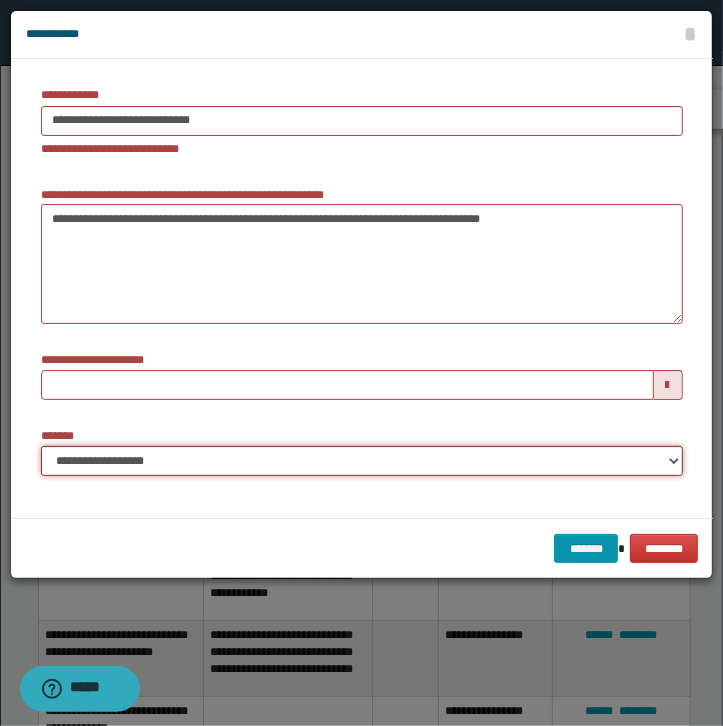 click on "**********" at bounding box center [0, 0] 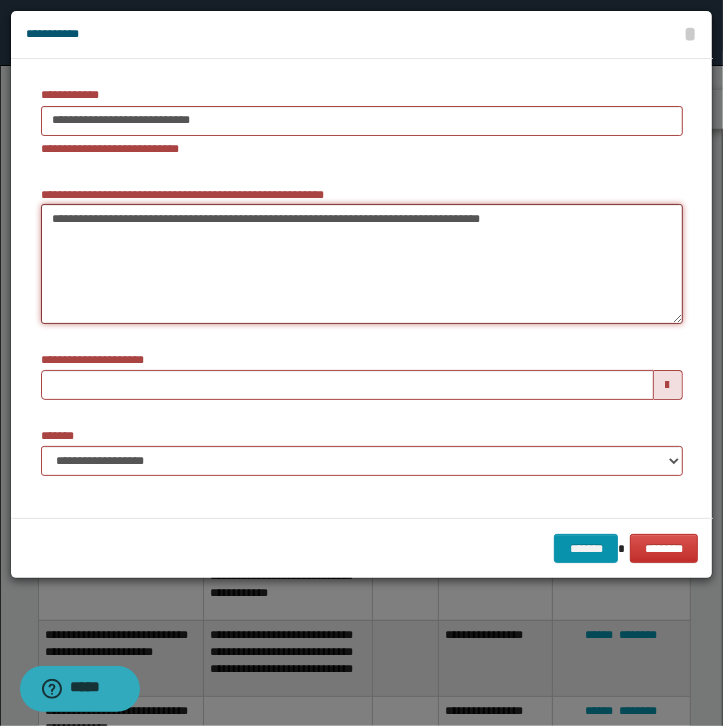 click on "**********" at bounding box center (362, 264) 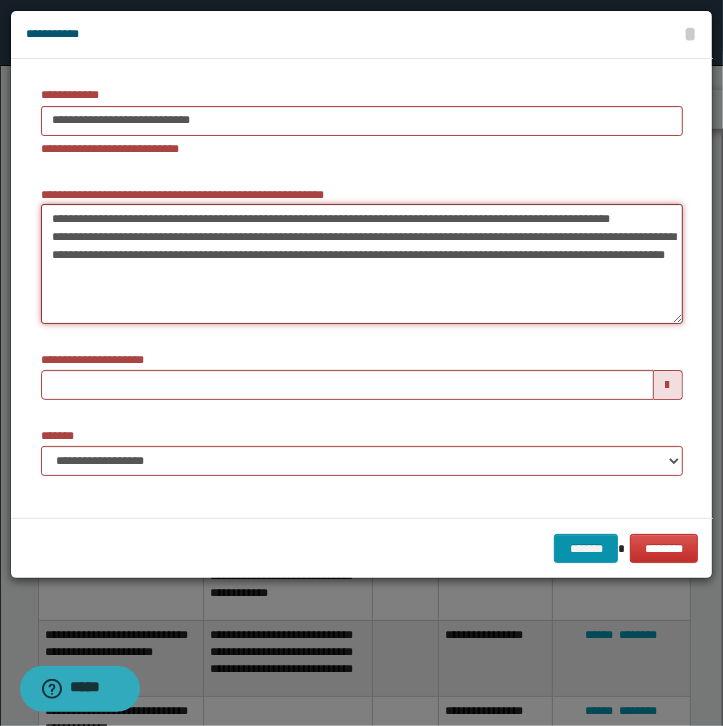click on "**********" at bounding box center (362, 264) 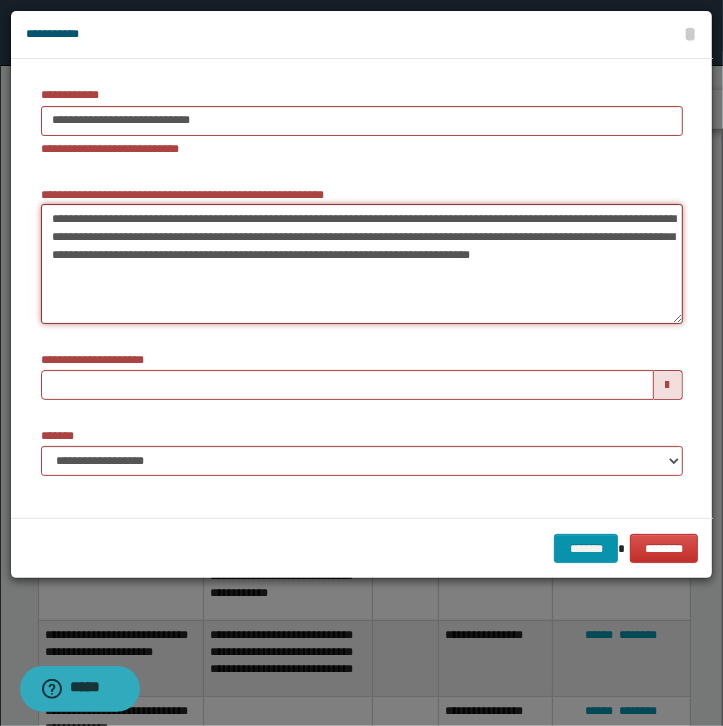 drag, startPoint x: 652, startPoint y: 256, endPoint x: 513, endPoint y: 218, distance: 144.10066 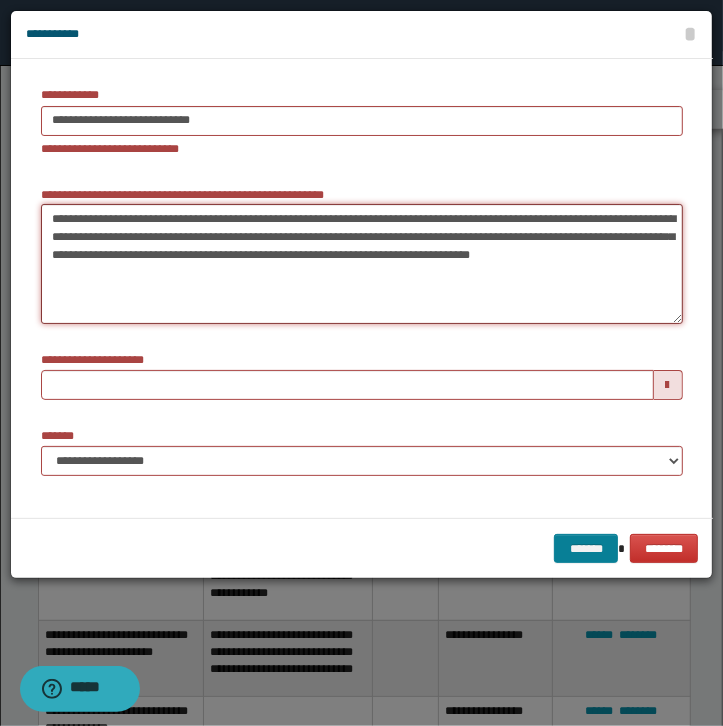 type on "**********" 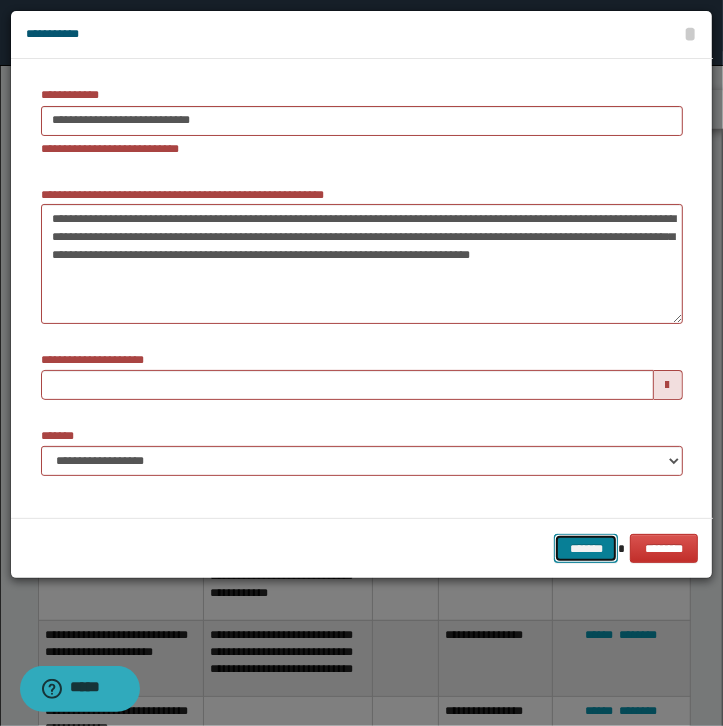 click on "*******" at bounding box center (586, 549) 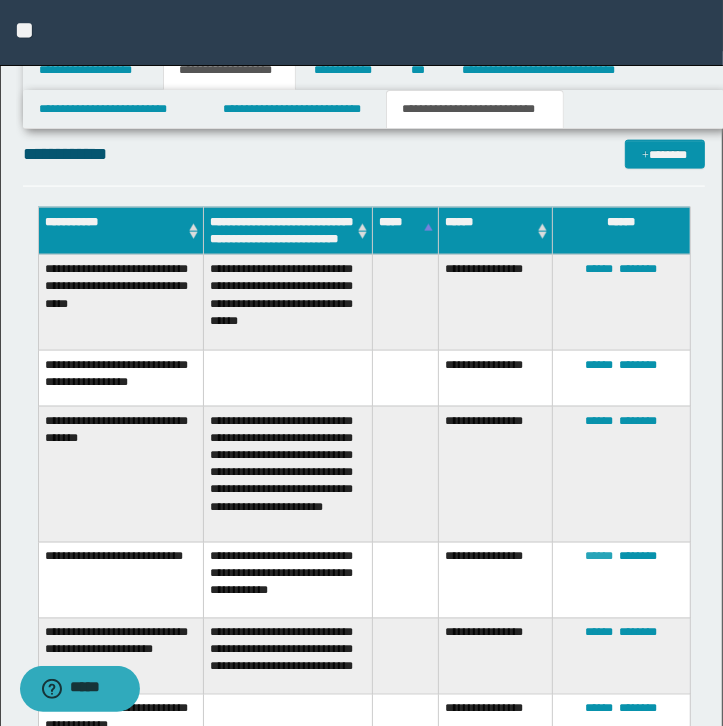 click on "******" at bounding box center [599, 557] 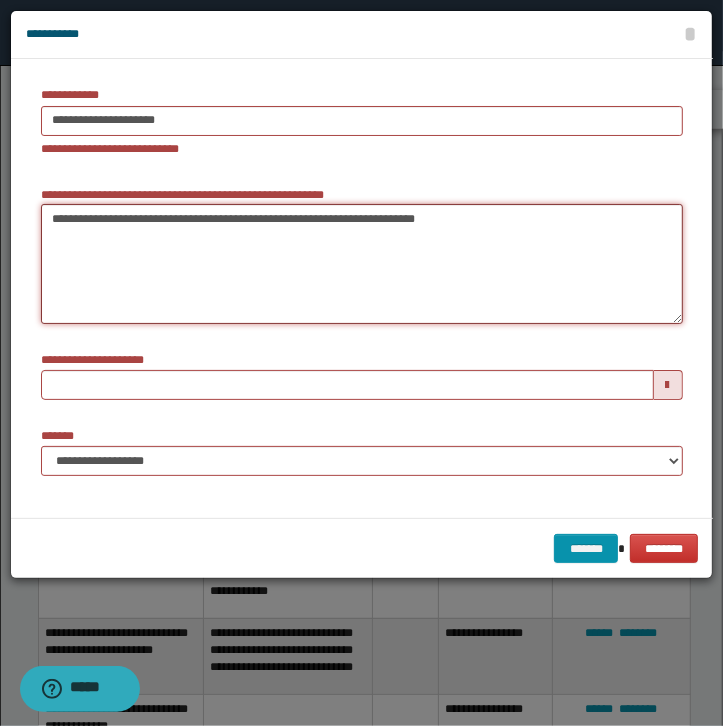 click on "**********" at bounding box center [362, 264] 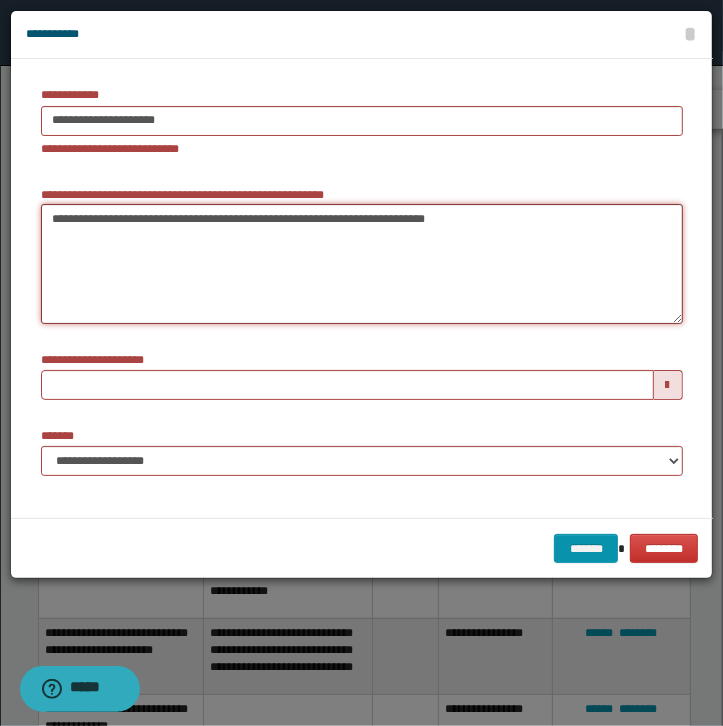 paste on "**********" 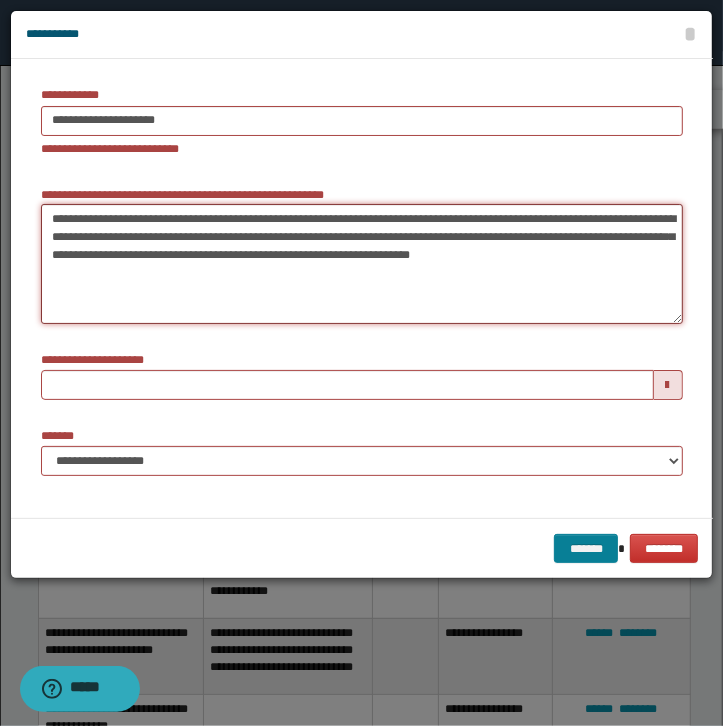type on "**********" 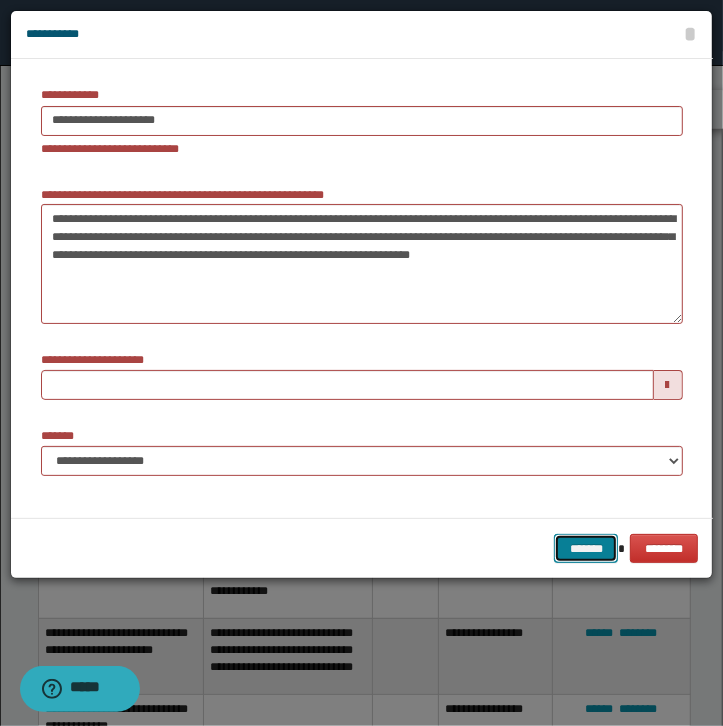 click on "*******" at bounding box center [586, 549] 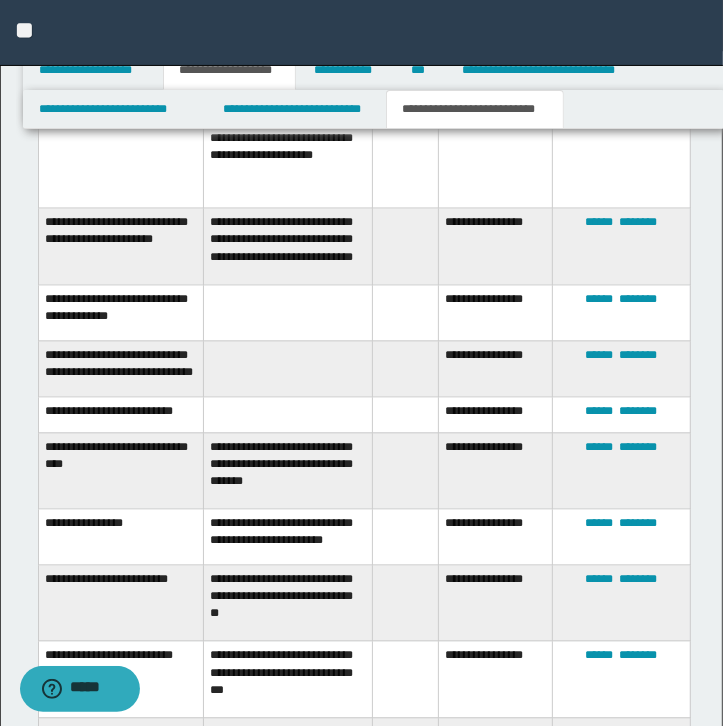 scroll, scrollTop: 1865, scrollLeft: 0, axis: vertical 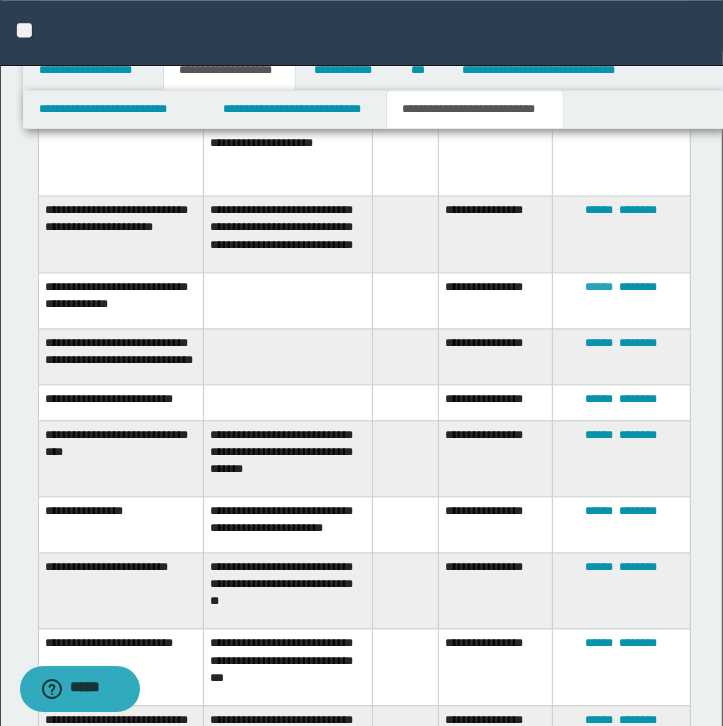 click on "******" at bounding box center [599, 287] 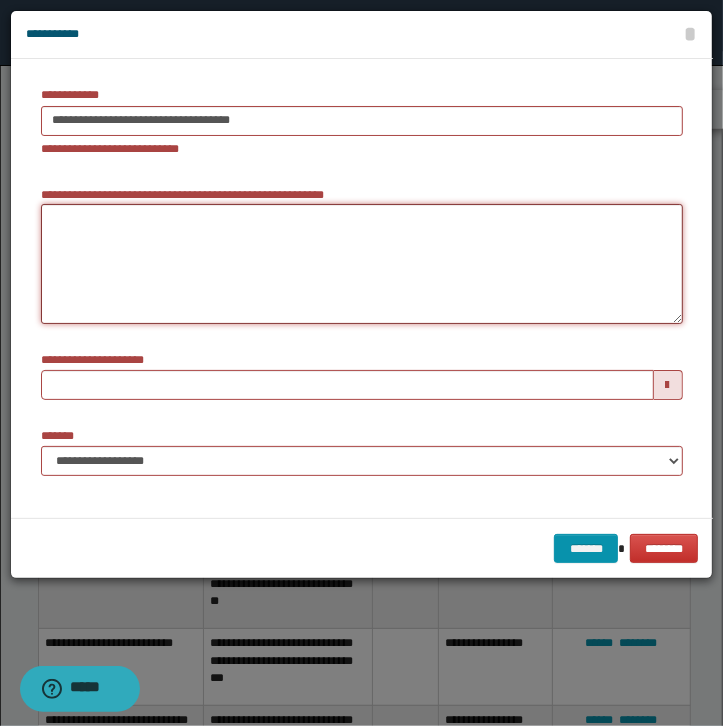 click on "**********" at bounding box center (362, 264) 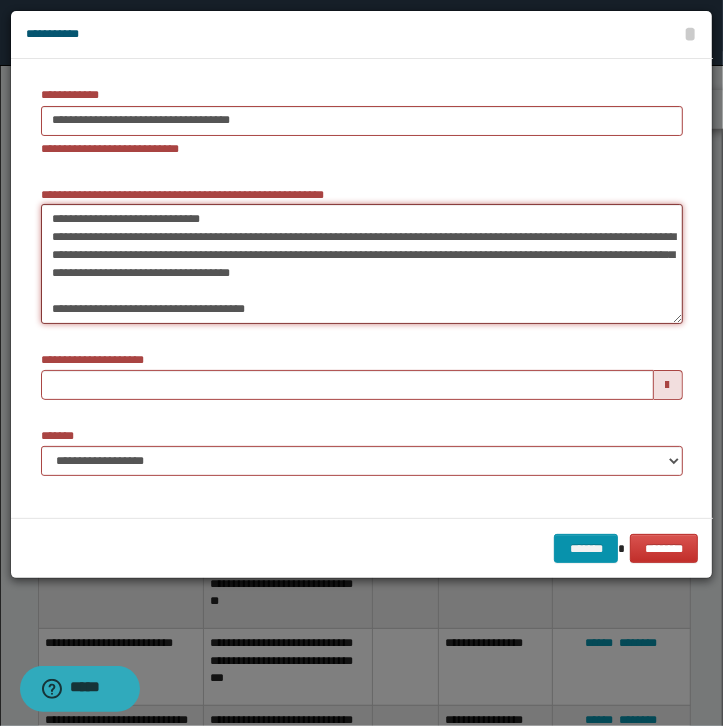 scroll, scrollTop: 67, scrollLeft: 0, axis: vertical 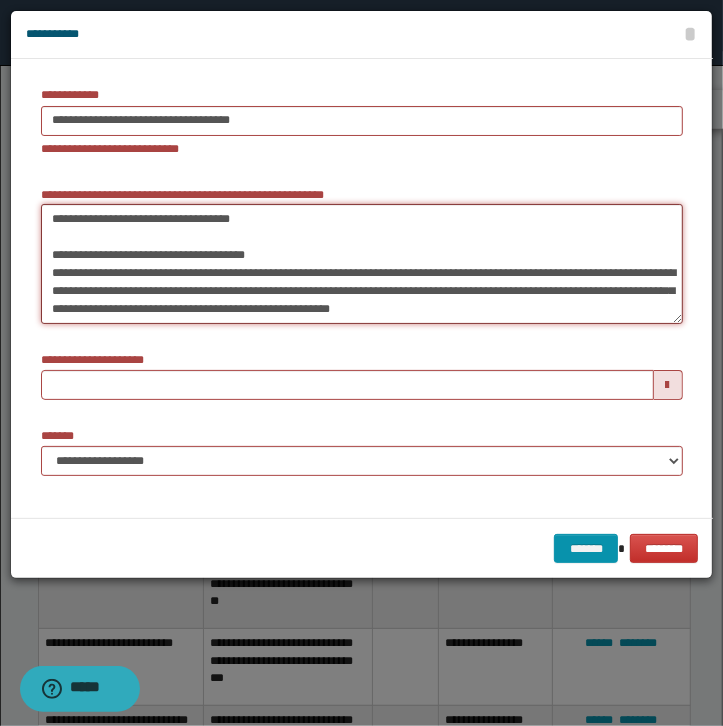 click on "**********" at bounding box center (362, 264) 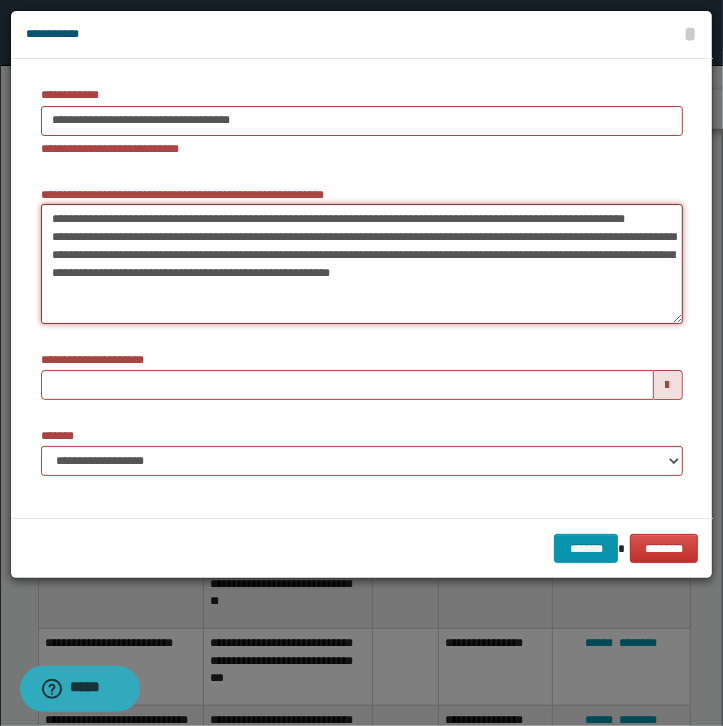 scroll, scrollTop: 0, scrollLeft: 0, axis: both 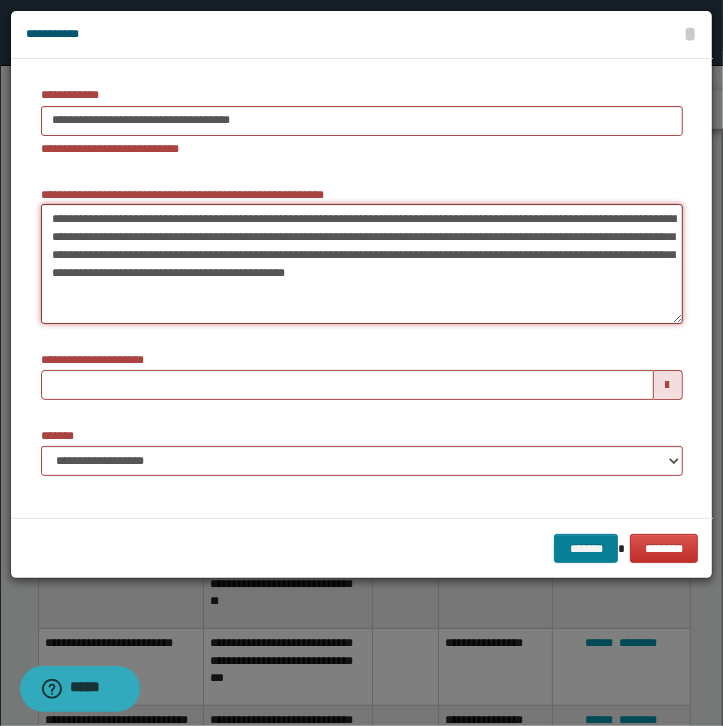 type on "**********" 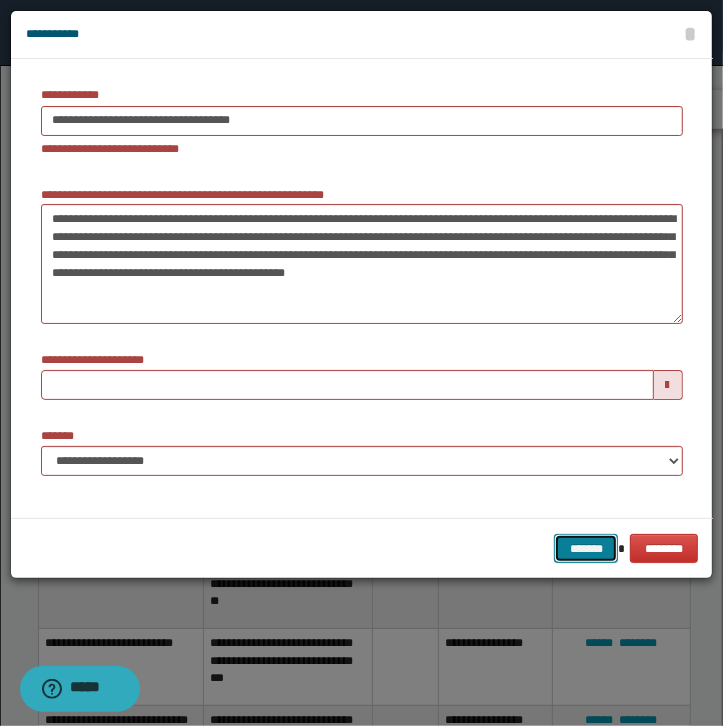 click on "*******" at bounding box center (586, 549) 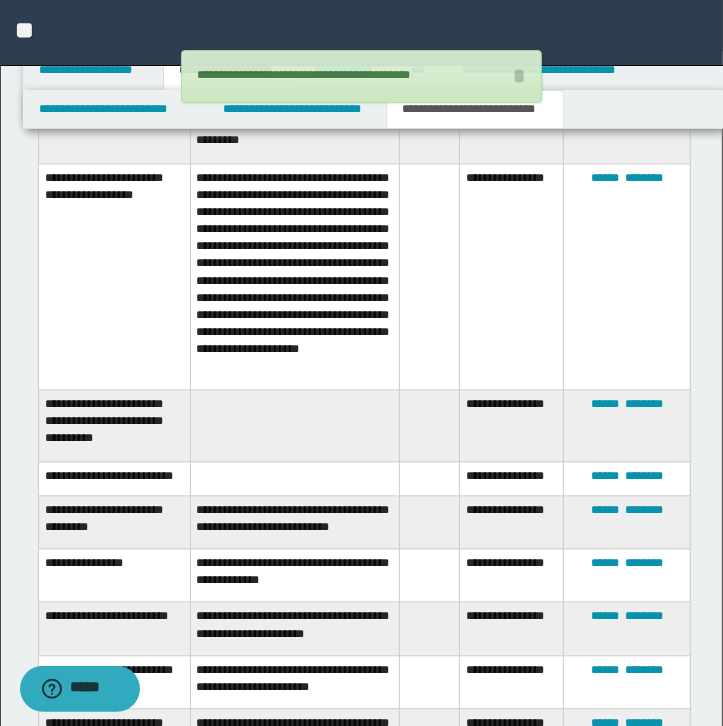 scroll, scrollTop: 1848, scrollLeft: 0, axis: vertical 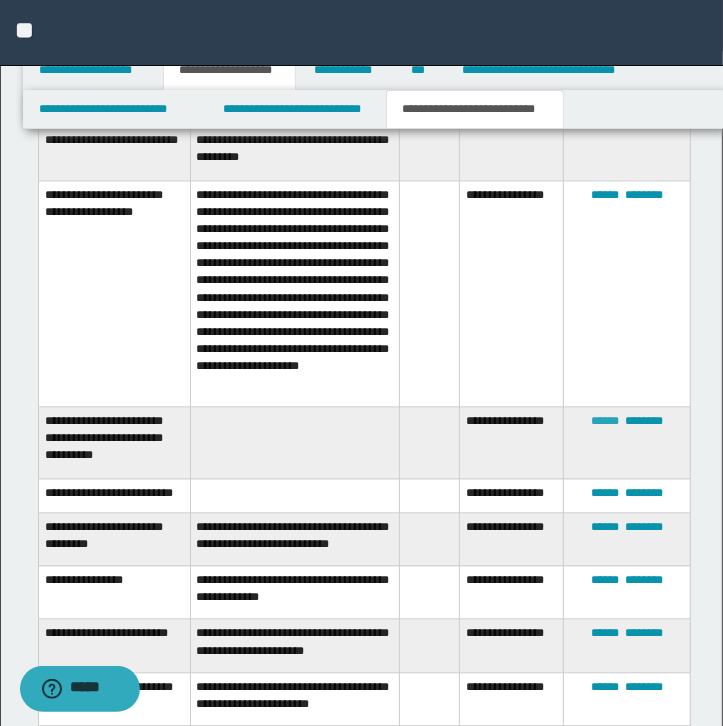 click on "******" at bounding box center [605, 421] 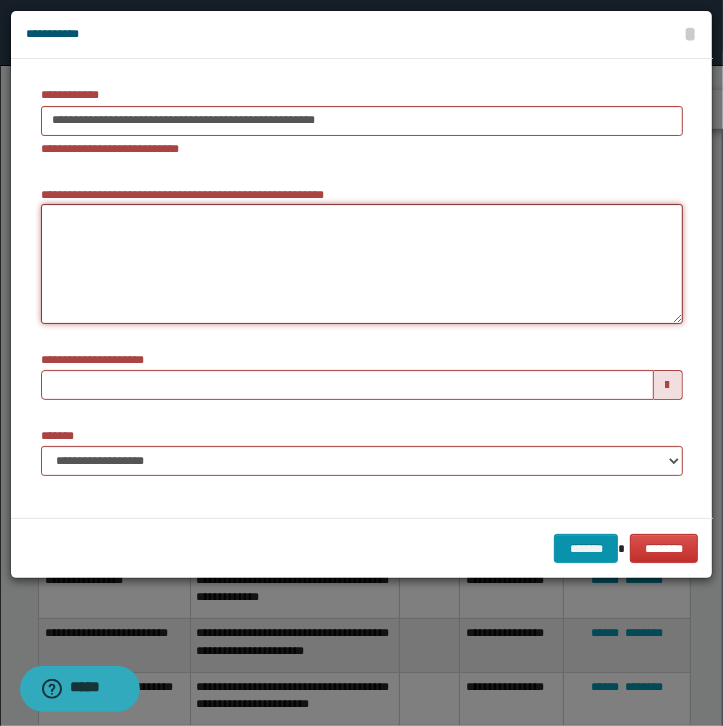 click on "**********" at bounding box center [362, 264] 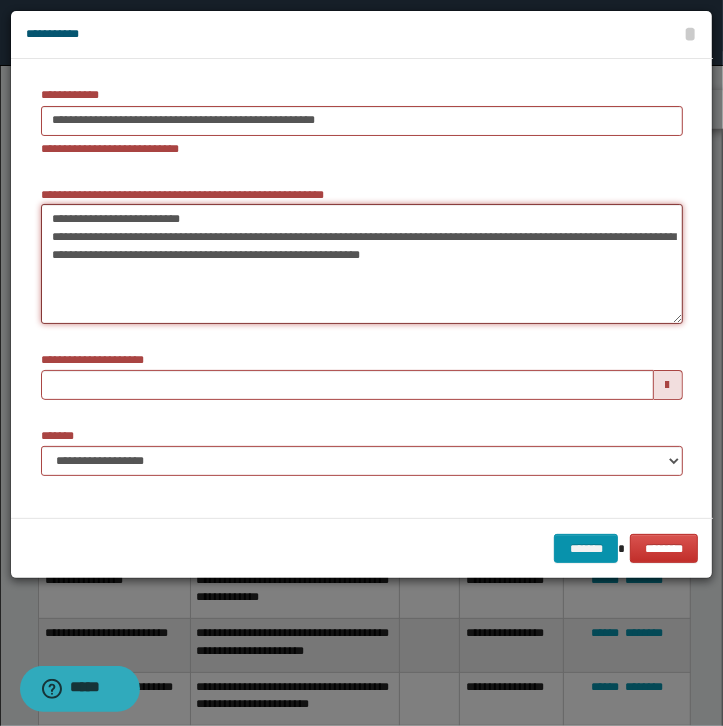 click on "**********" at bounding box center [362, 264] 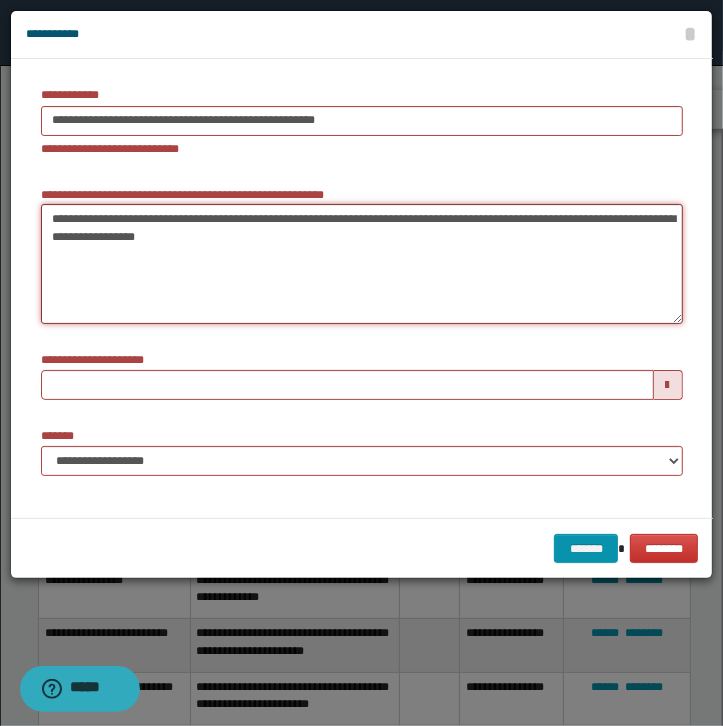 click on "**********" at bounding box center [362, 264] 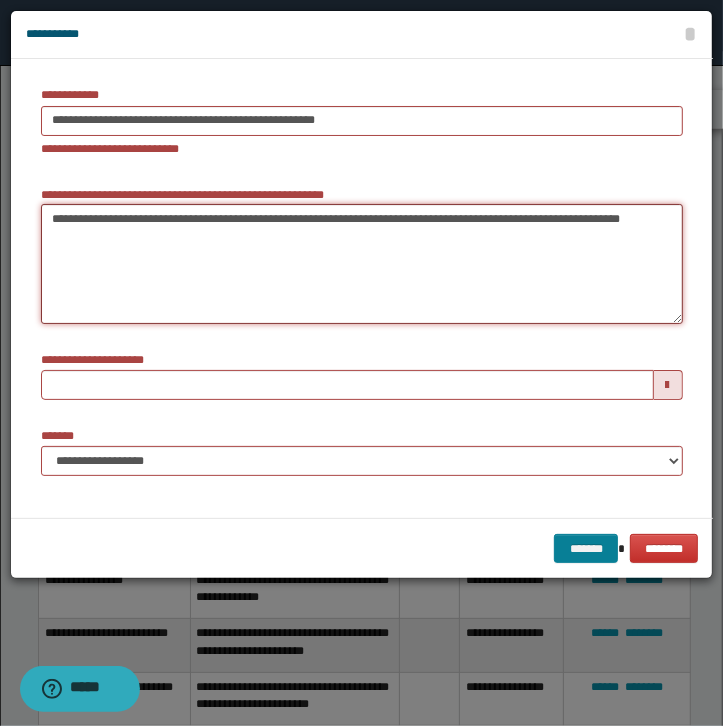 type on "**********" 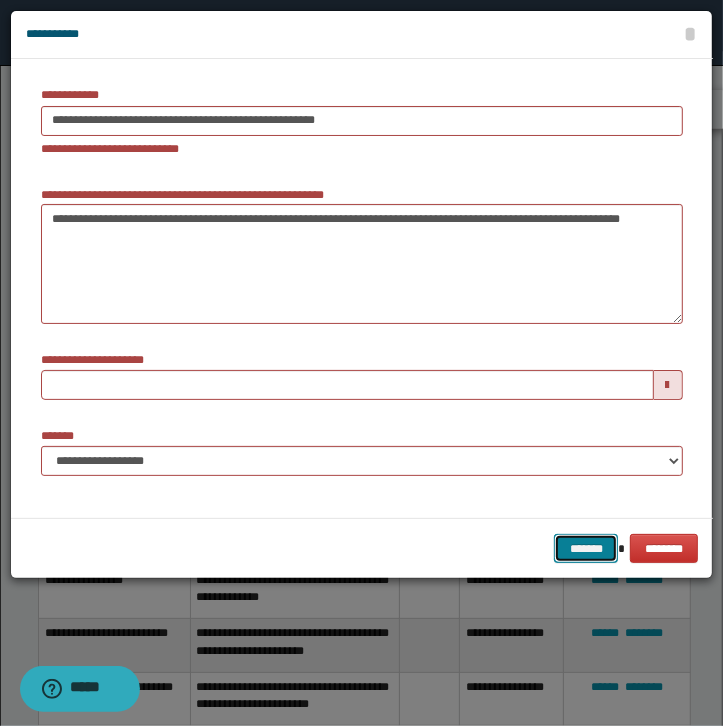 click on "*******" at bounding box center (586, 549) 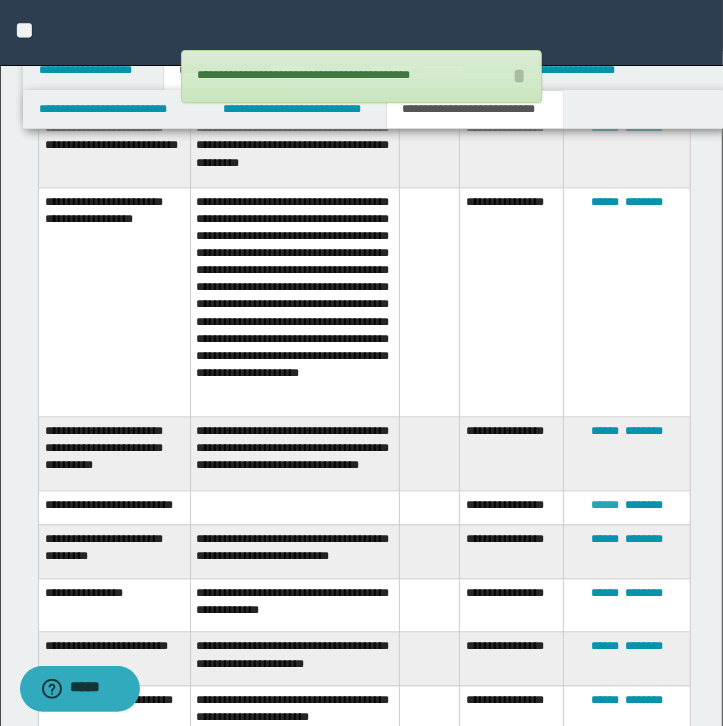 click on "******" at bounding box center (605, 505) 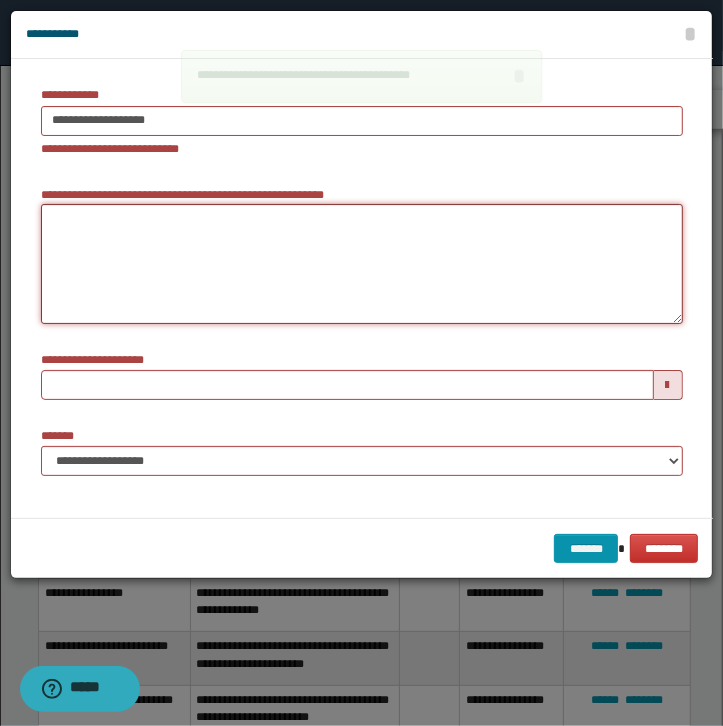 click on "**********" at bounding box center (362, 264) 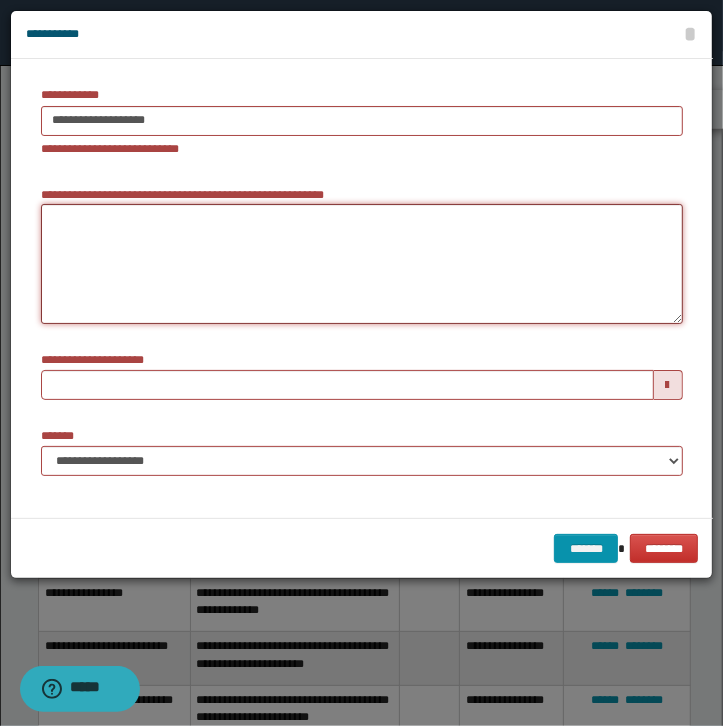 paste on "**********" 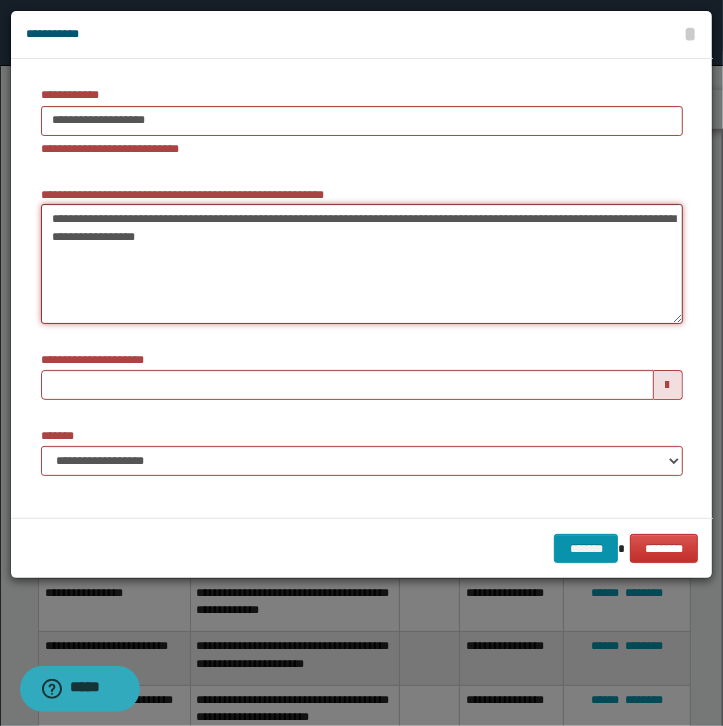 click on "**********" at bounding box center [362, 264] 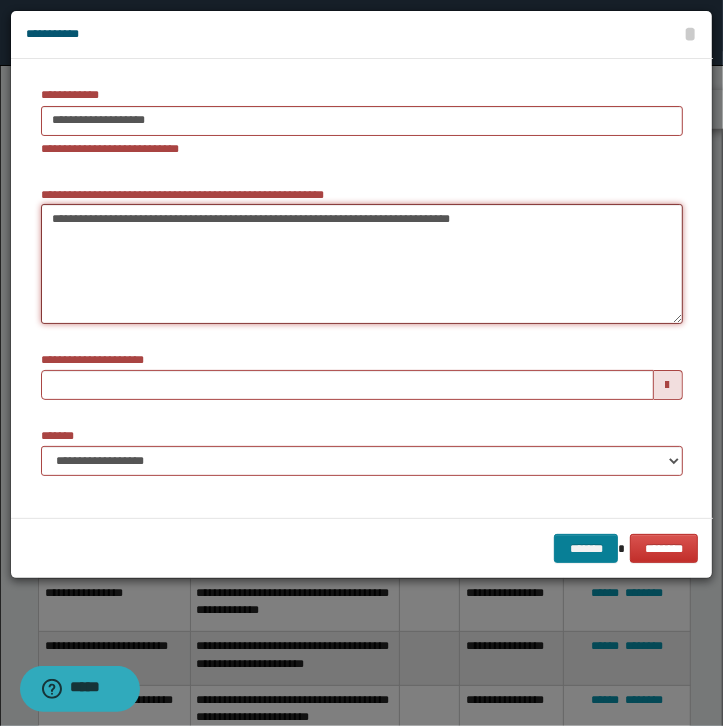 type on "**********" 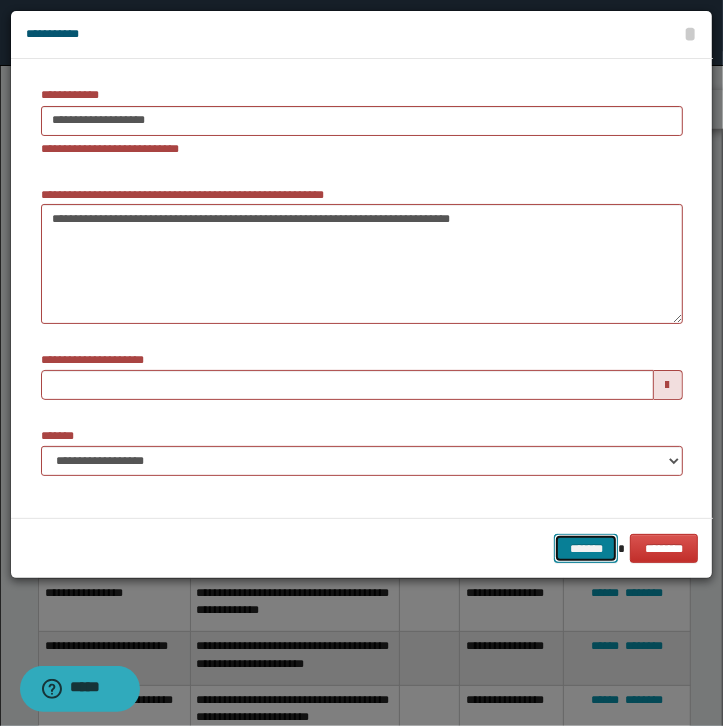 click on "*******" at bounding box center (586, 549) 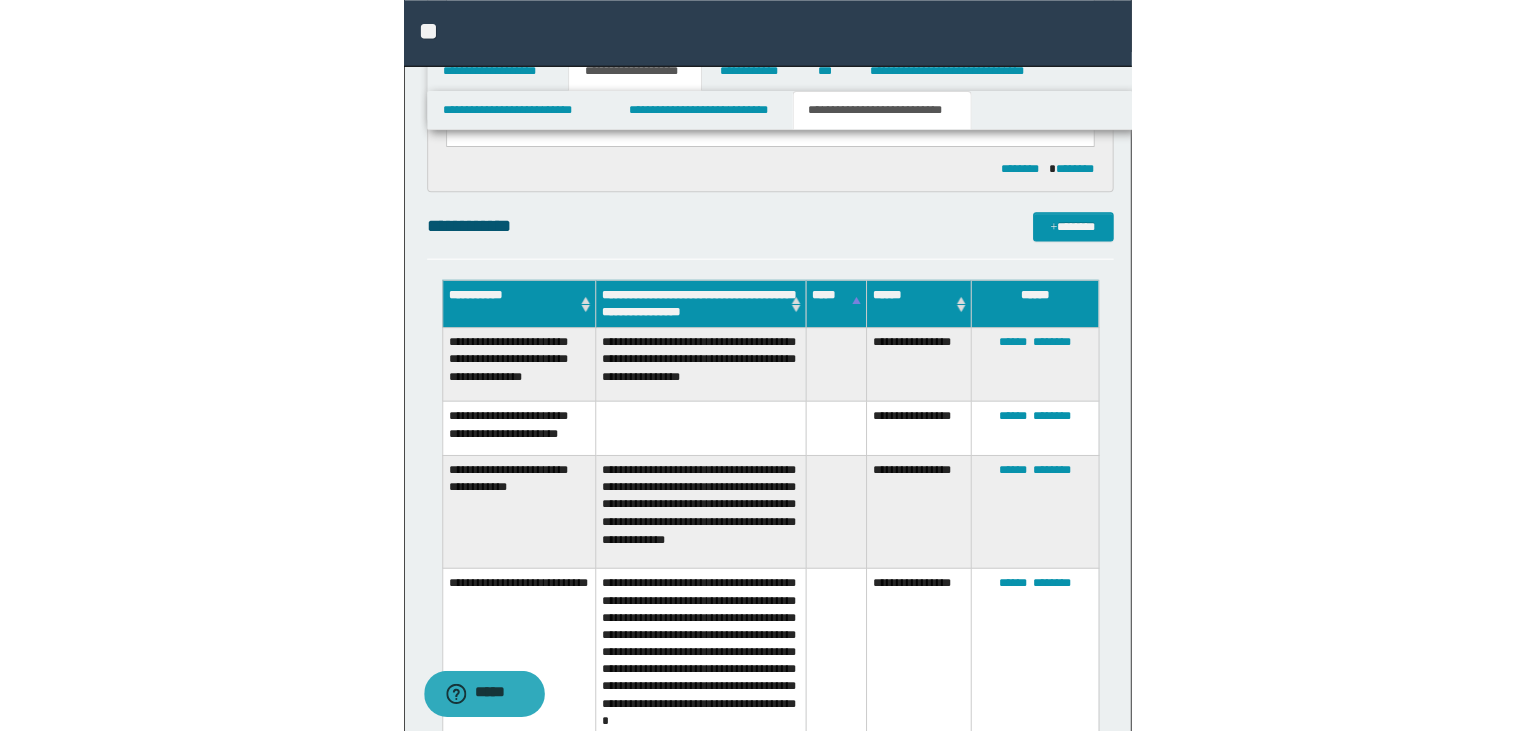 scroll, scrollTop: 1210, scrollLeft: 0, axis: vertical 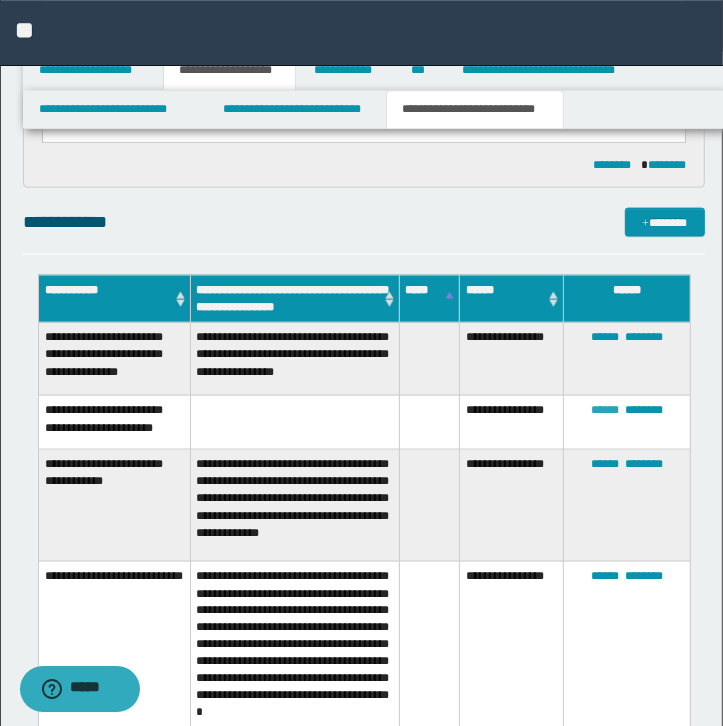 click on "******" at bounding box center (605, 409) 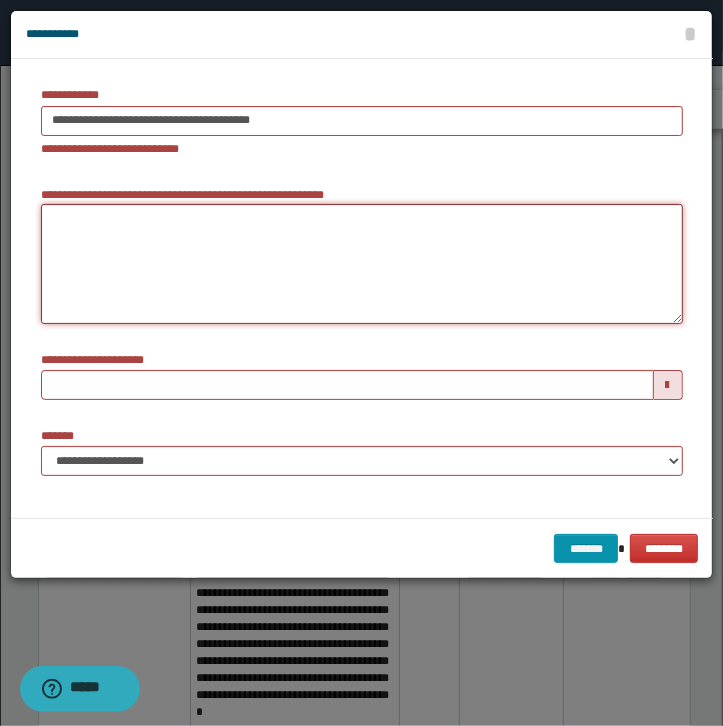click on "**********" at bounding box center (362, 264) 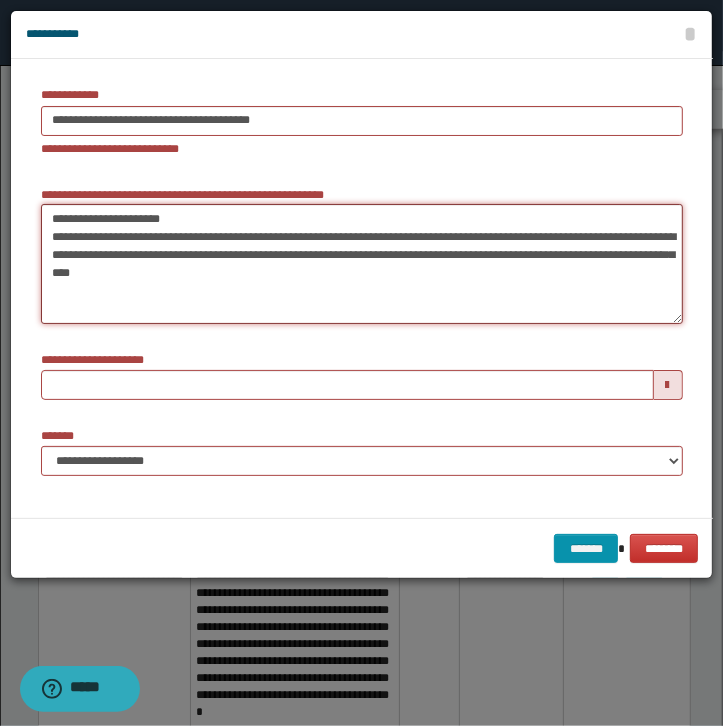 click on "**********" at bounding box center (362, 264) 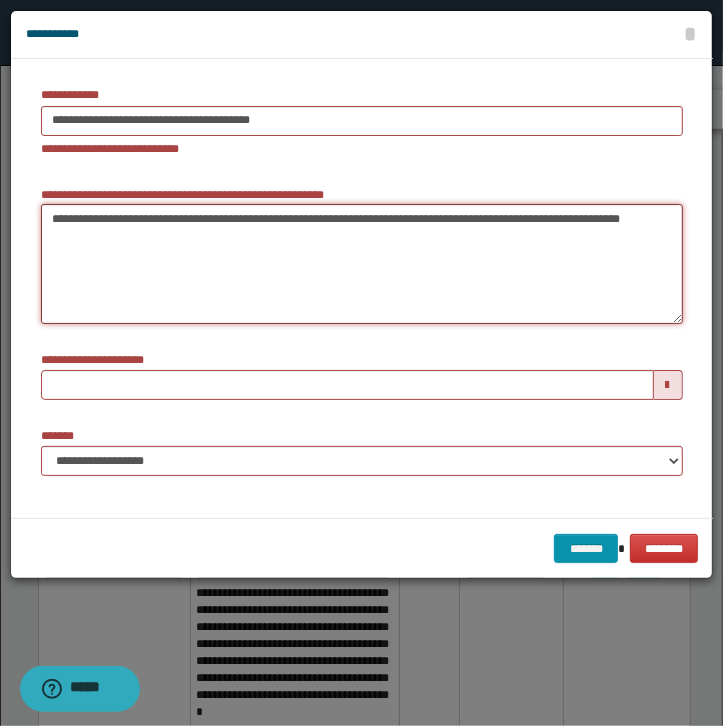 click on "**********" at bounding box center [362, 264] 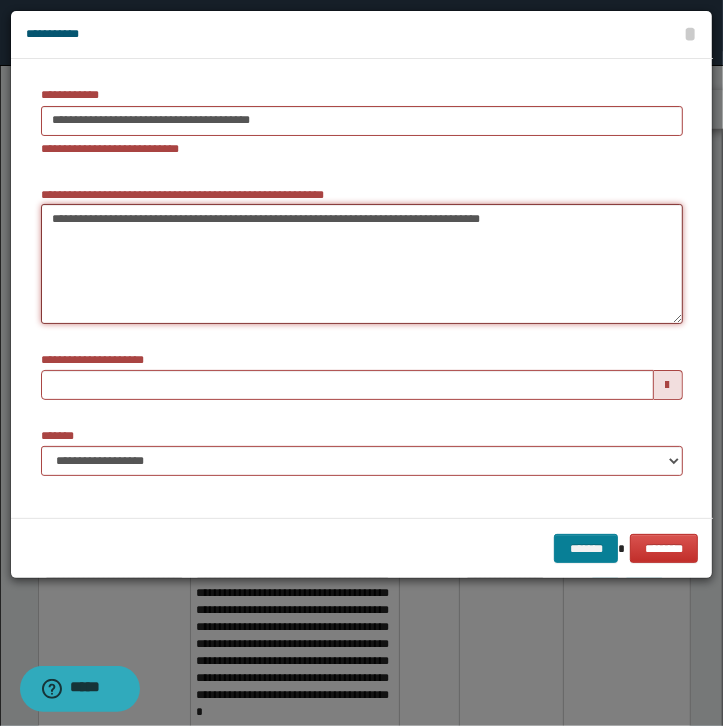type on "**********" 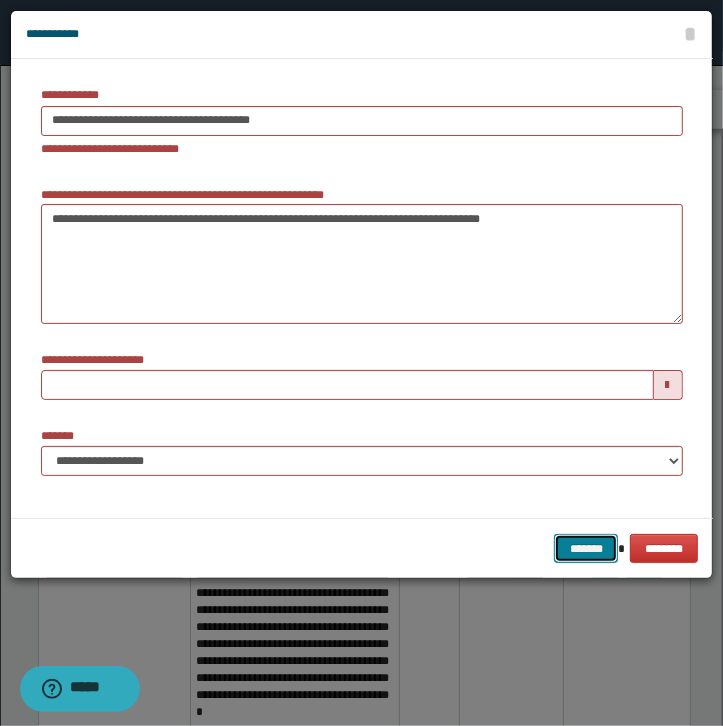 click on "*******" at bounding box center (586, 549) 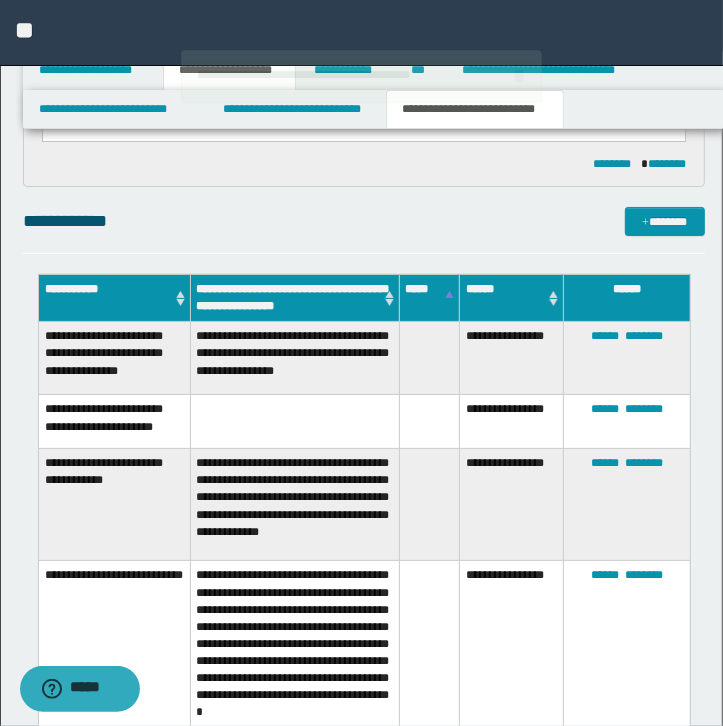 type 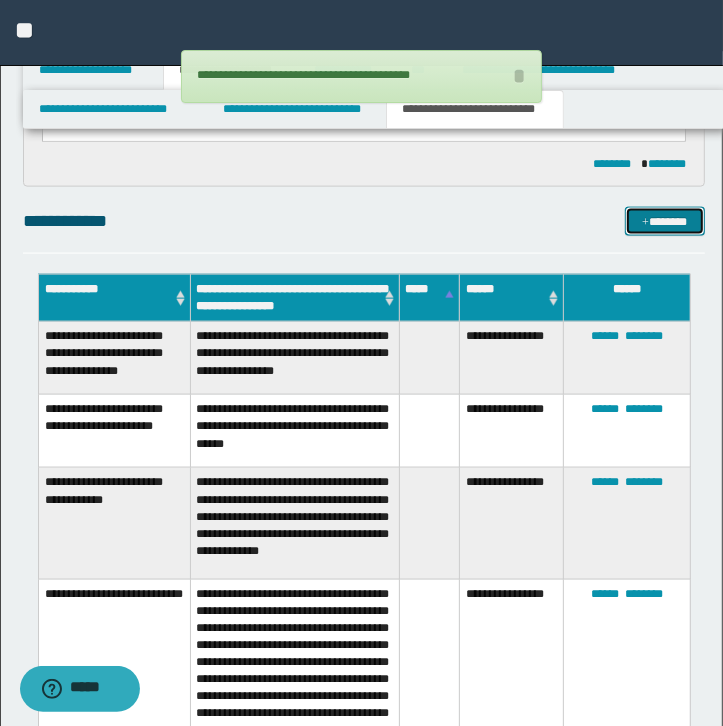 click on "*******" at bounding box center [665, 222] 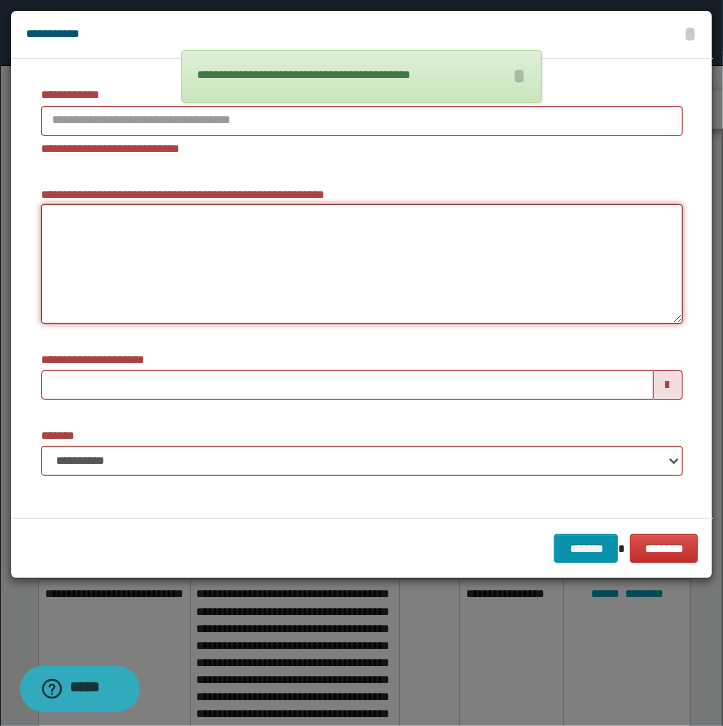 click on "**********" at bounding box center [362, 264] 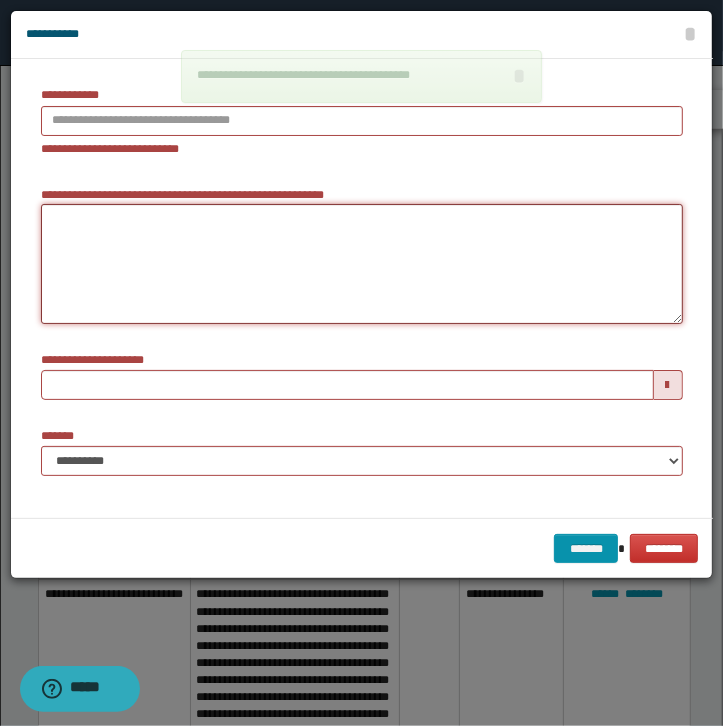 paste on "**********" 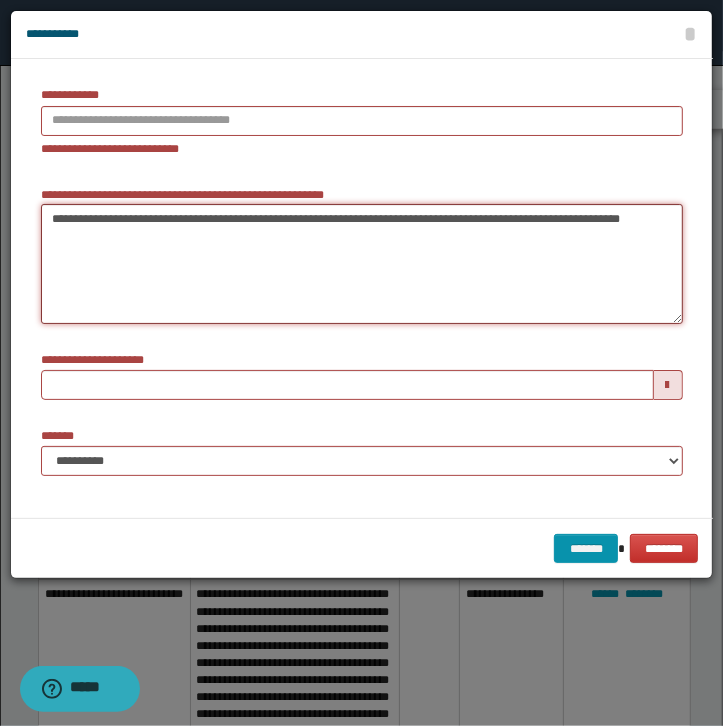 type on "**********" 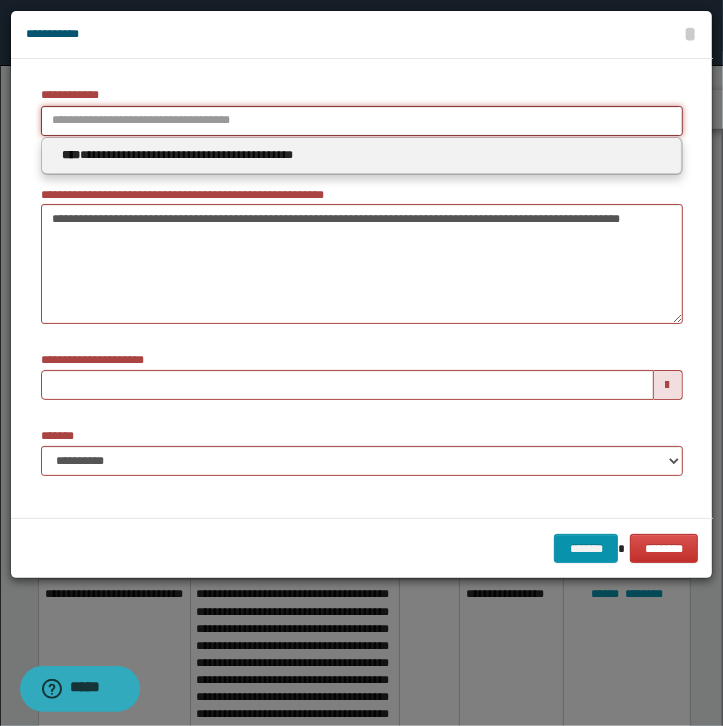 type on "**********" 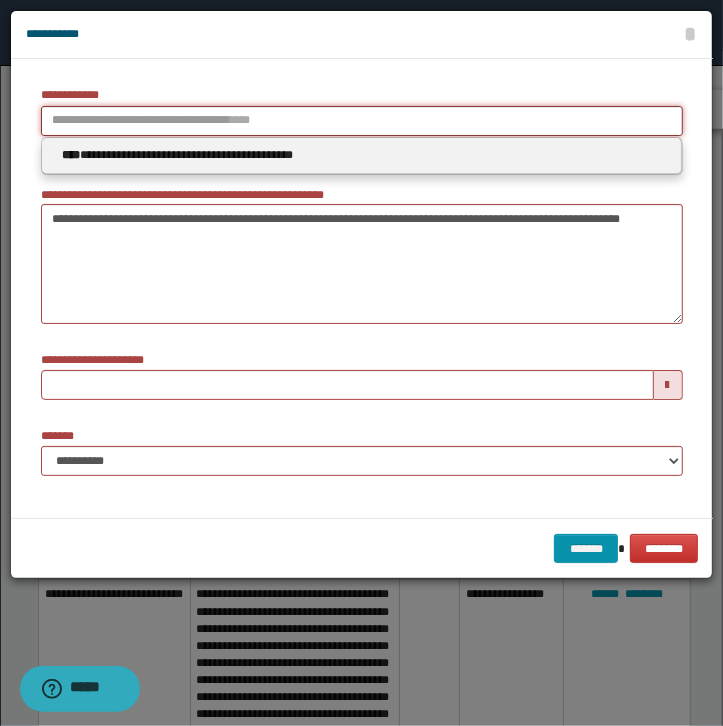 click on "**********" at bounding box center [362, 121] 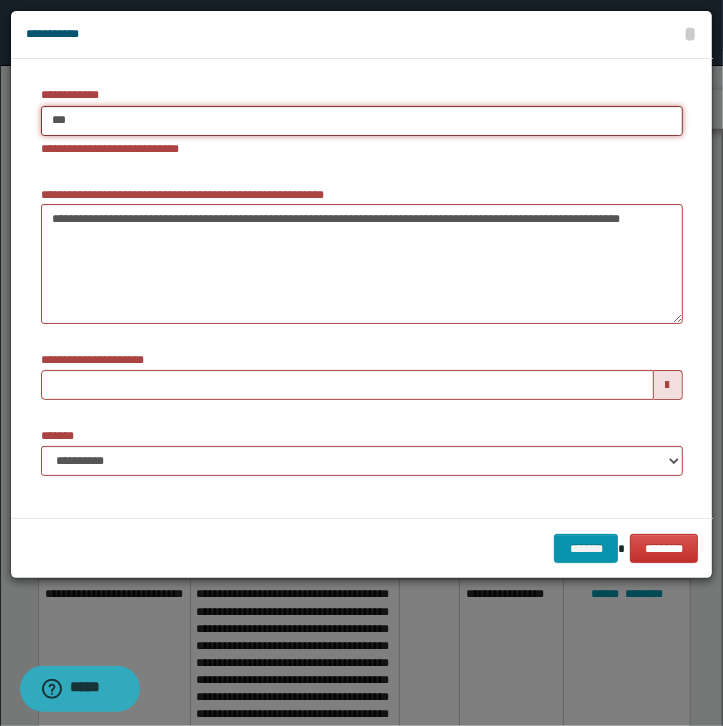 type on "****" 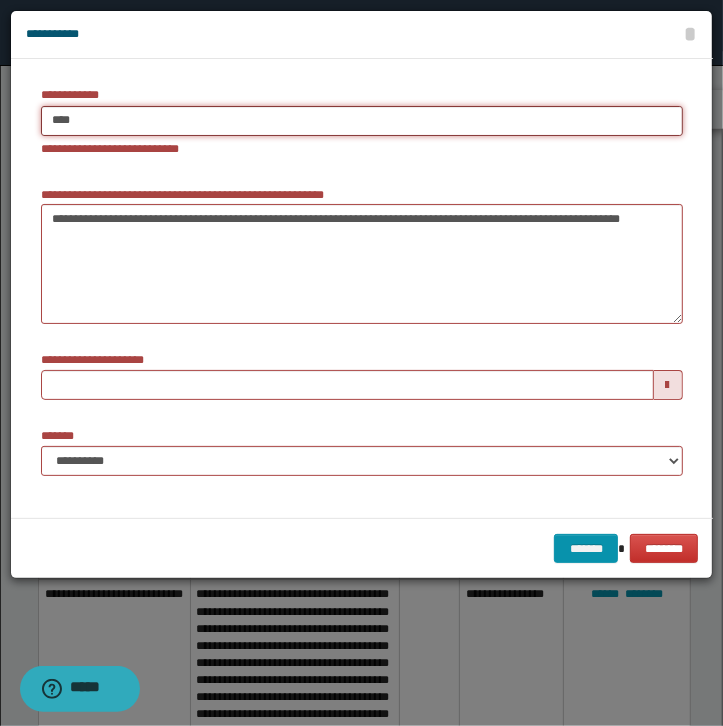 type on "****" 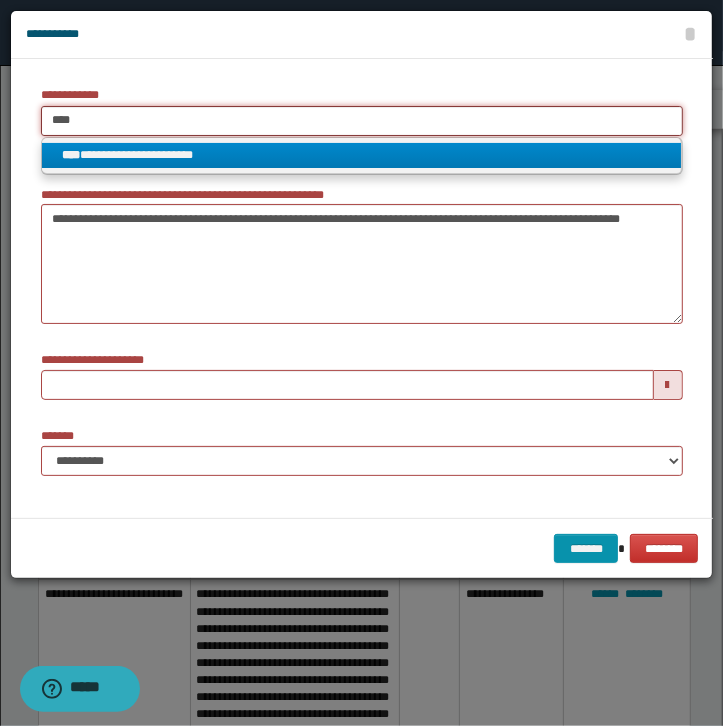 type on "****" 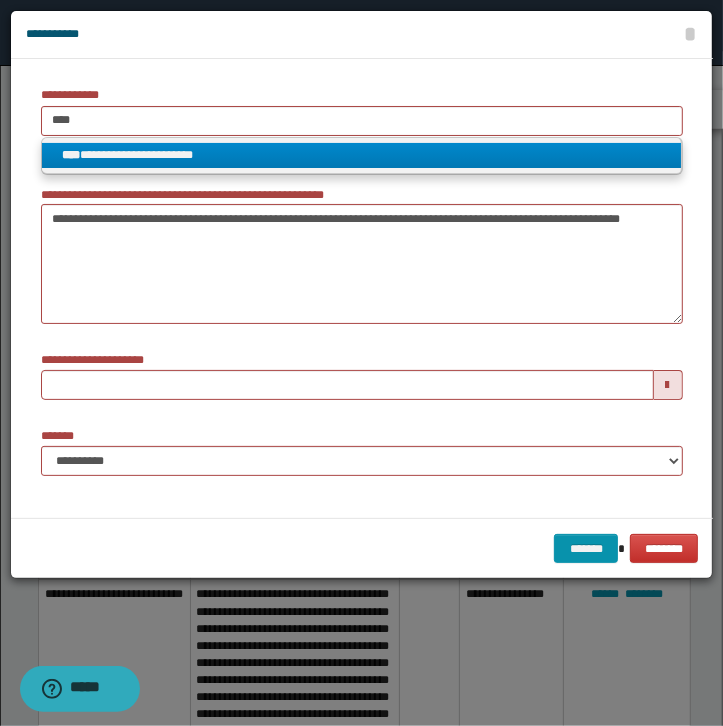 click on "**********" at bounding box center [361, 155] 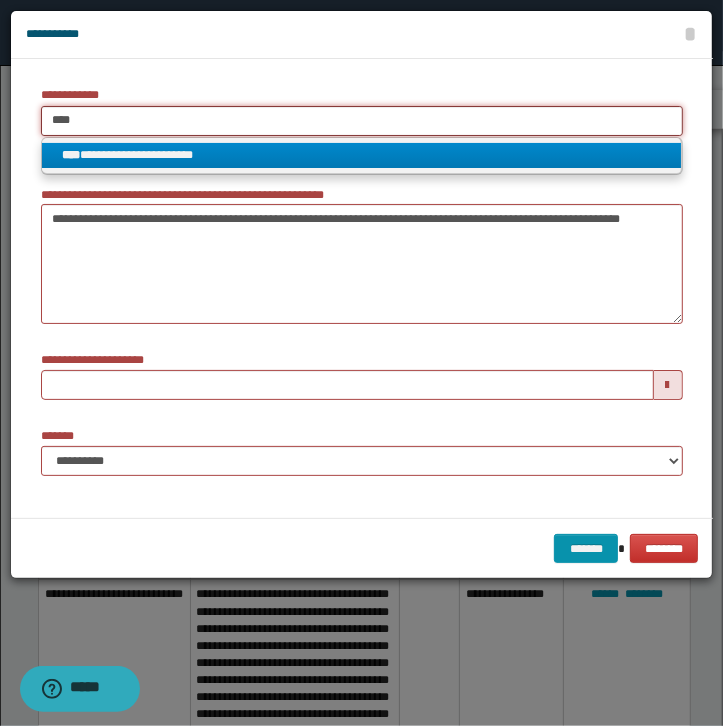 type 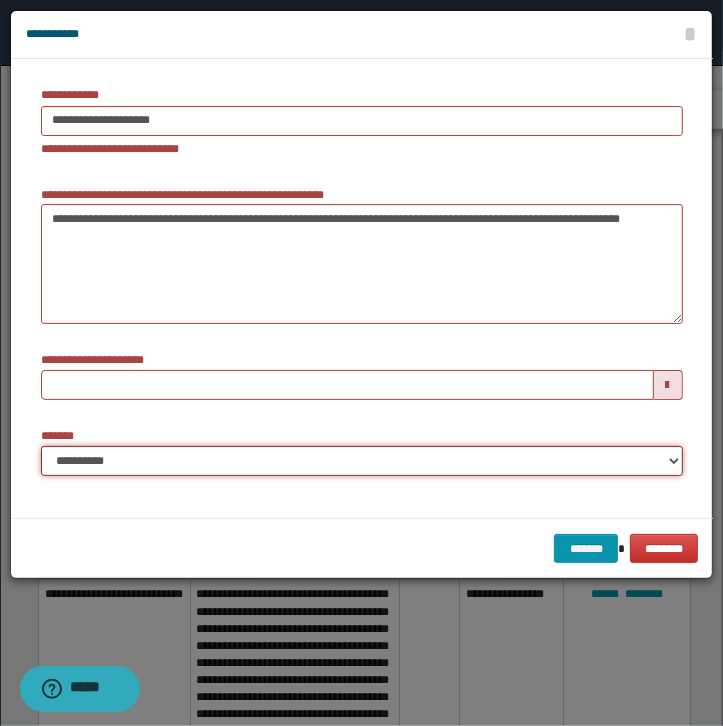 click on "**********" at bounding box center (362, 461) 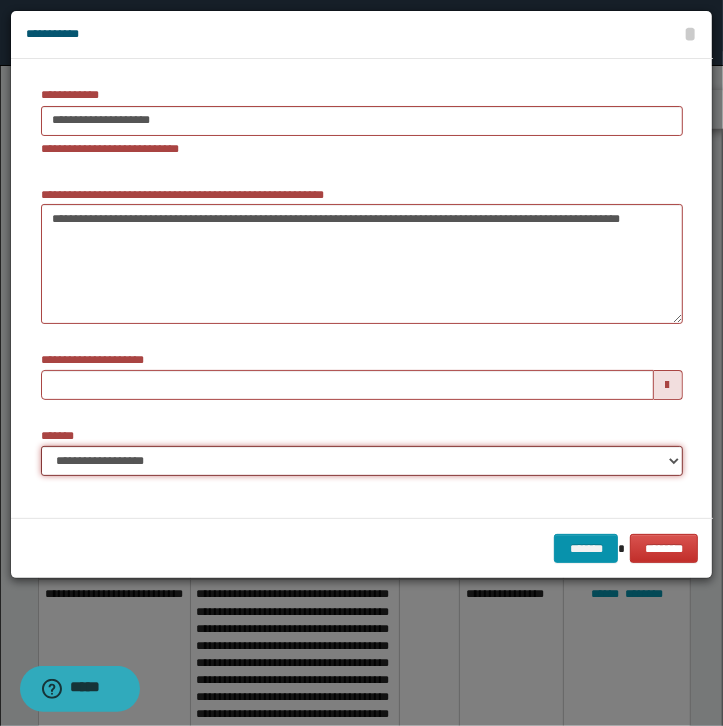 click on "**********" at bounding box center [0, 0] 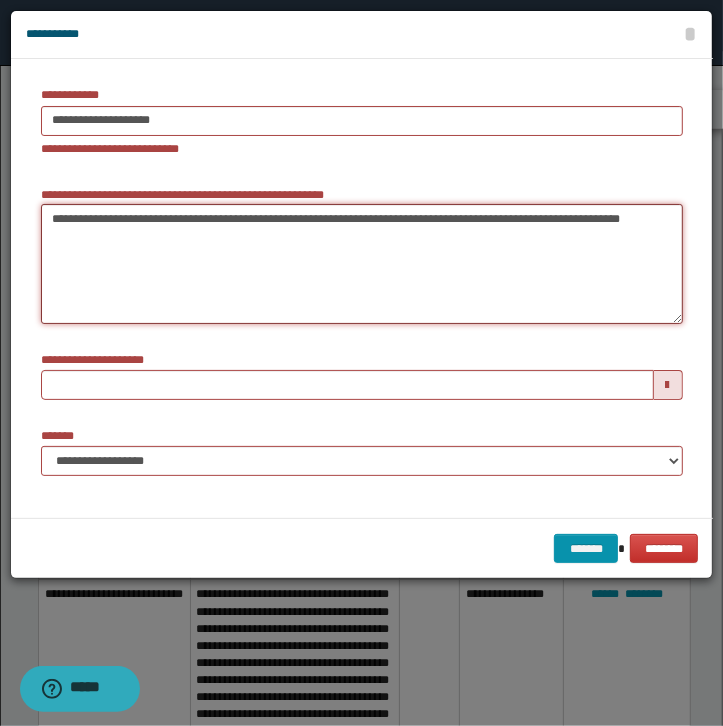 click on "**********" at bounding box center (362, 264) 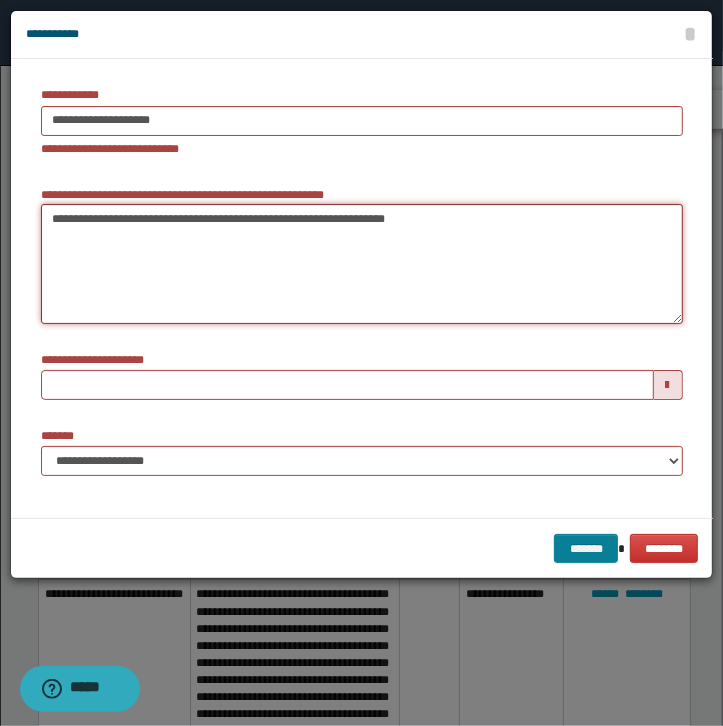type on "**********" 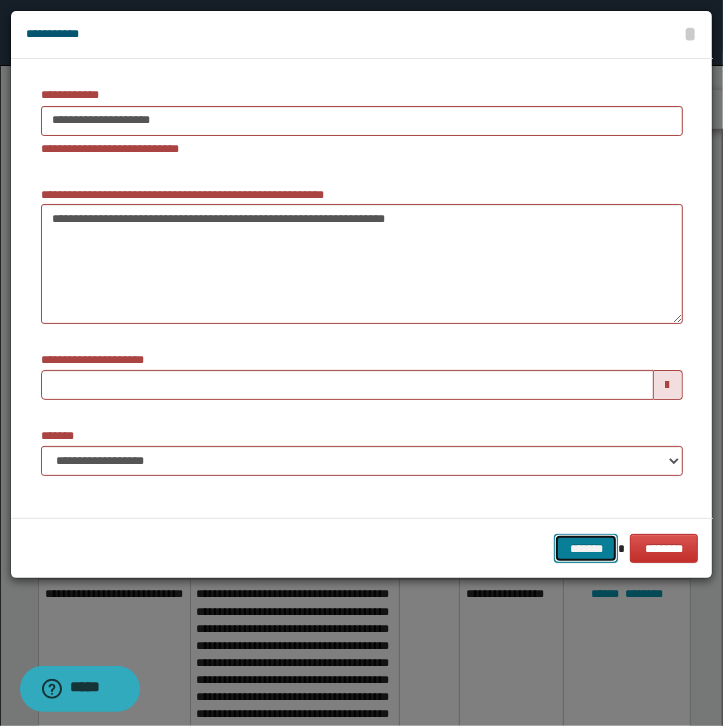 click on "*******" at bounding box center (586, 549) 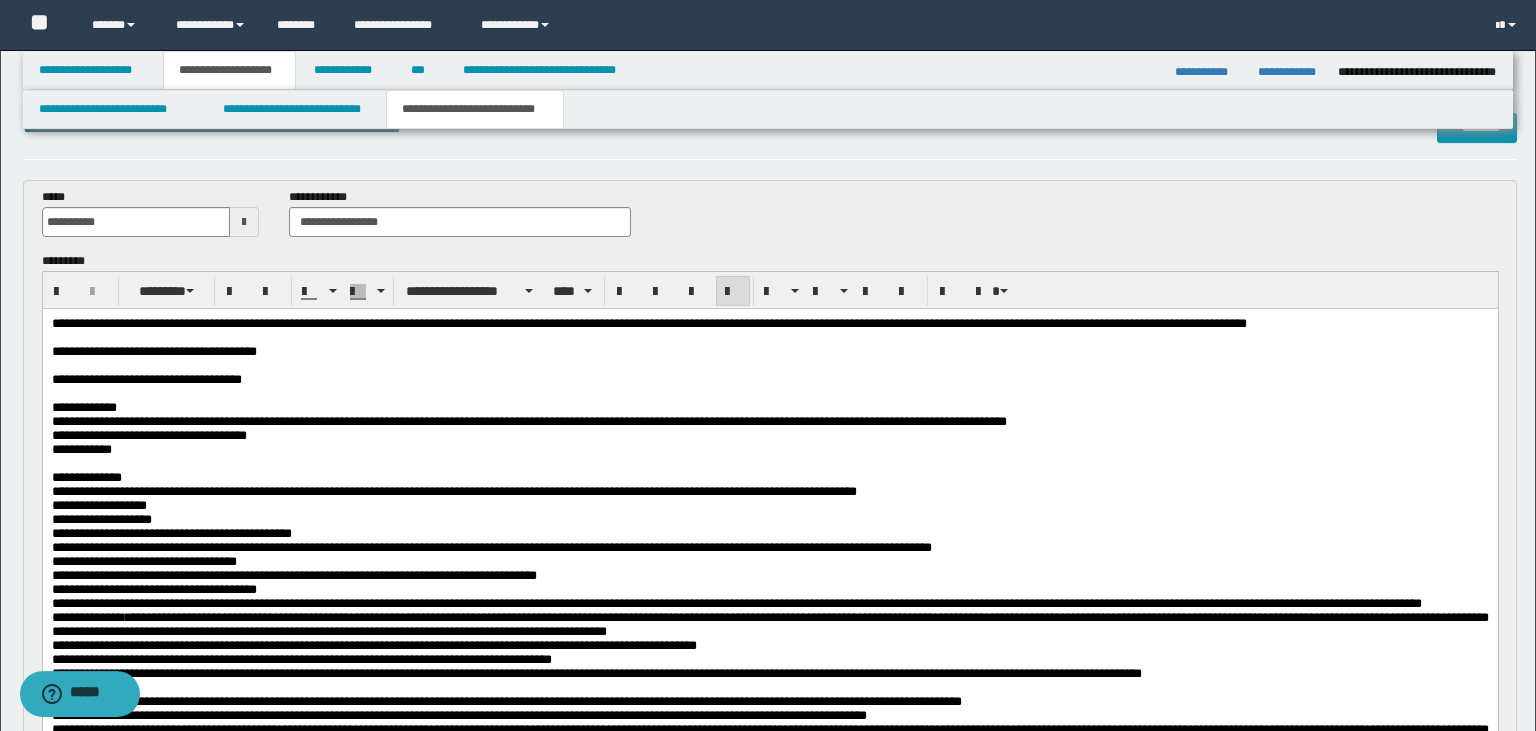 scroll, scrollTop: 42, scrollLeft: 0, axis: vertical 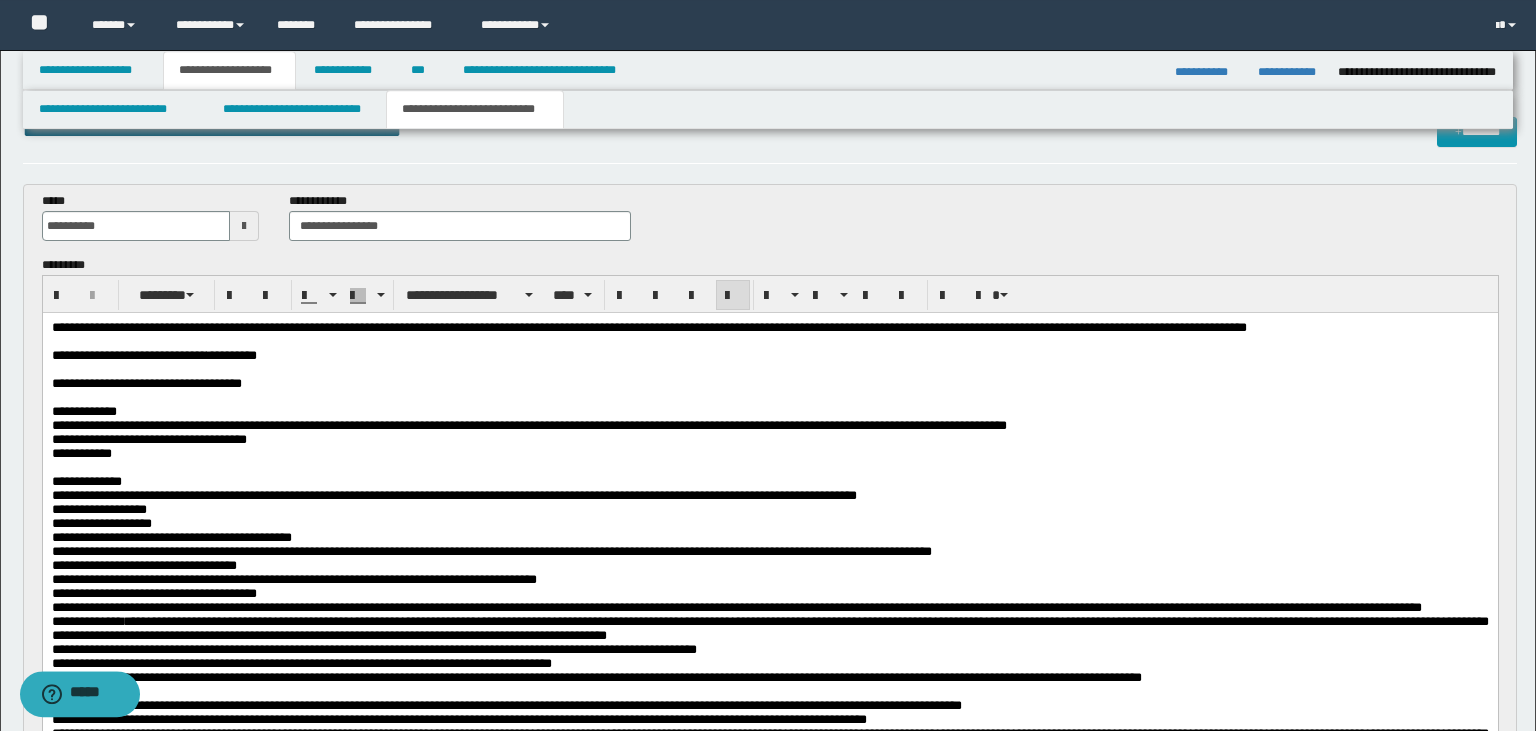 click at bounding box center (769, 398) 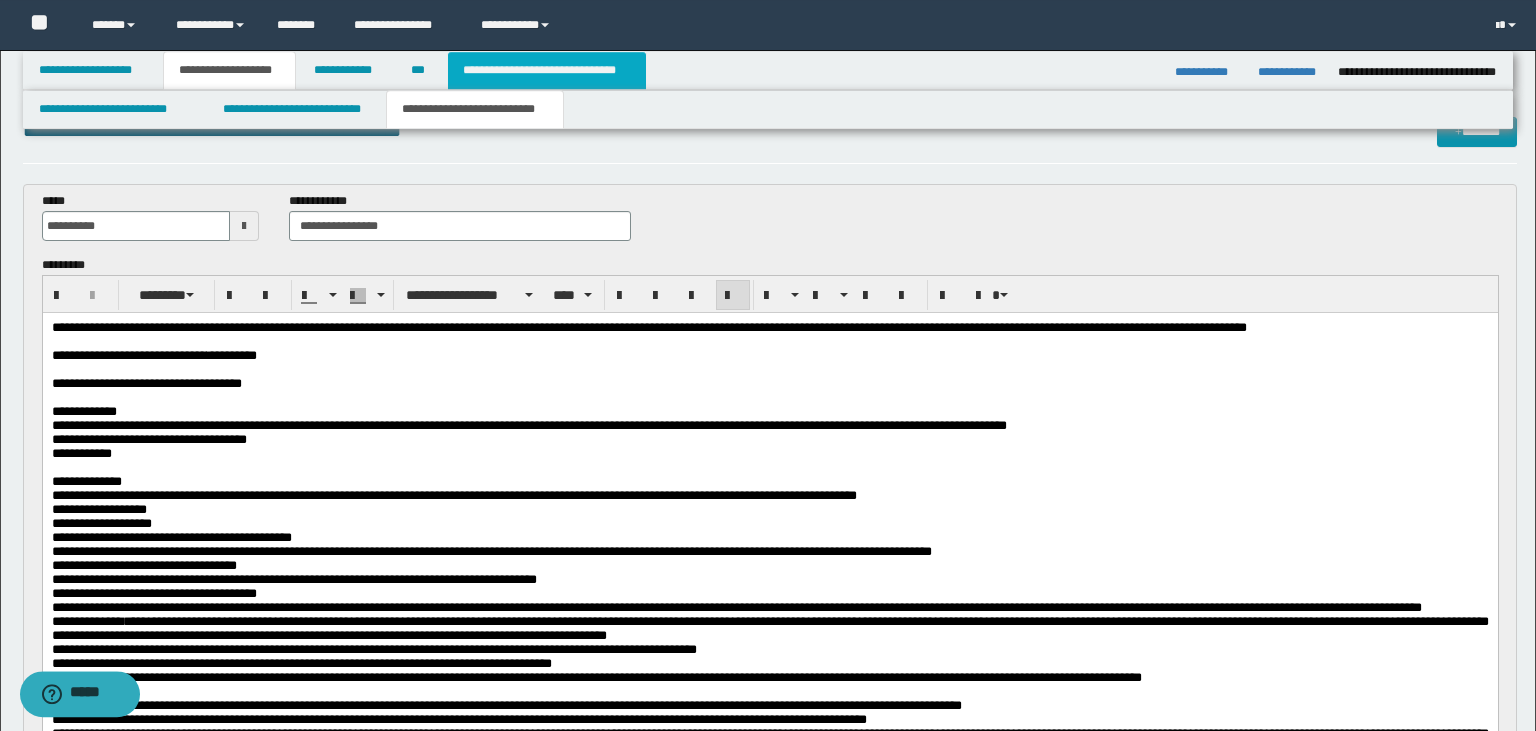 click on "**********" at bounding box center (547, 70) 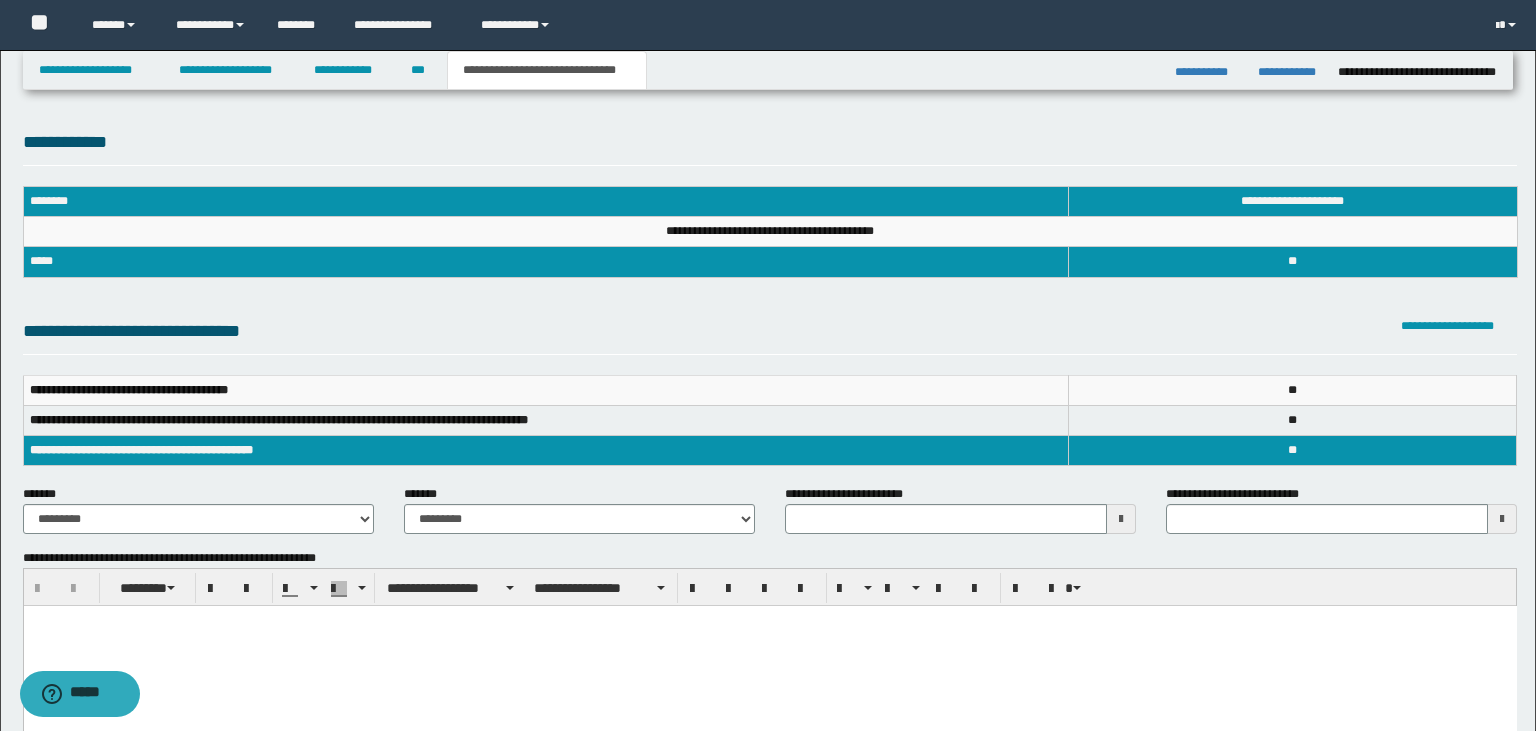scroll, scrollTop: 0, scrollLeft: 0, axis: both 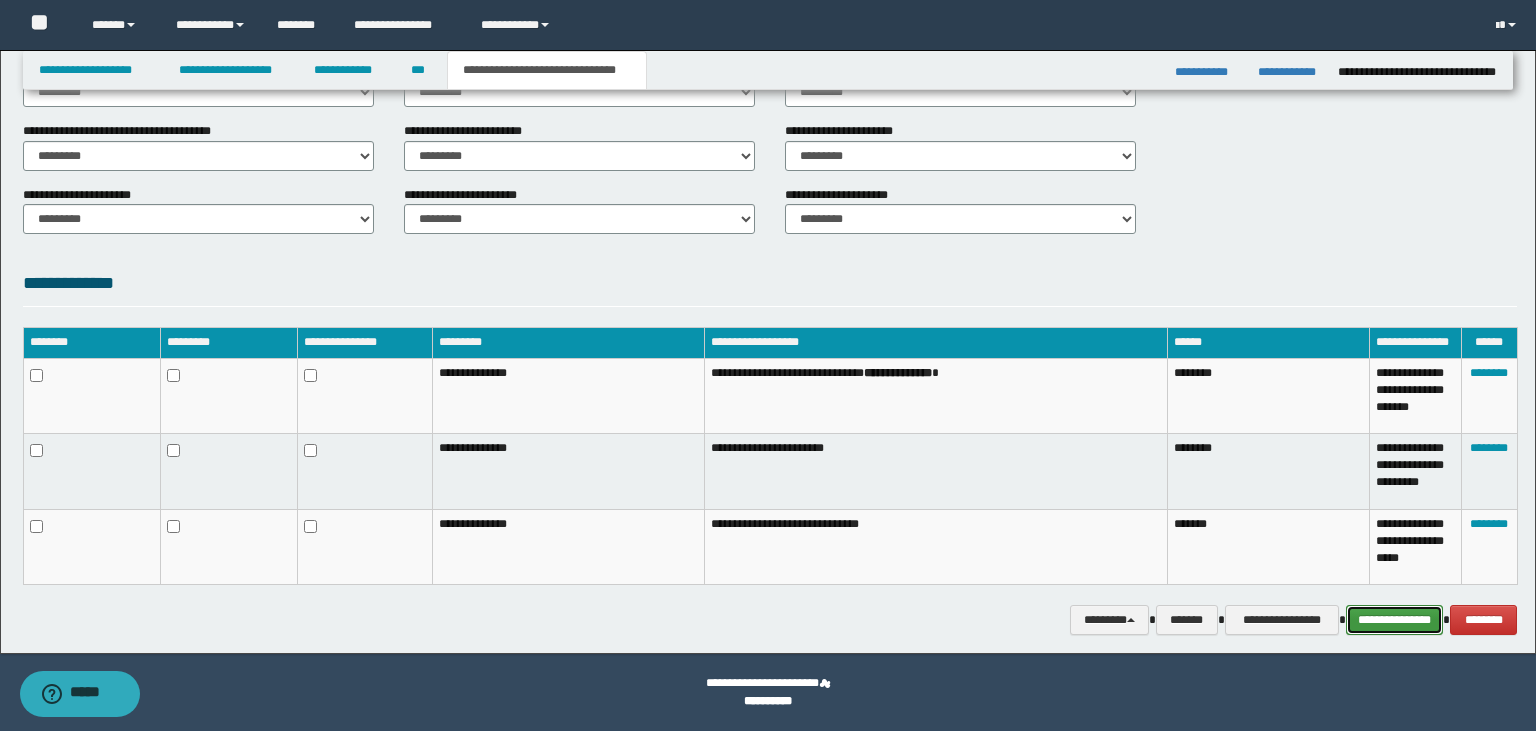 click on "**********" at bounding box center (1395, 620) 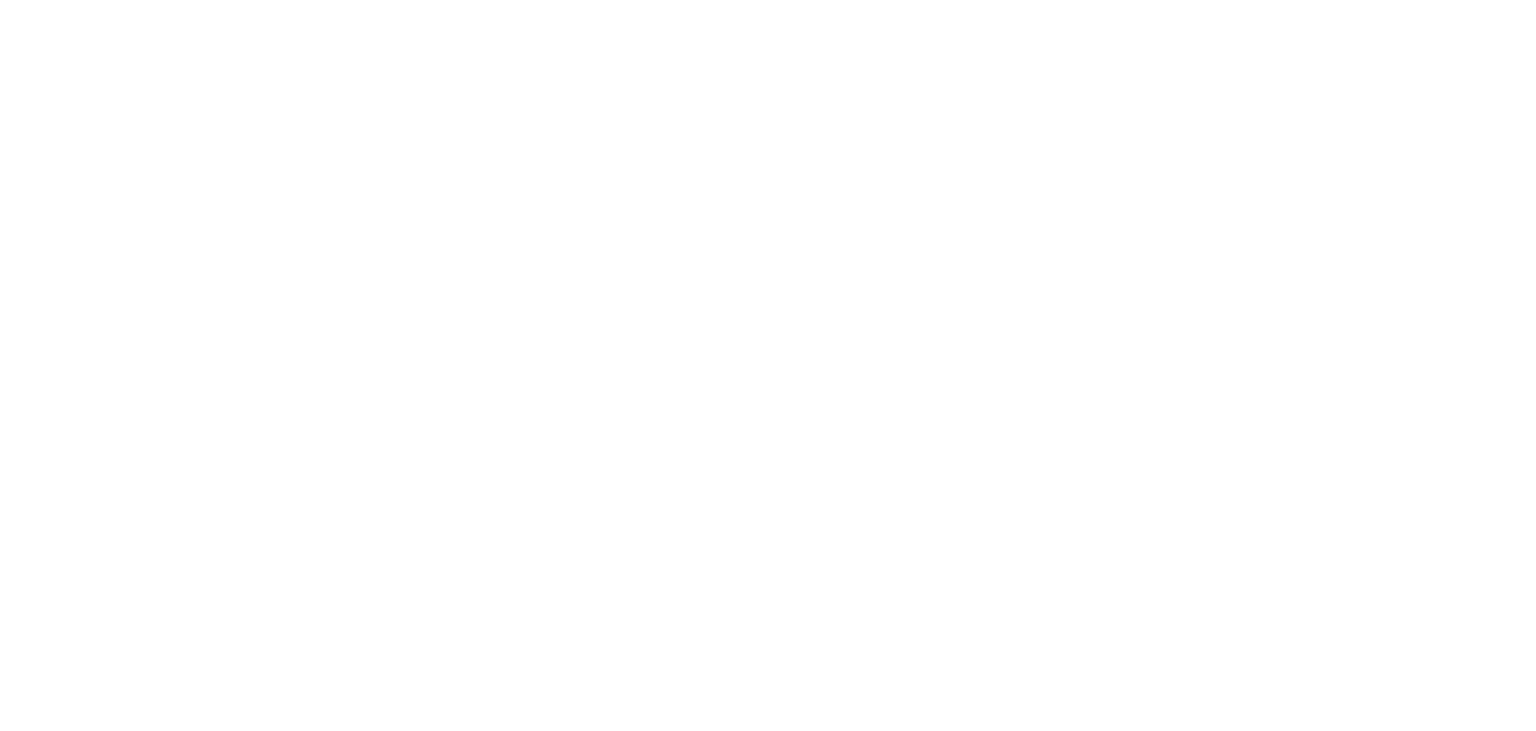 scroll, scrollTop: 0, scrollLeft: 0, axis: both 